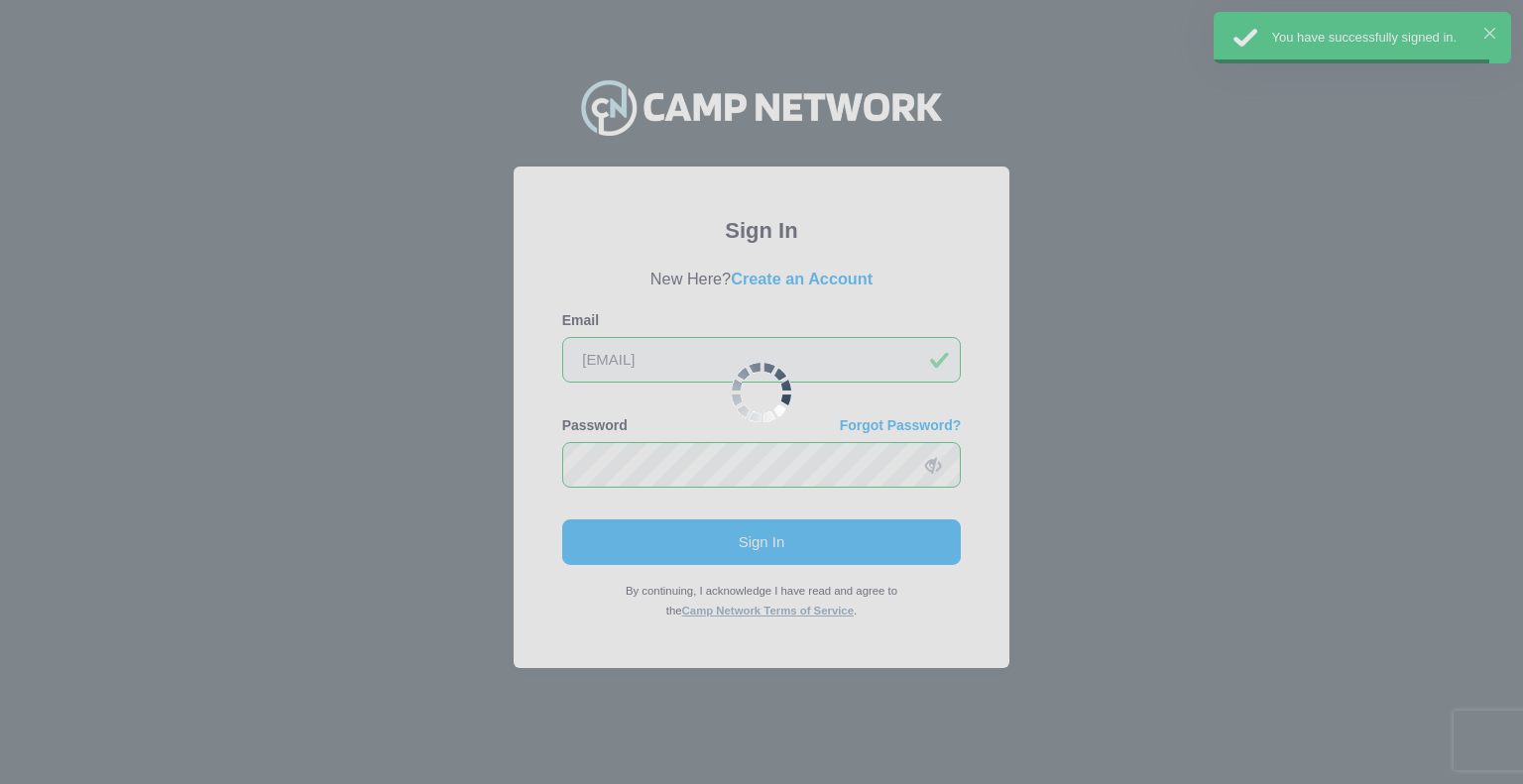 scroll, scrollTop: 0, scrollLeft: 0, axis: both 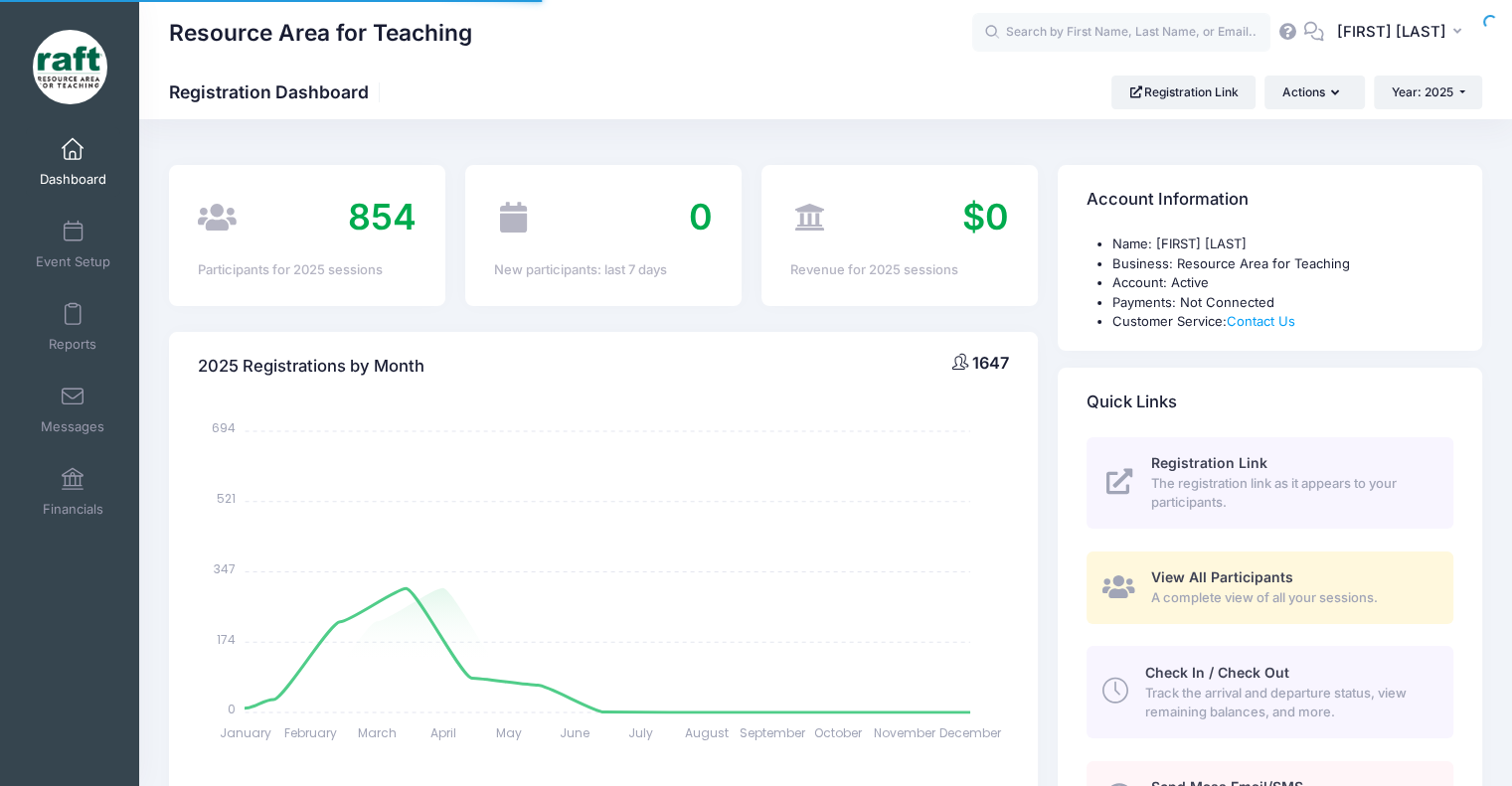 select 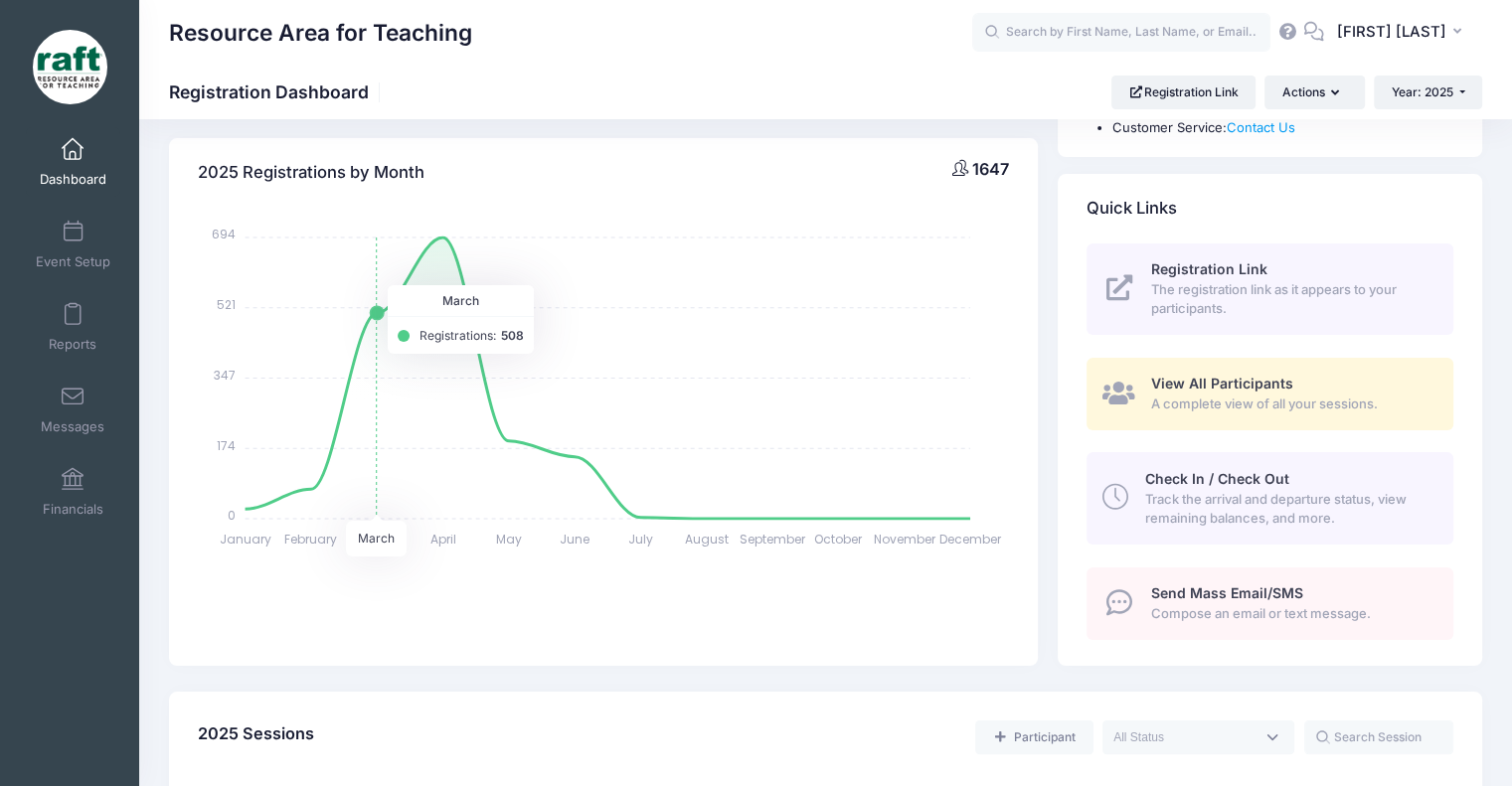 scroll, scrollTop: 205, scrollLeft: 0, axis: vertical 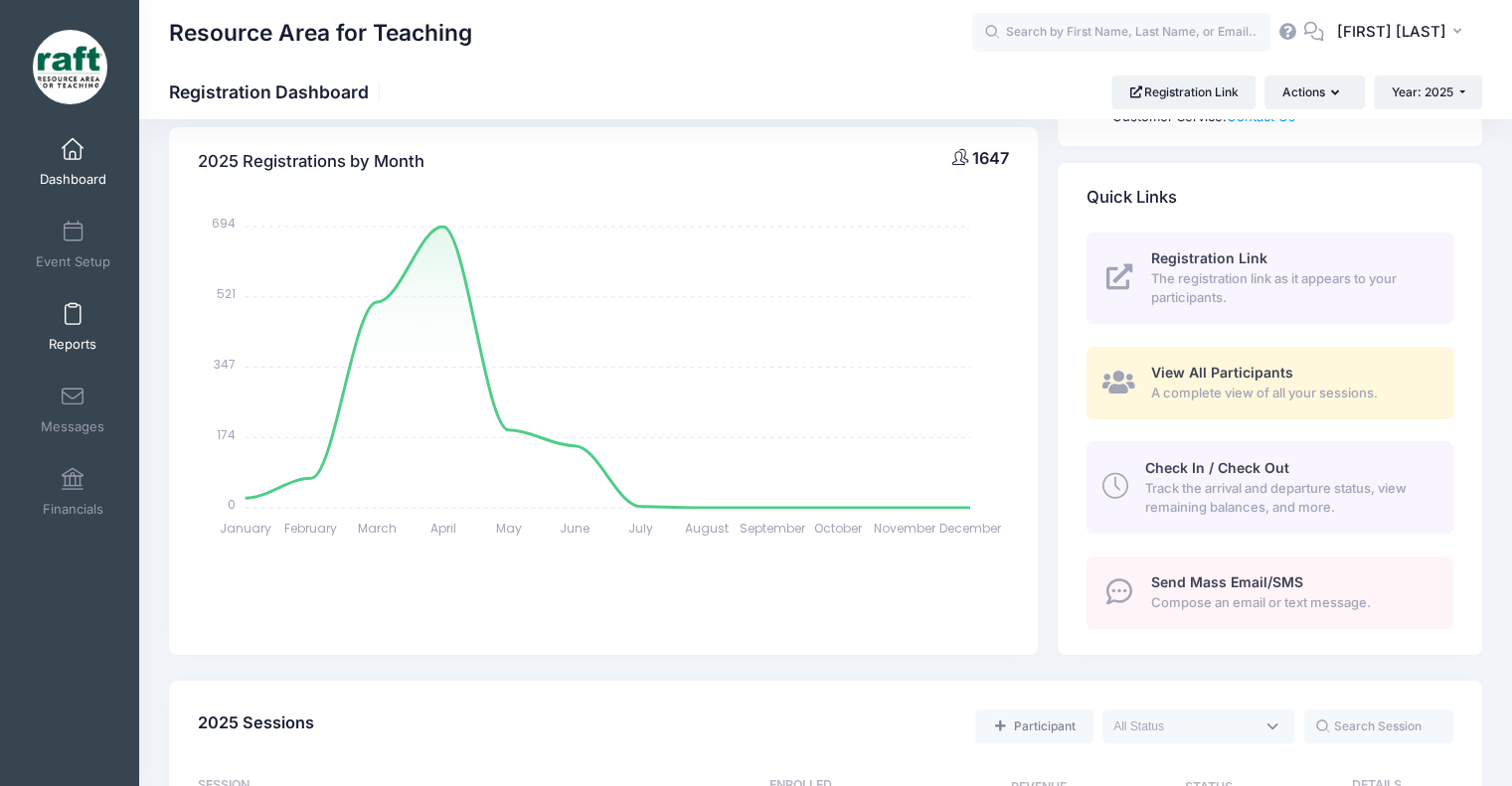 click on "Reports" at bounding box center (73, 327) 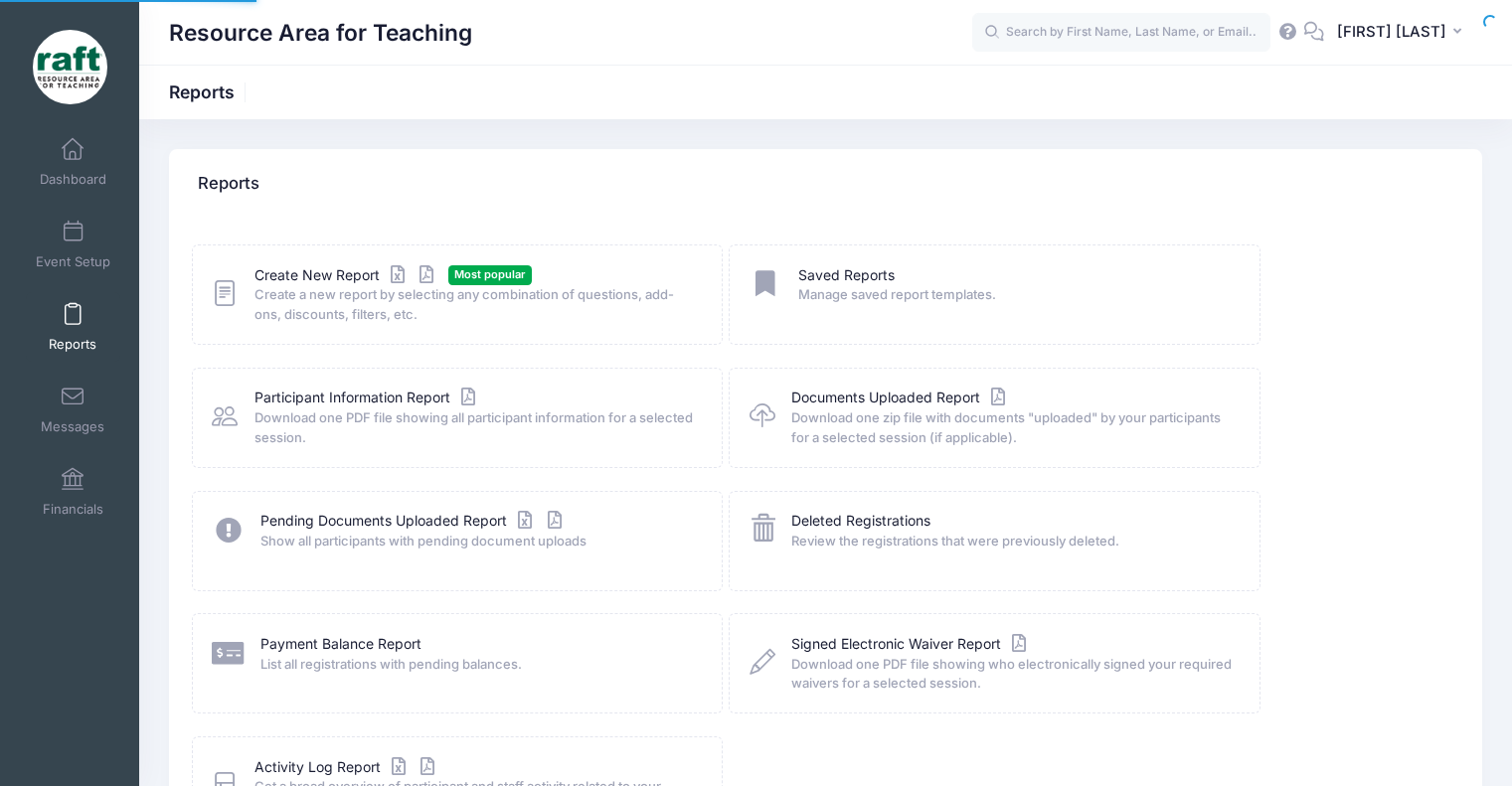 scroll, scrollTop: 0, scrollLeft: 0, axis: both 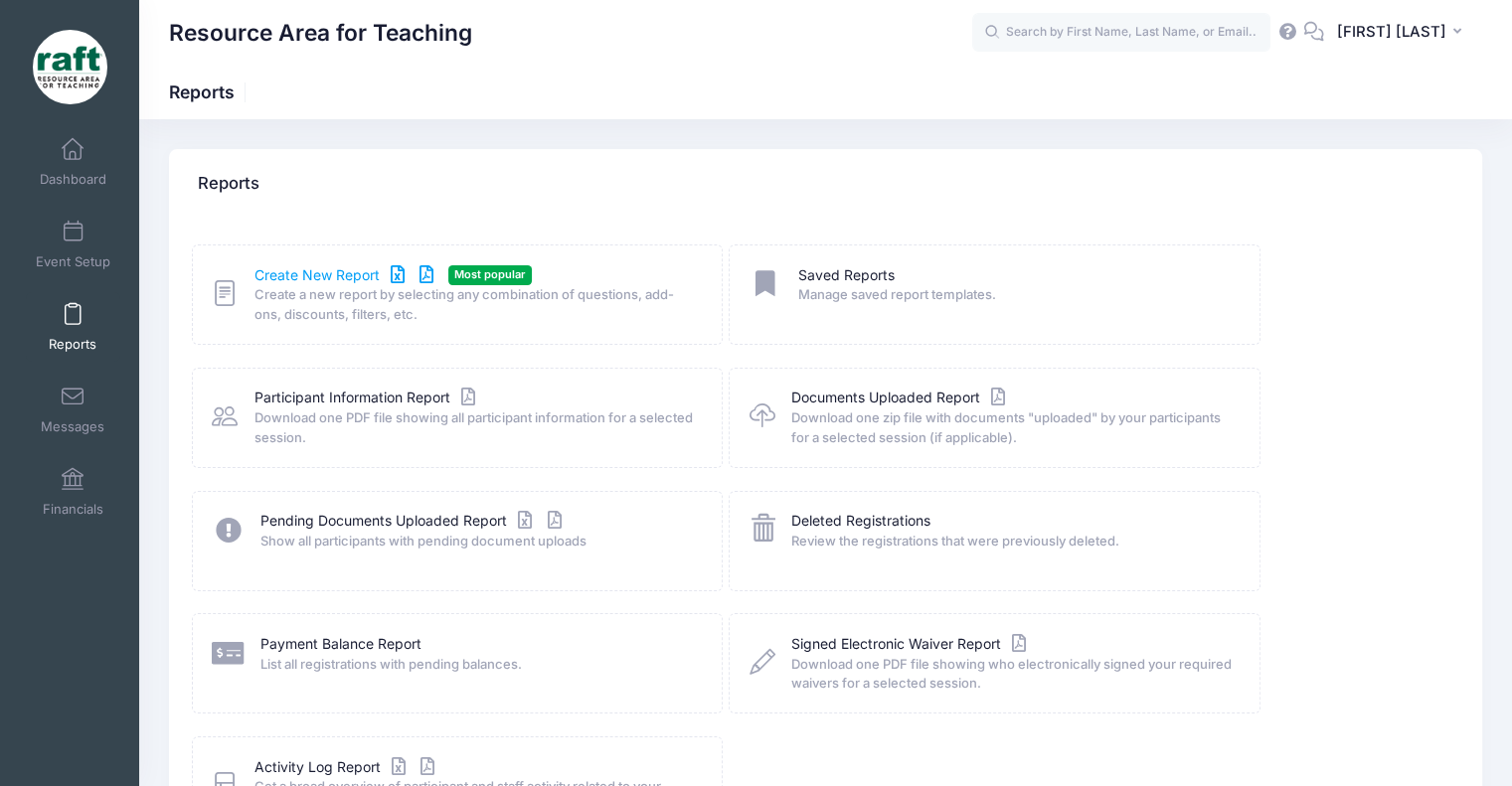 click on "Create New Report" at bounding box center (347, 275) 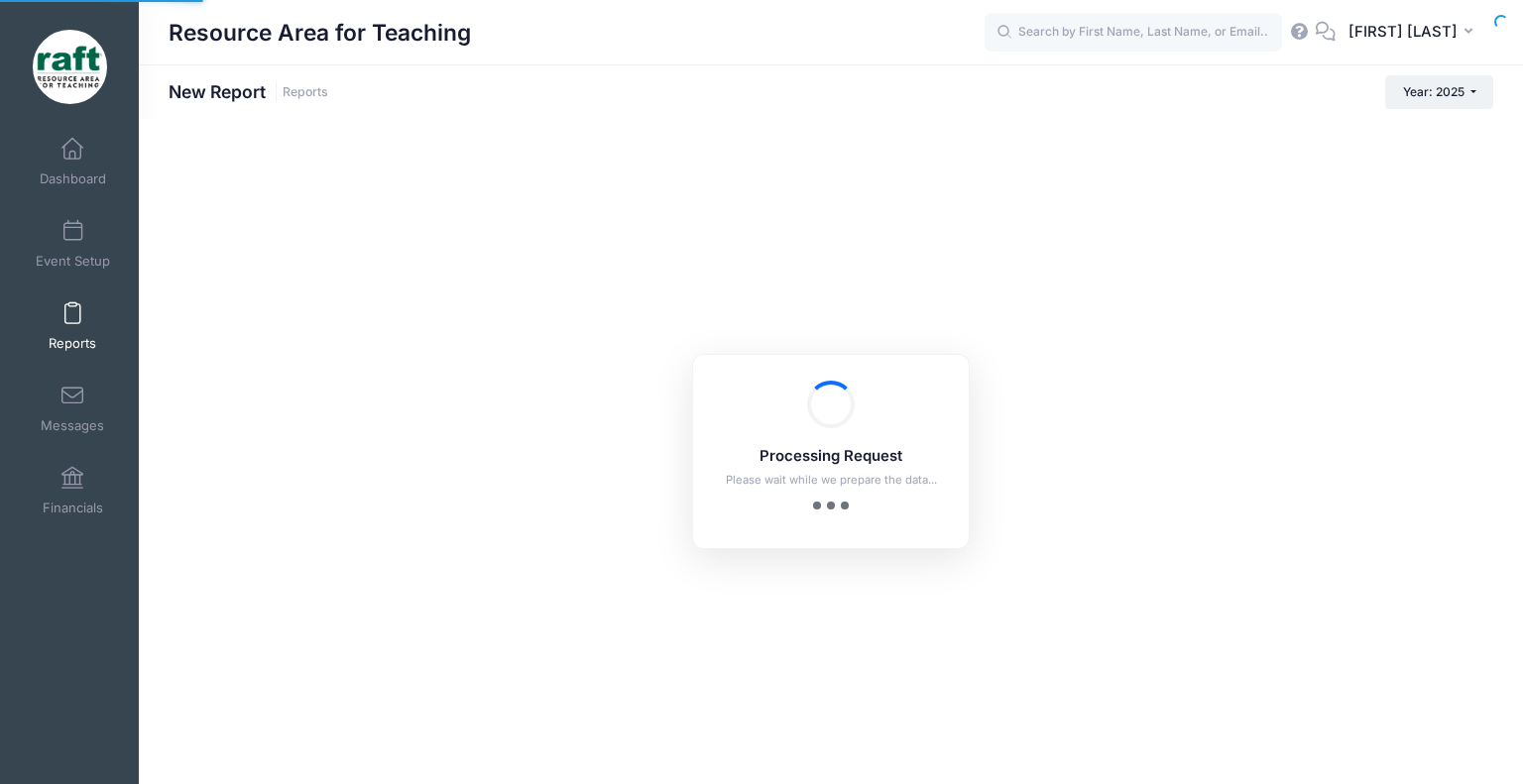 scroll, scrollTop: 0, scrollLeft: 0, axis: both 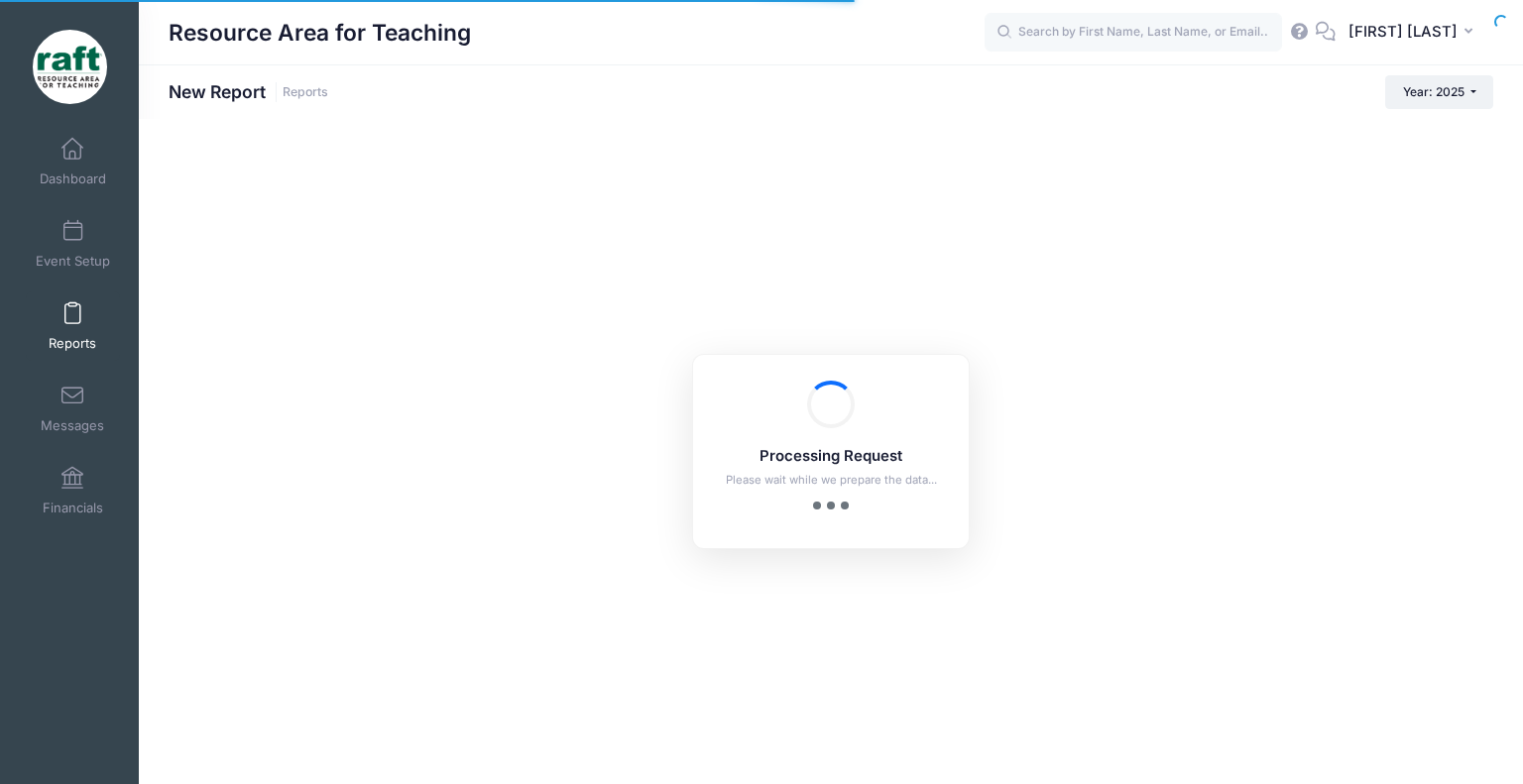 checkbox on "true" 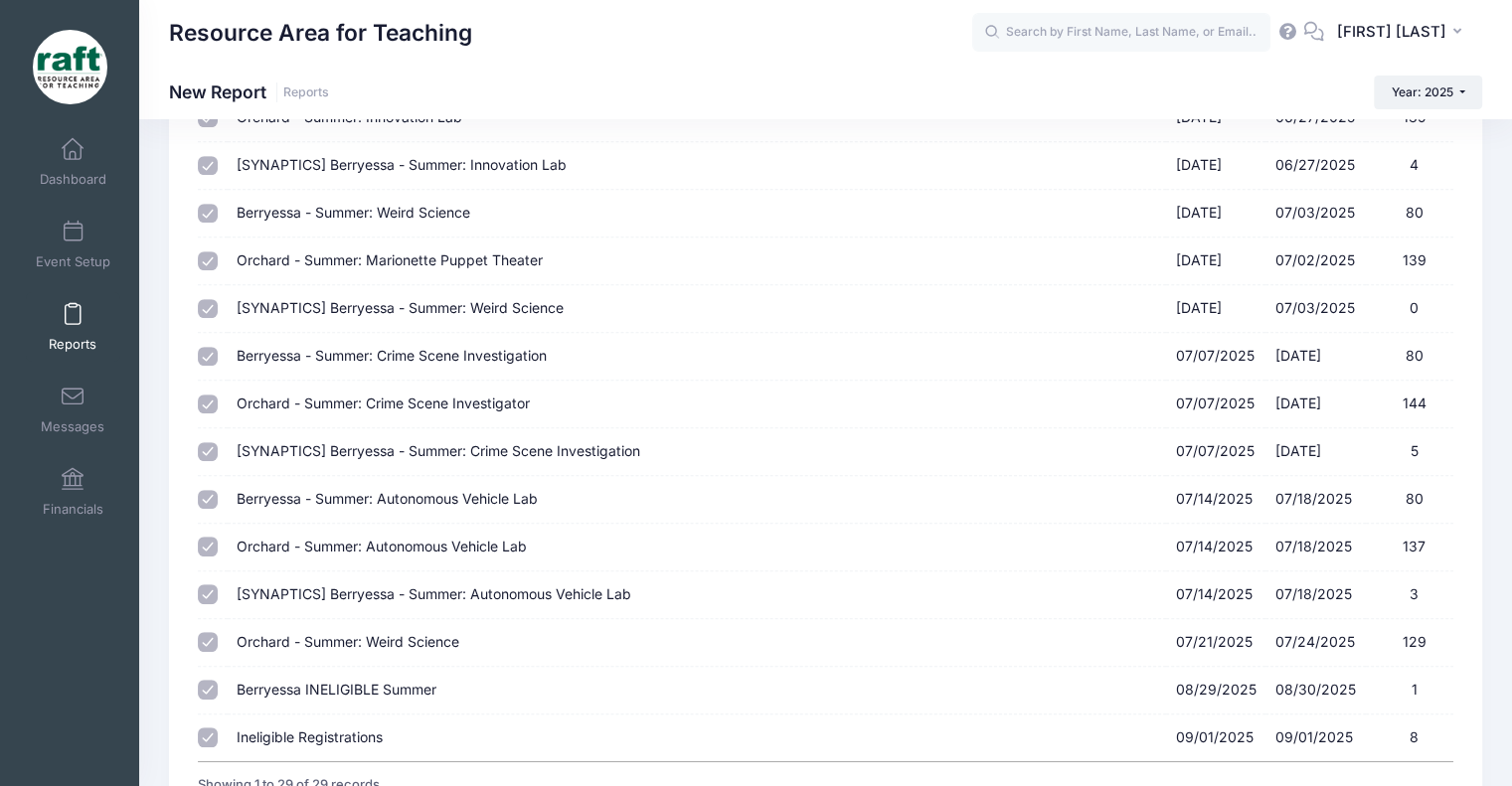 scroll, scrollTop: 1082, scrollLeft: 0, axis: vertical 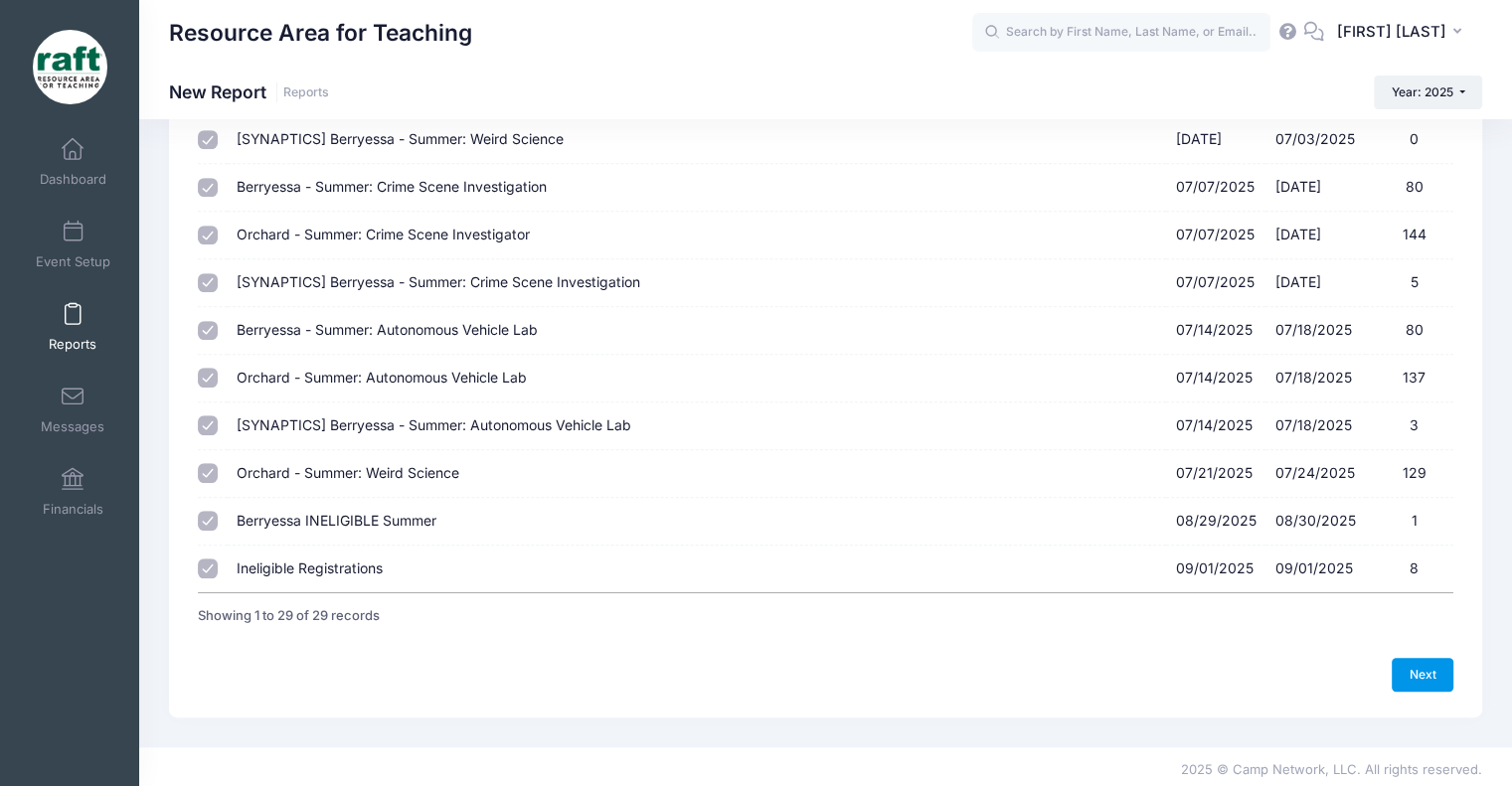click on "Next" at bounding box center (1423, 675) 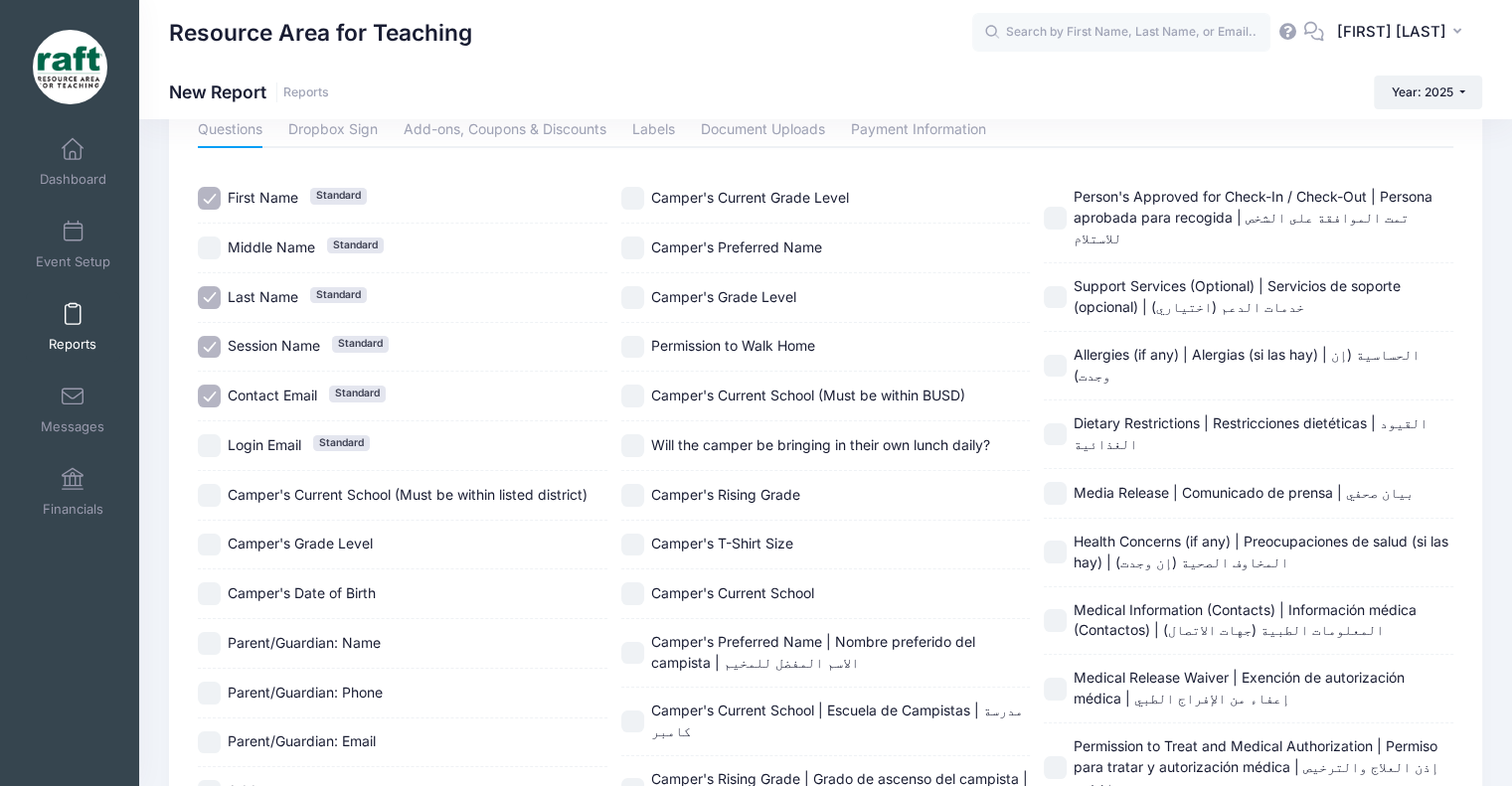scroll, scrollTop: 17, scrollLeft: 0, axis: vertical 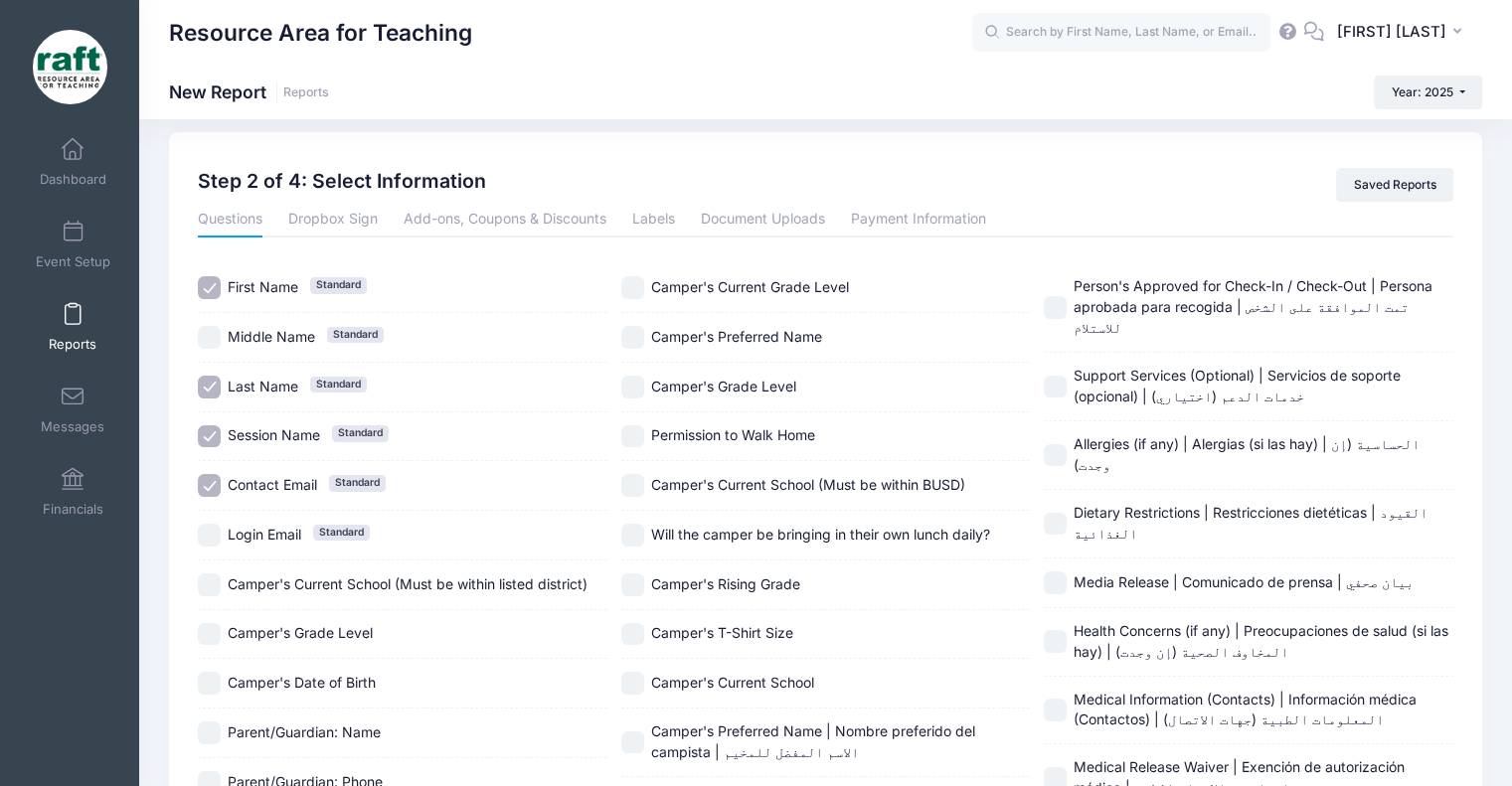 click on "Questions
Dropbox Sign
Add-ons, Coupons & Discounts
Labels
Document Uploads
Payment Information
Questions Questions
Dropbox Sign
Add-ons, Coupons & Discounts
Labels
Document Uploads
Payment Information
[FIRST] Name Standard
Middle Name Standard
[LAST] Name Standard
Session Name Standard" at bounding box center [826, 1072] 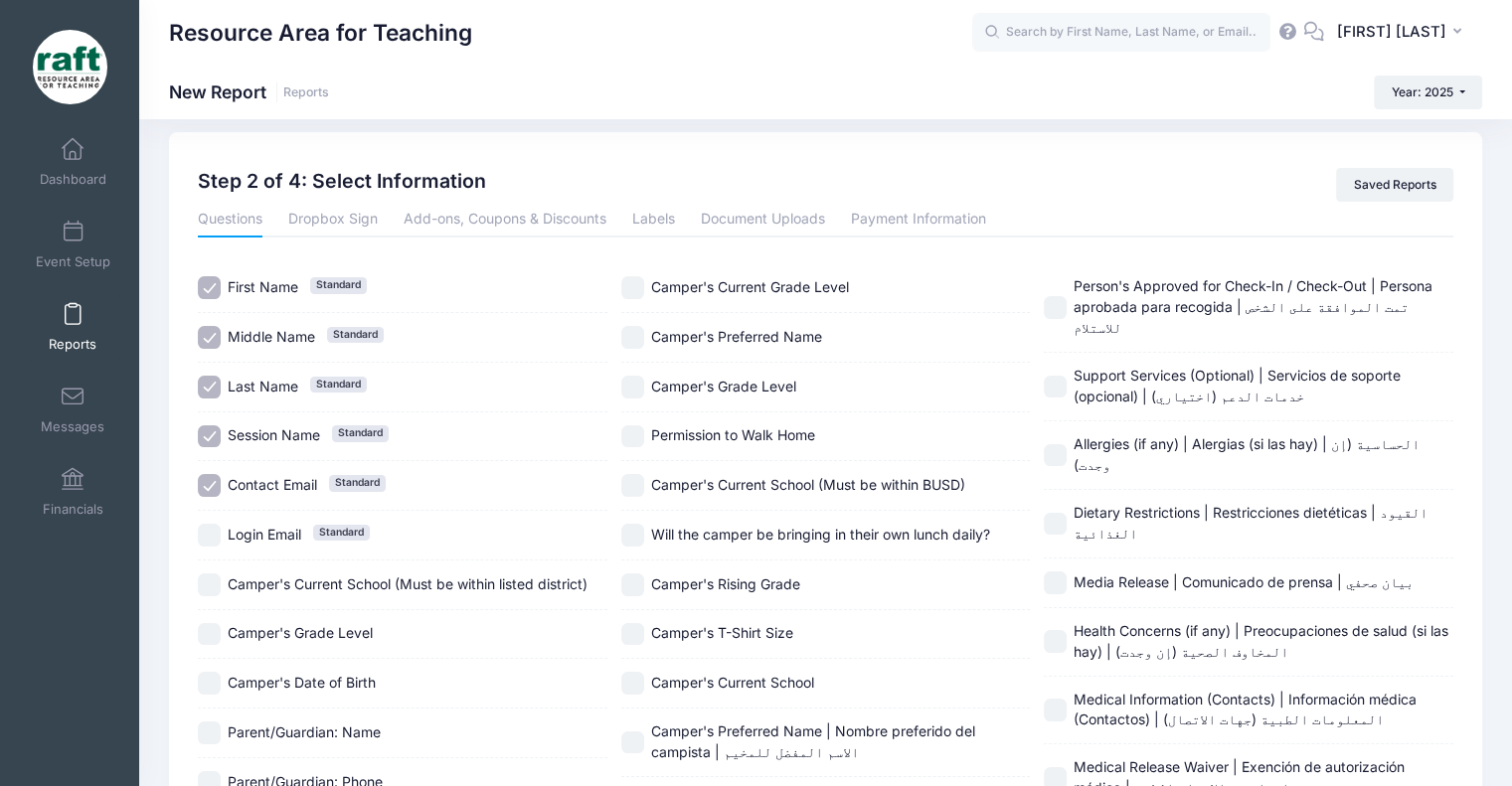 click on "Login Email Standard" at bounding box center [209, 535] 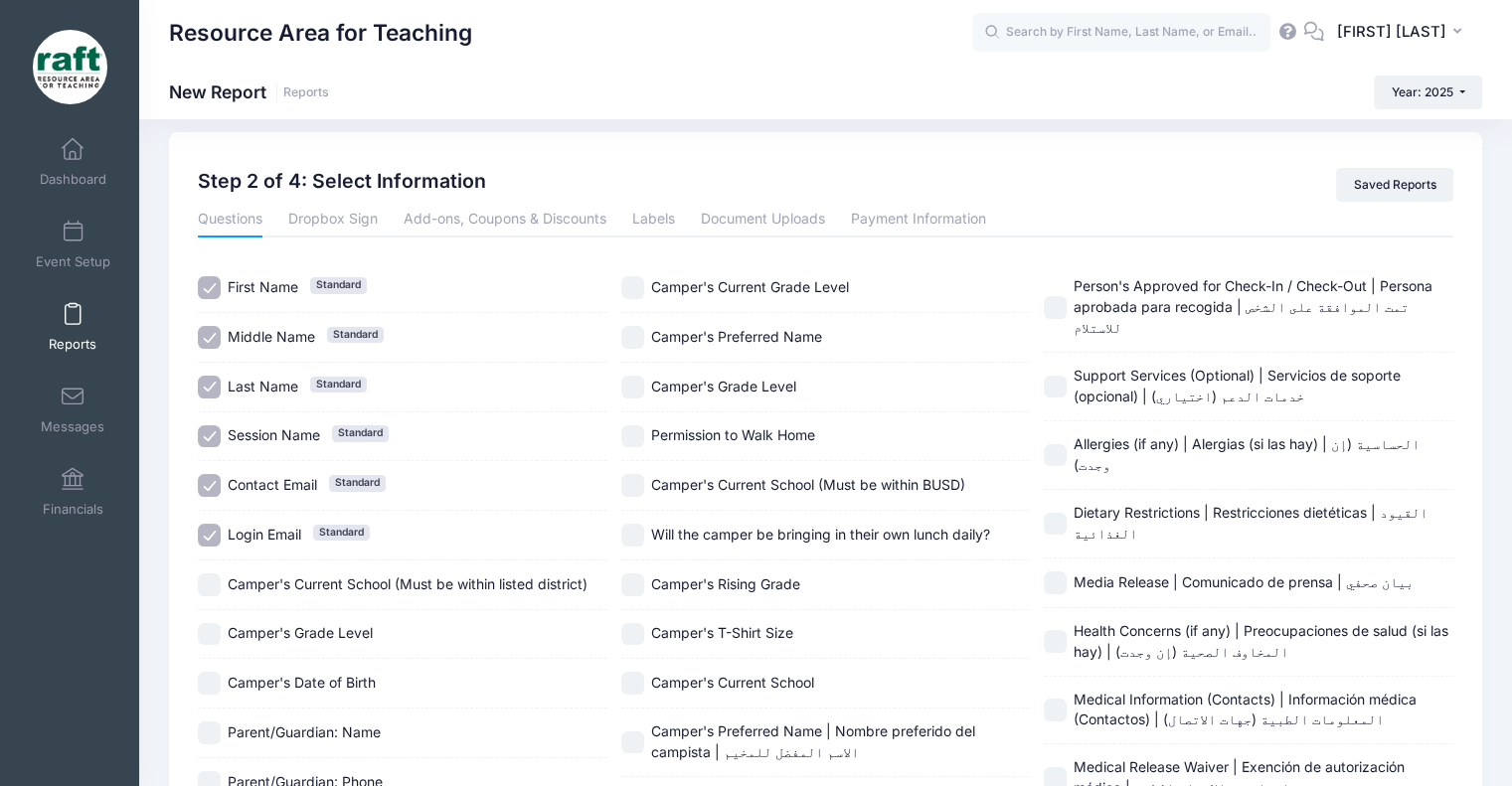 click on "Camper's Current School (Must be within listed district)" at bounding box center (403, 585) 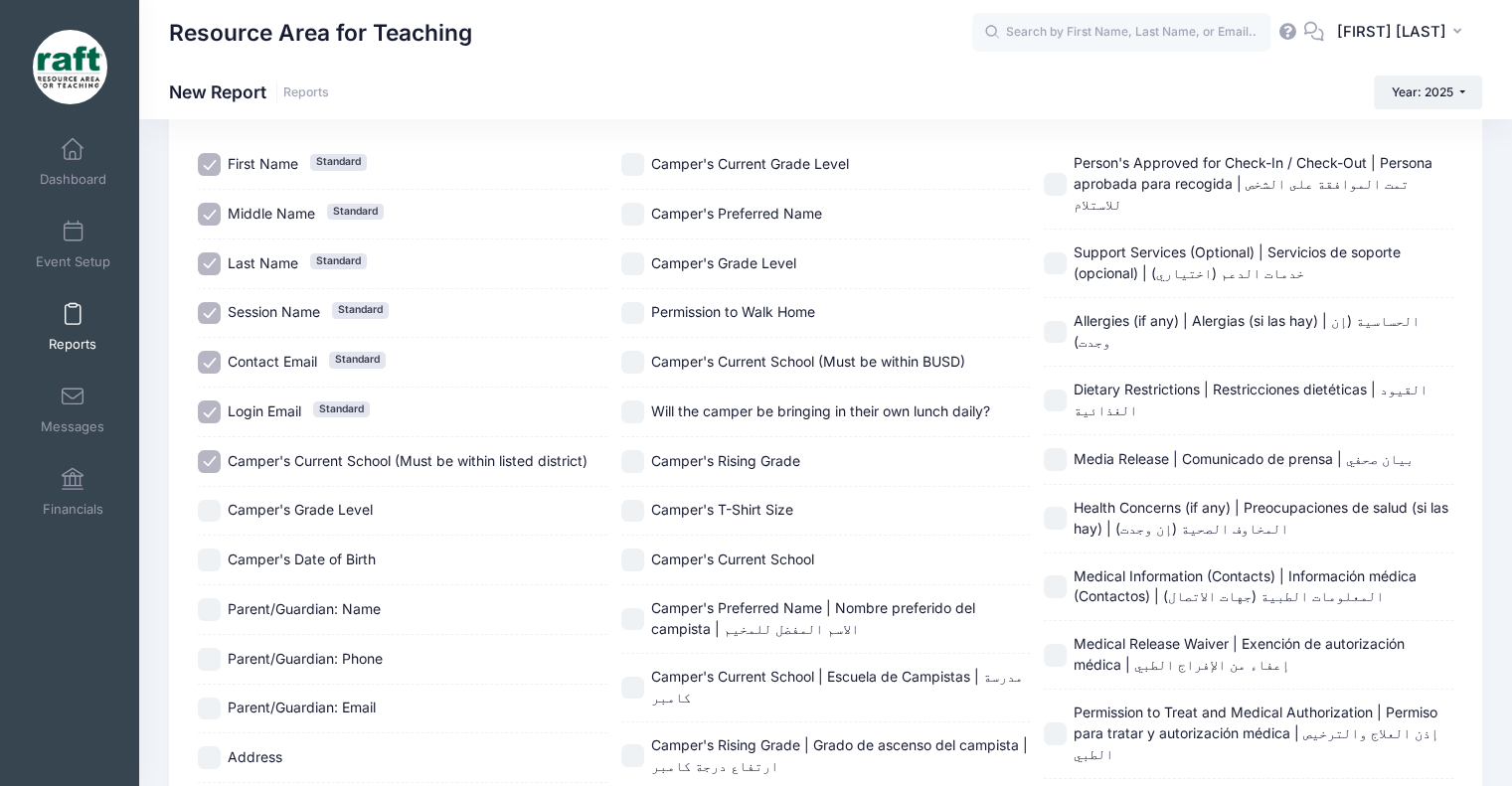 scroll, scrollTop: 142, scrollLeft: 0, axis: vertical 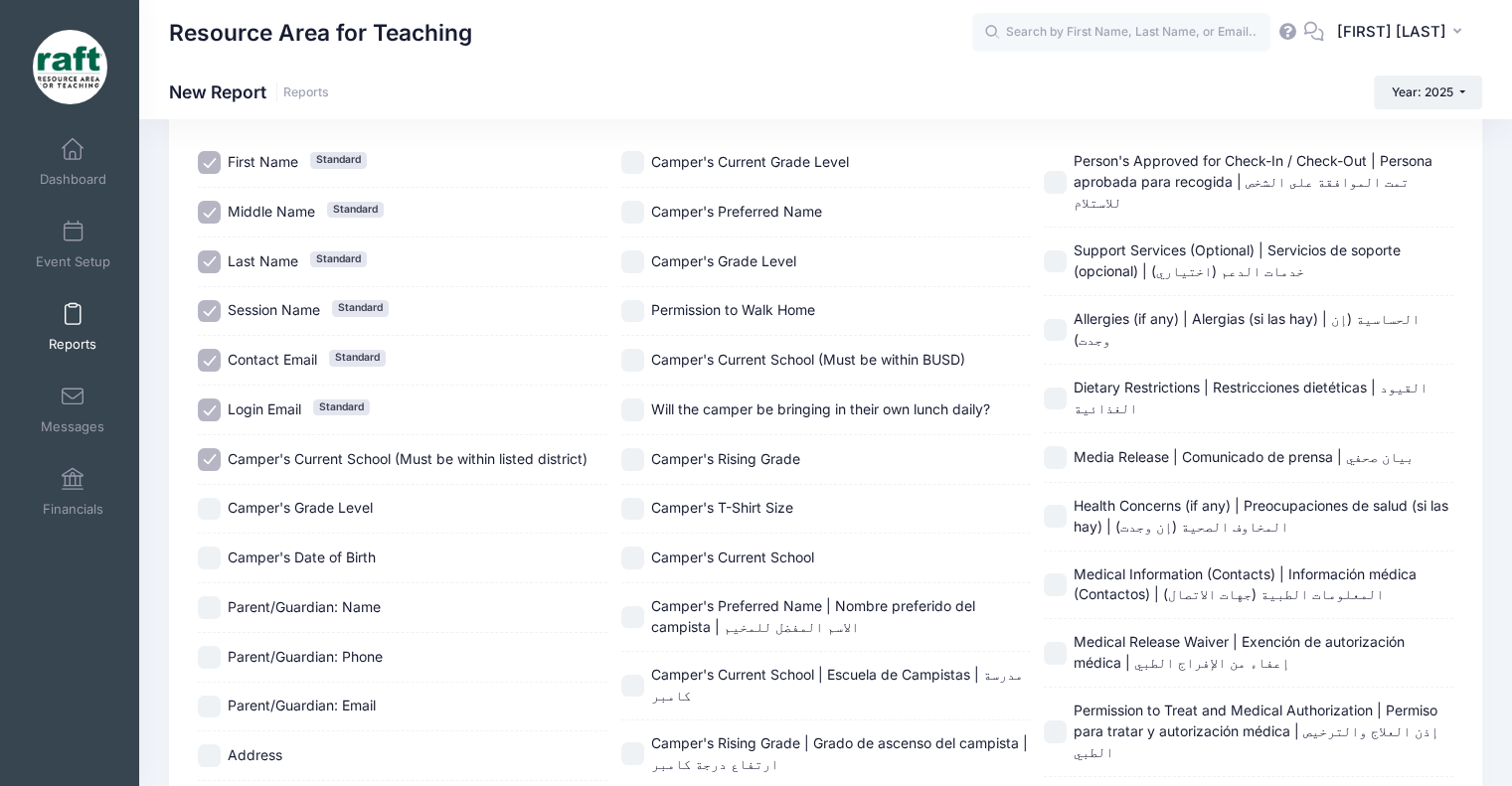 click on "Camper's Grade Level" at bounding box center [209, 509] 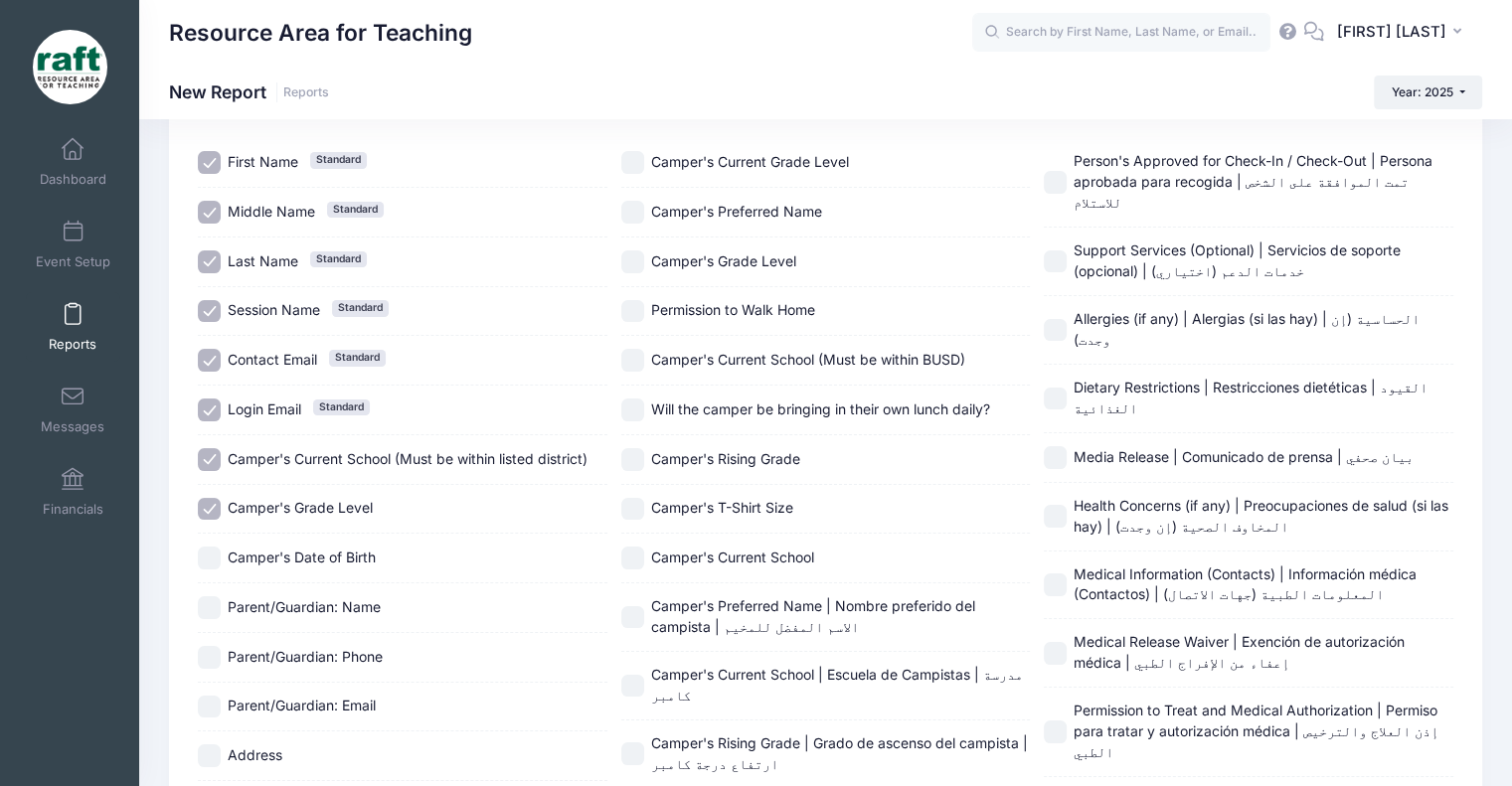 click on "Camper's Date of Birth" at bounding box center (403, 558) 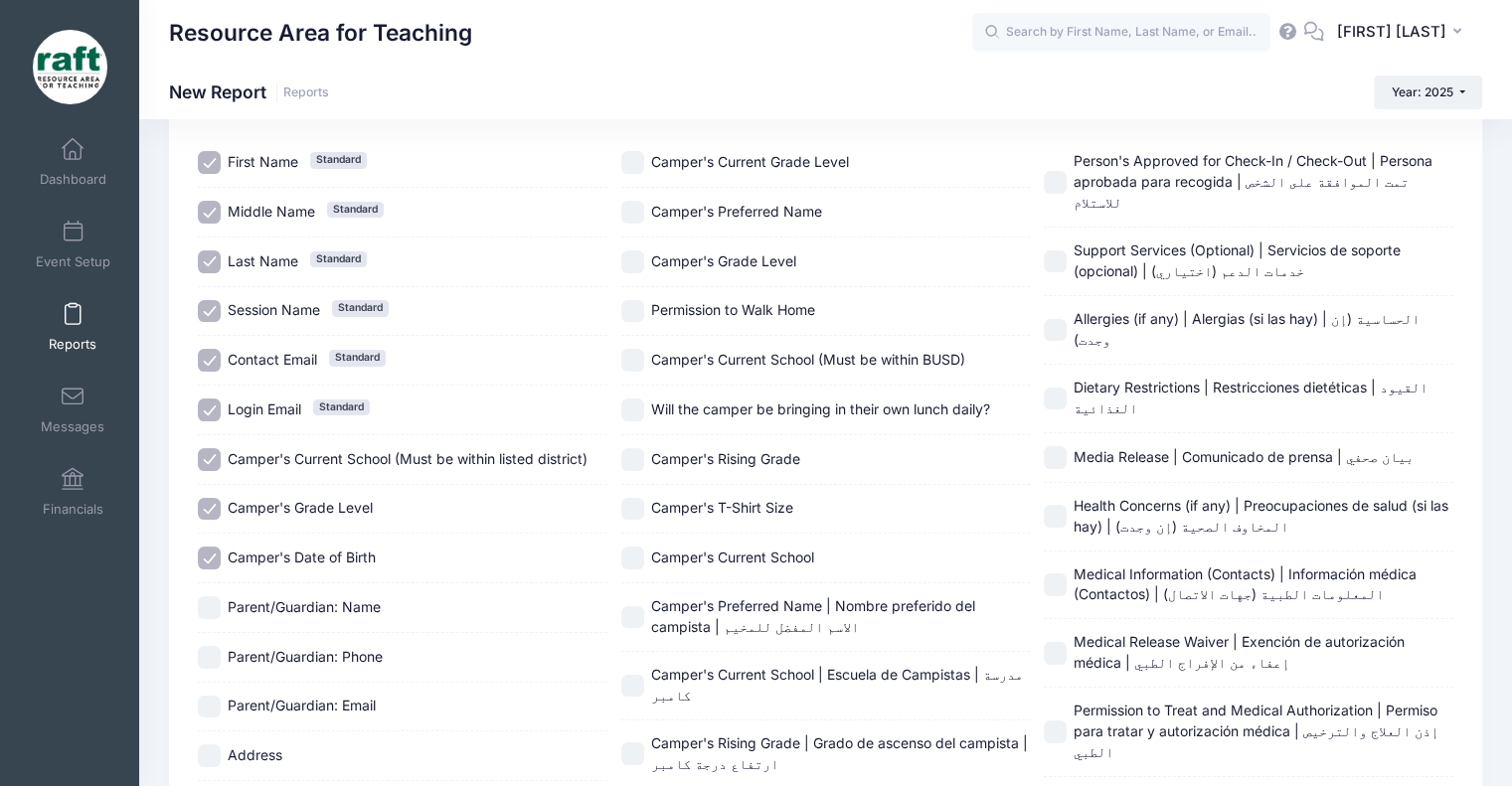 click on "Parent/Guardian: Name" at bounding box center (403, 608) 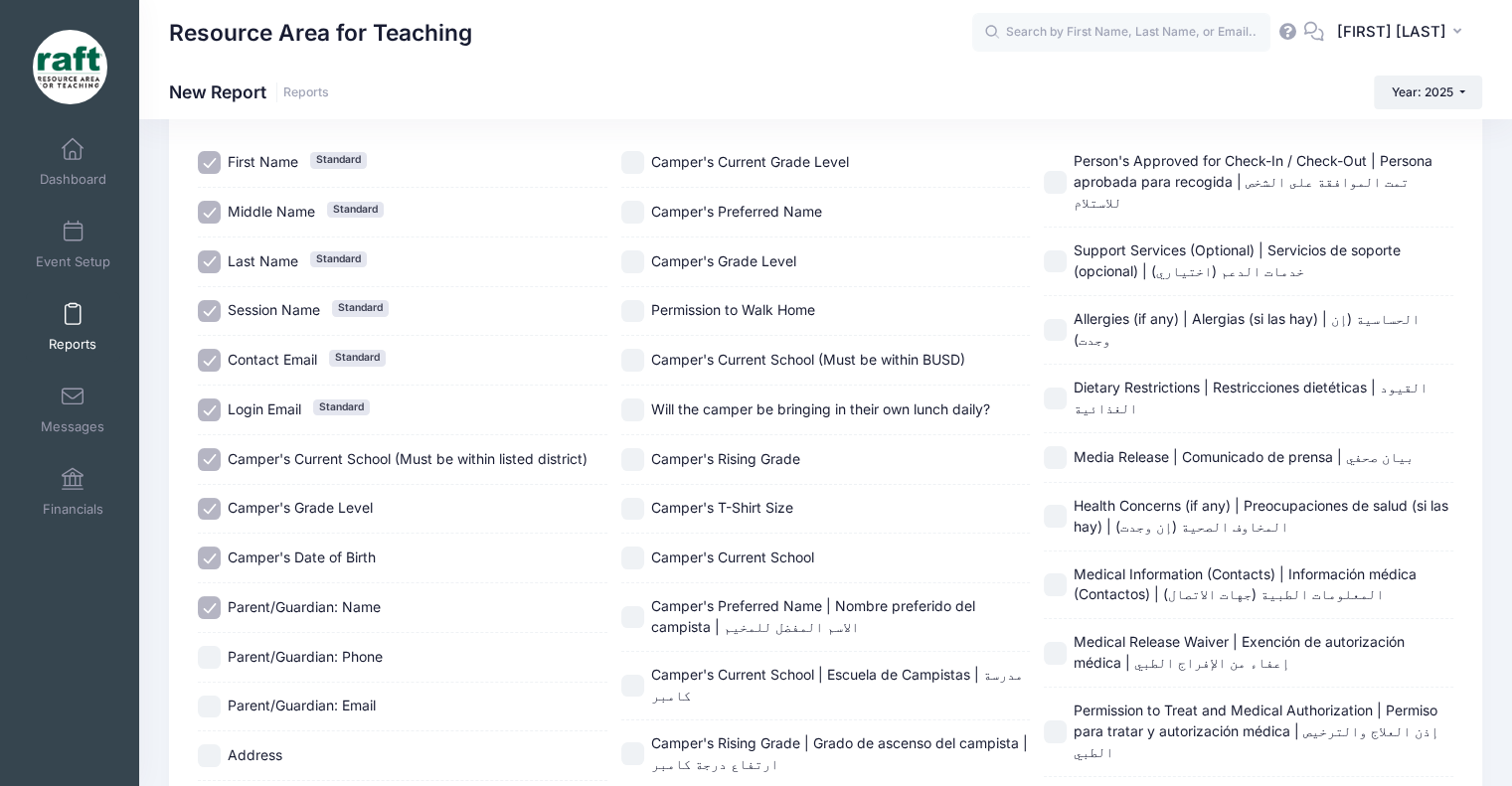 click on "Parent/Guardian: Phone" at bounding box center (403, 658) 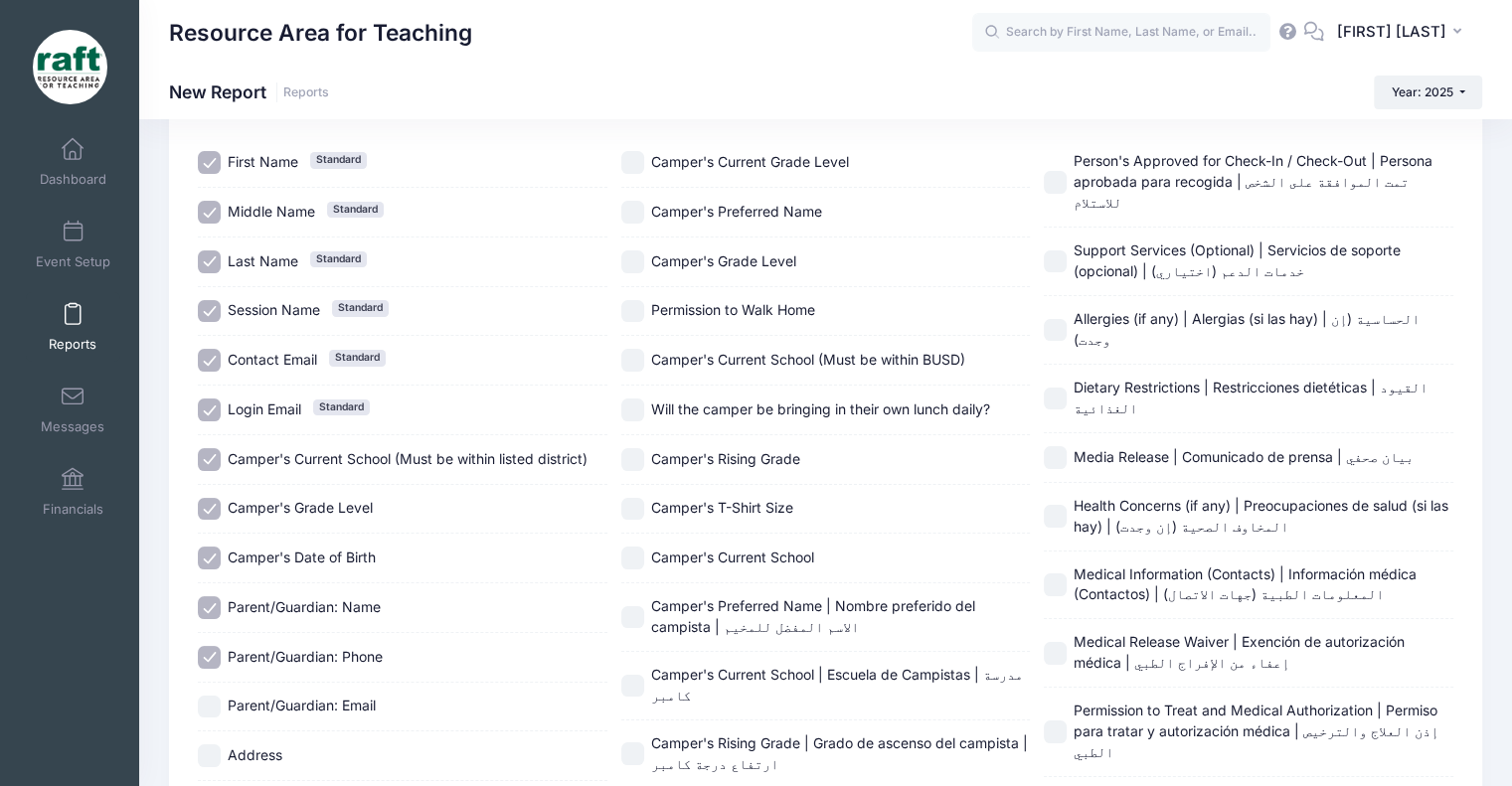click on "Parent/Guardian: Email" at bounding box center (209, 707) 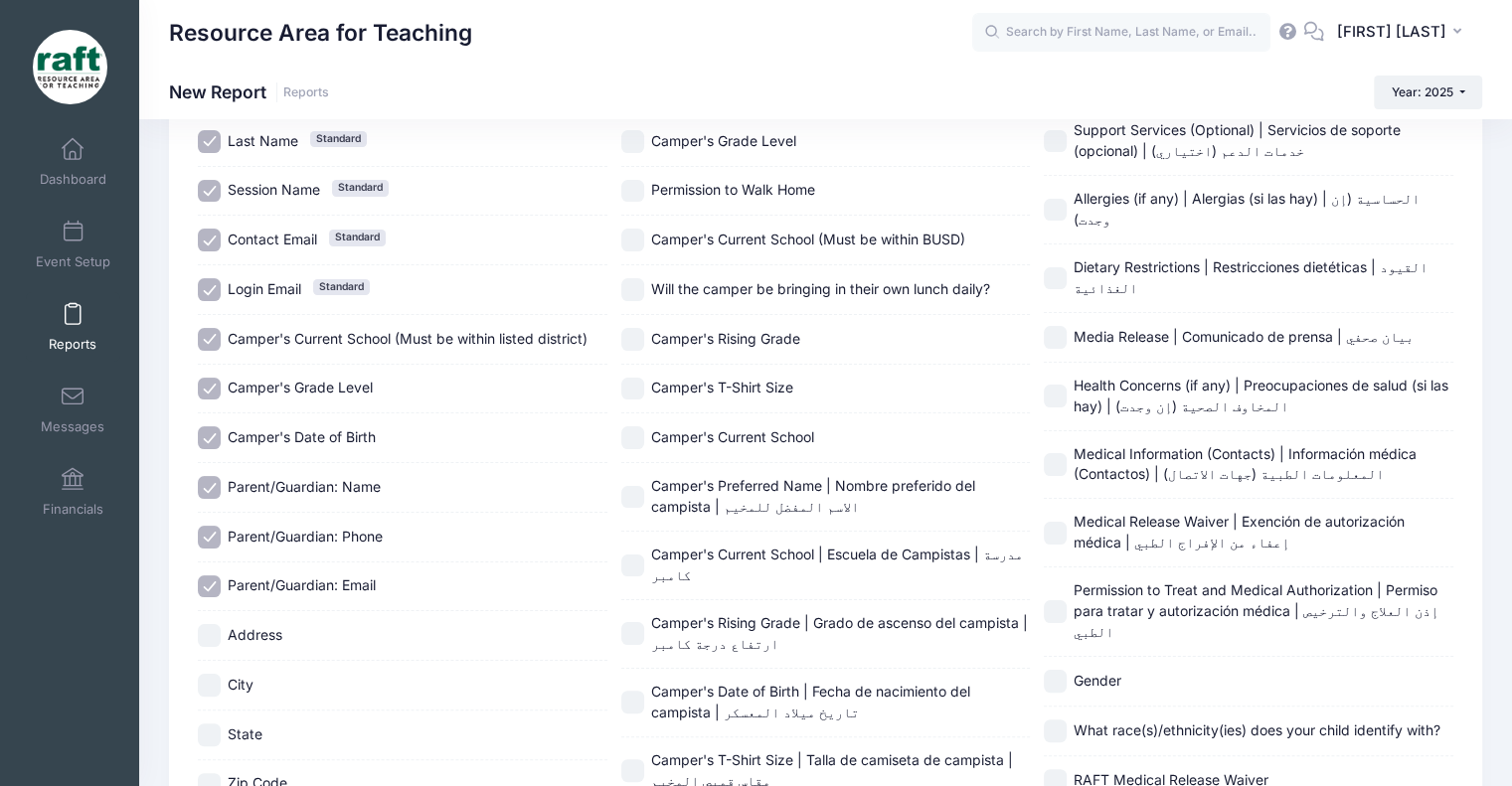 scroll, scrollTop: 263, scrollLeft: 0, axis: vertical 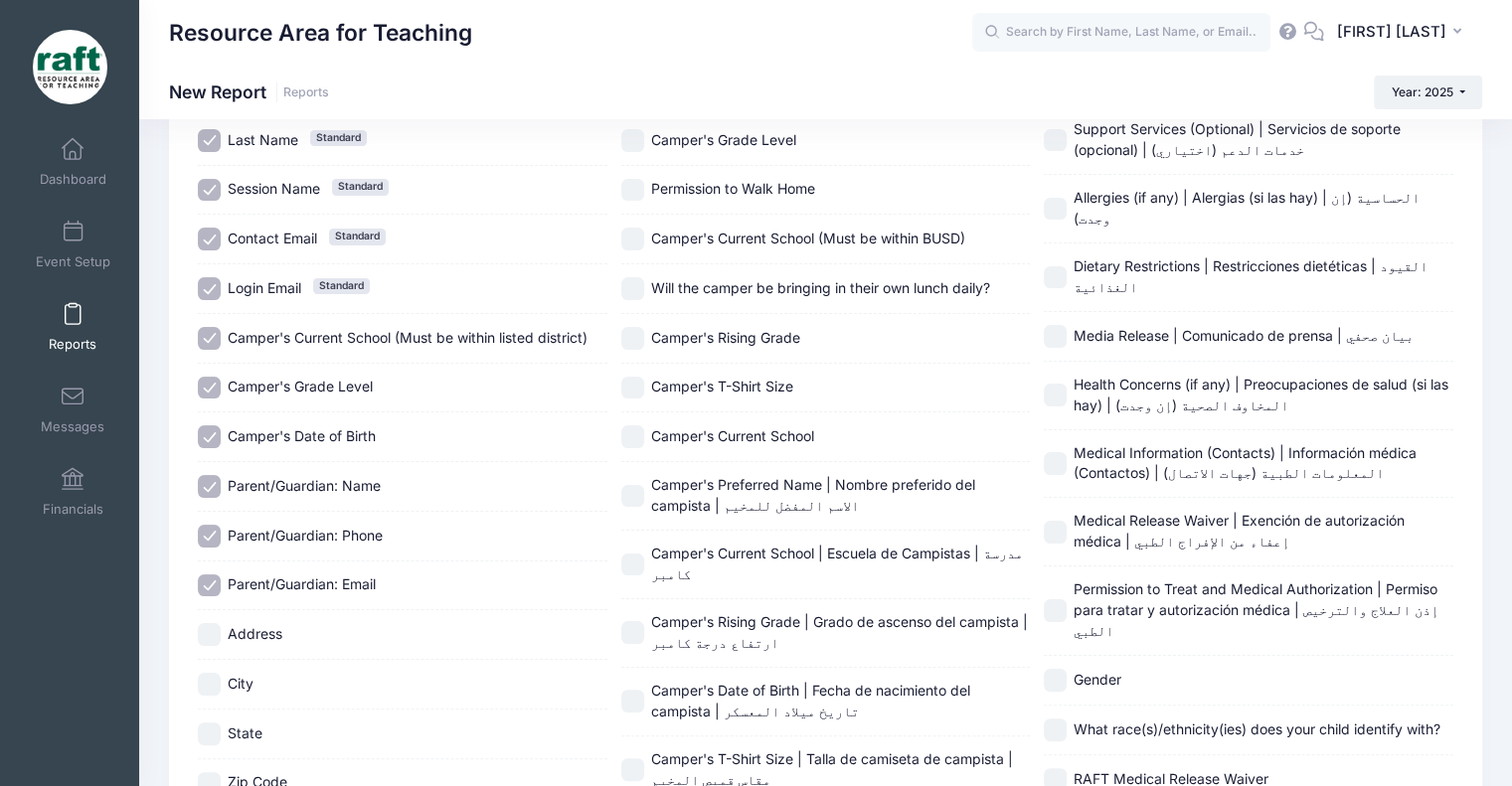click on "Address" at bounding box center (403, 635) 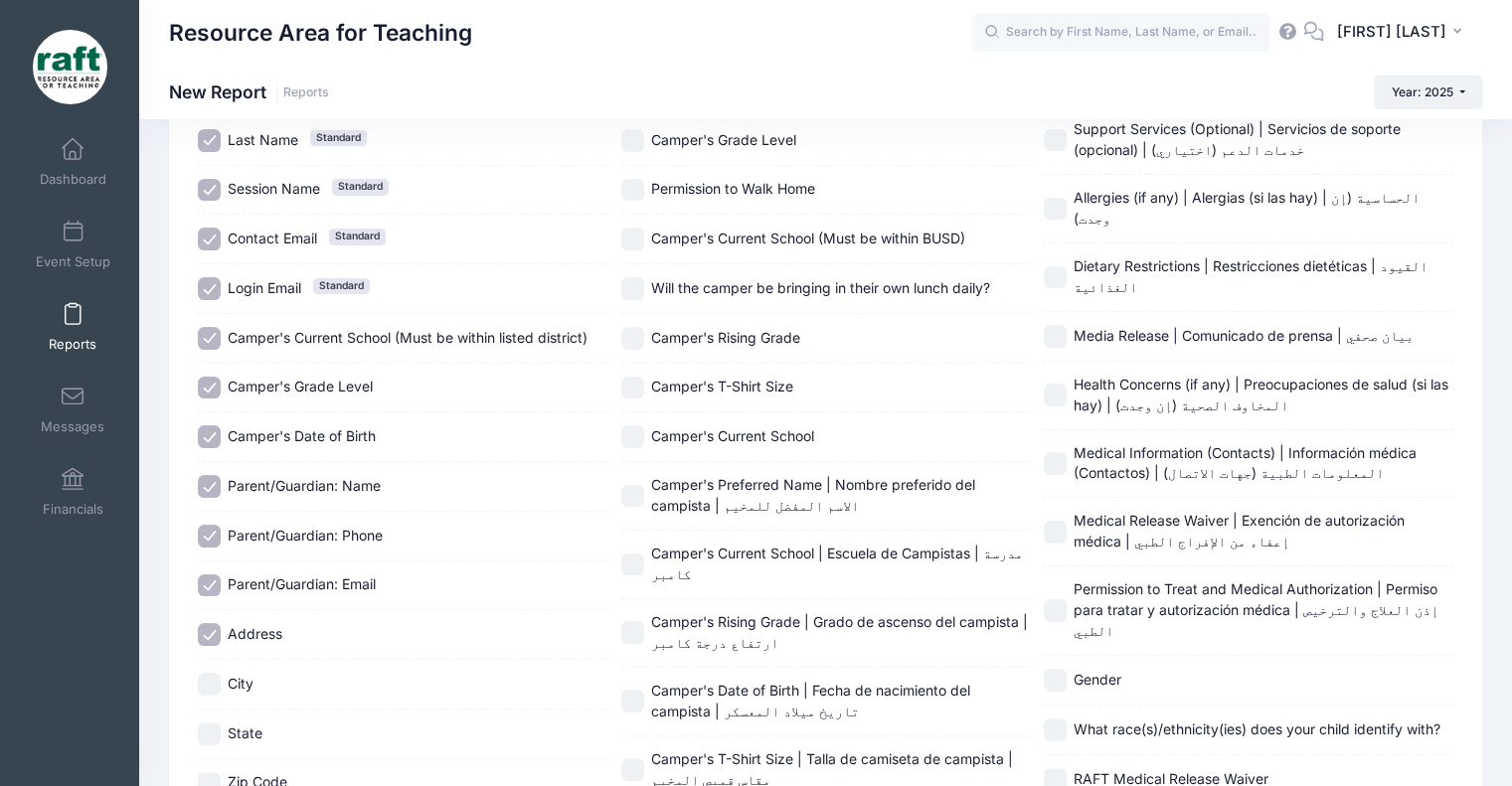 click on "City" at bounding box center [209, 684] 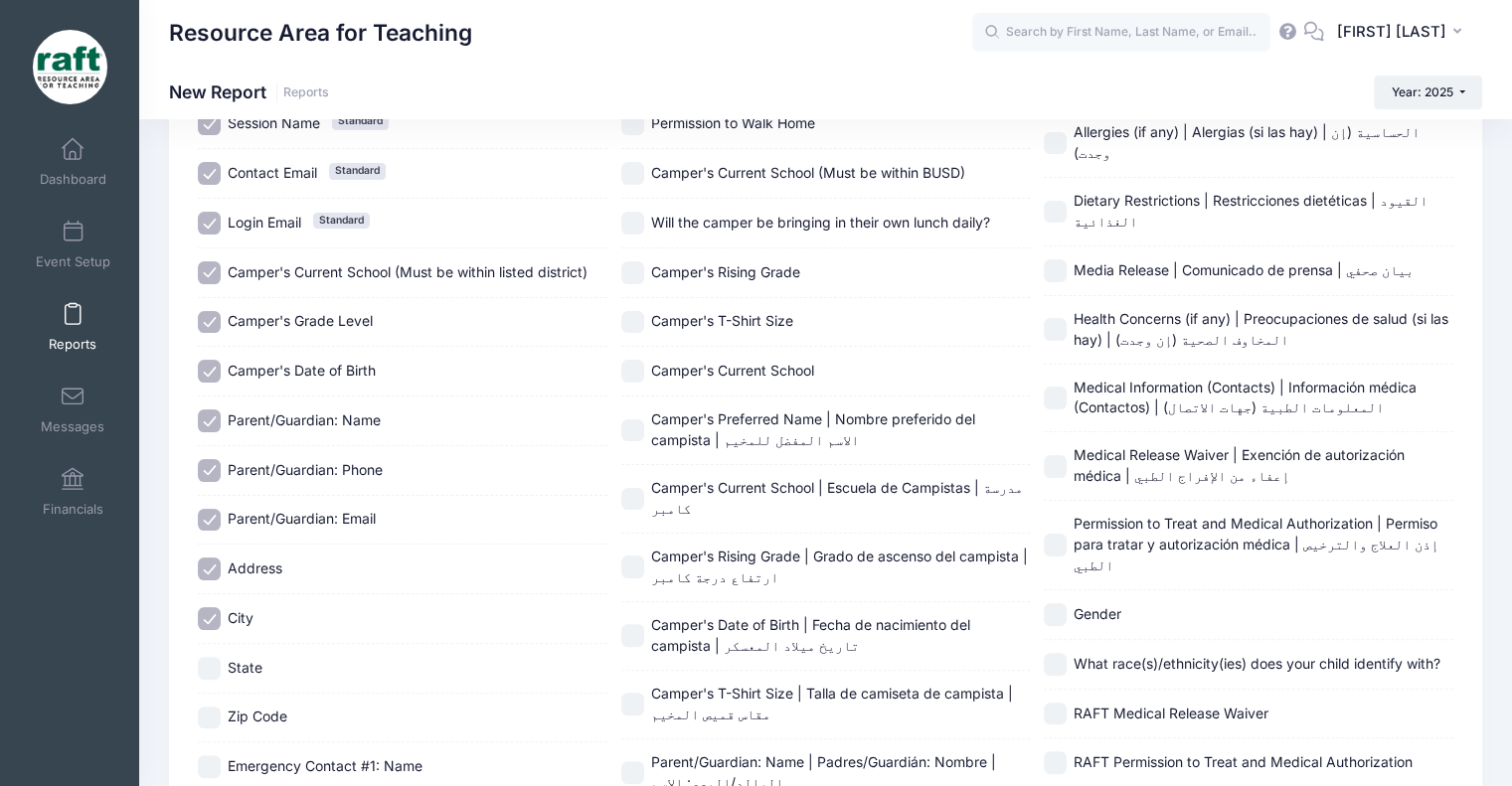 scroll, scrollTop: 330, scrollLeft: 0, axis: vertical 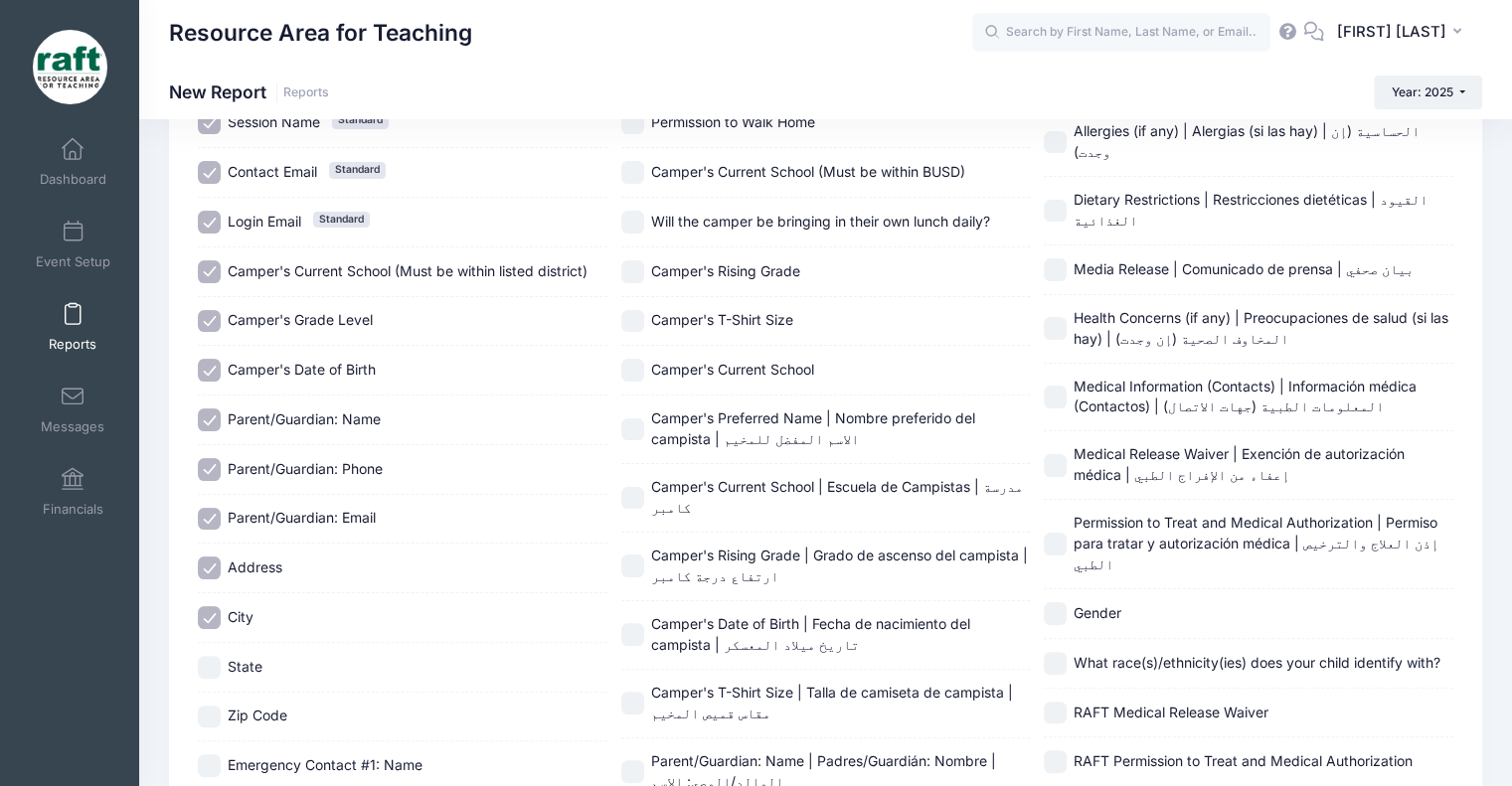 click on "State" at bounding box center (403, 668) 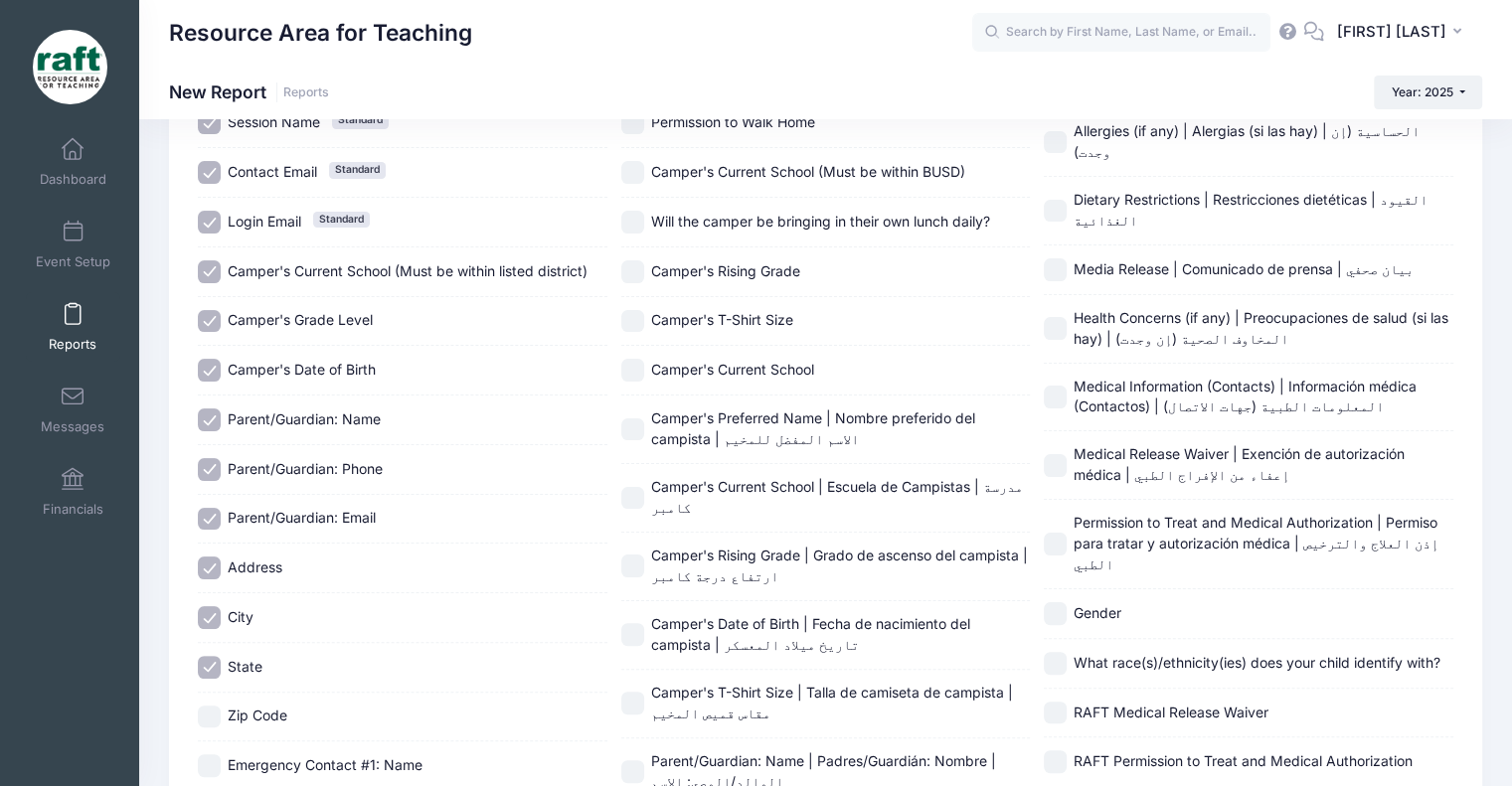 click on "Zip Code" at bounding box center [403, 717] 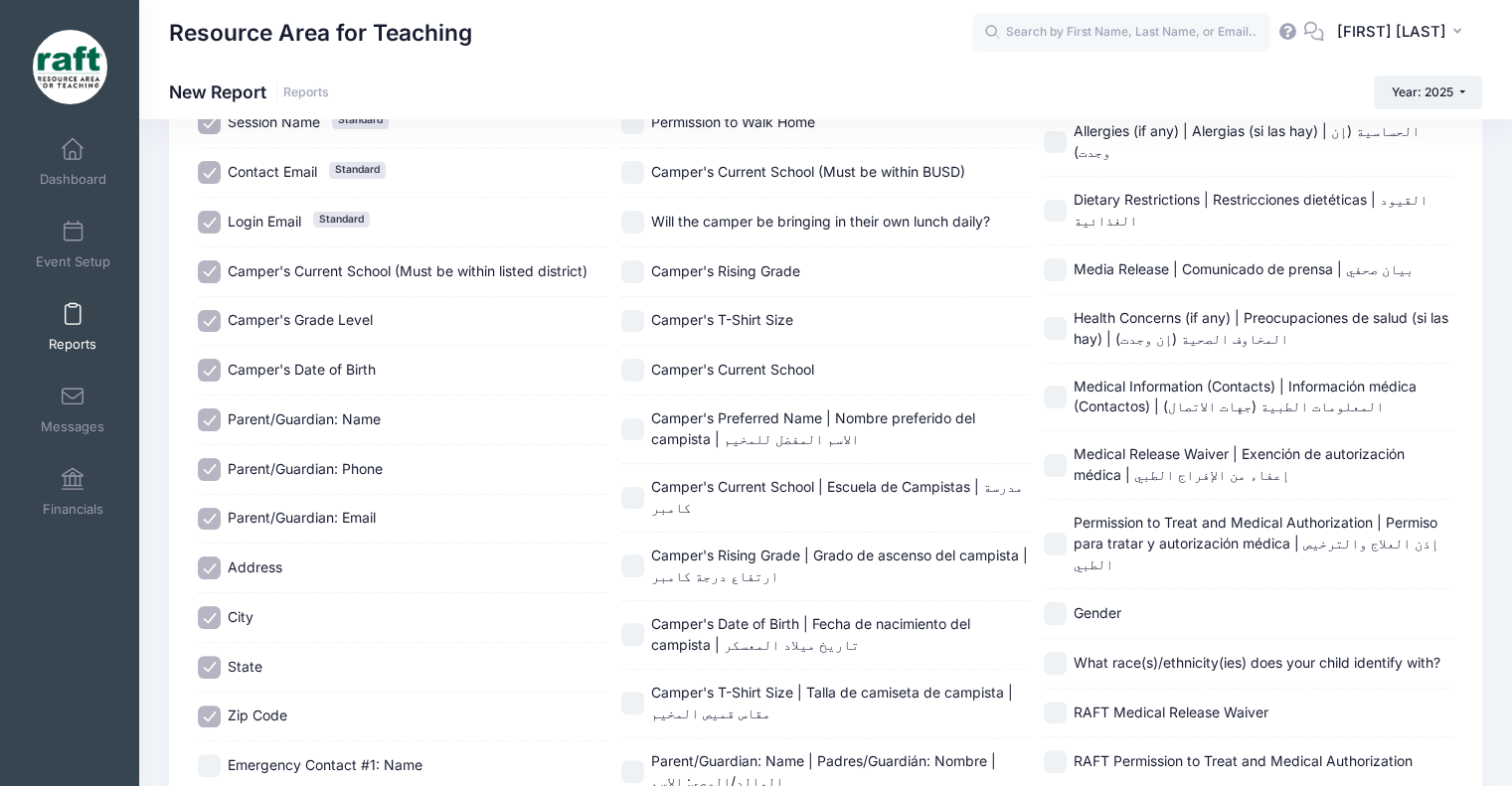 click on "Emergency Contact #1: Name" at bounding box center [403, 766] 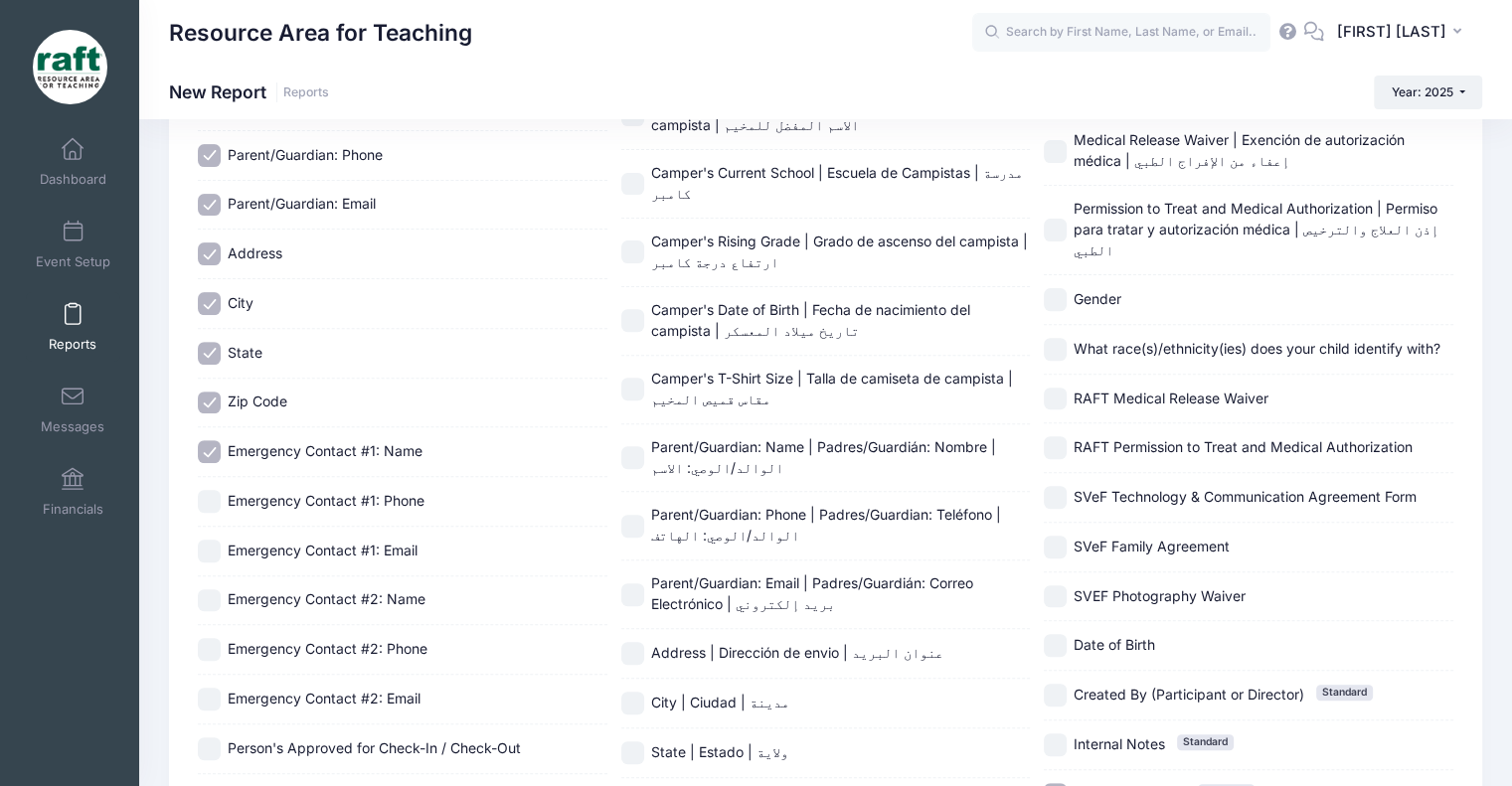 scroll, scrollTop: 655, scrollLeft: 0, axis: vertical 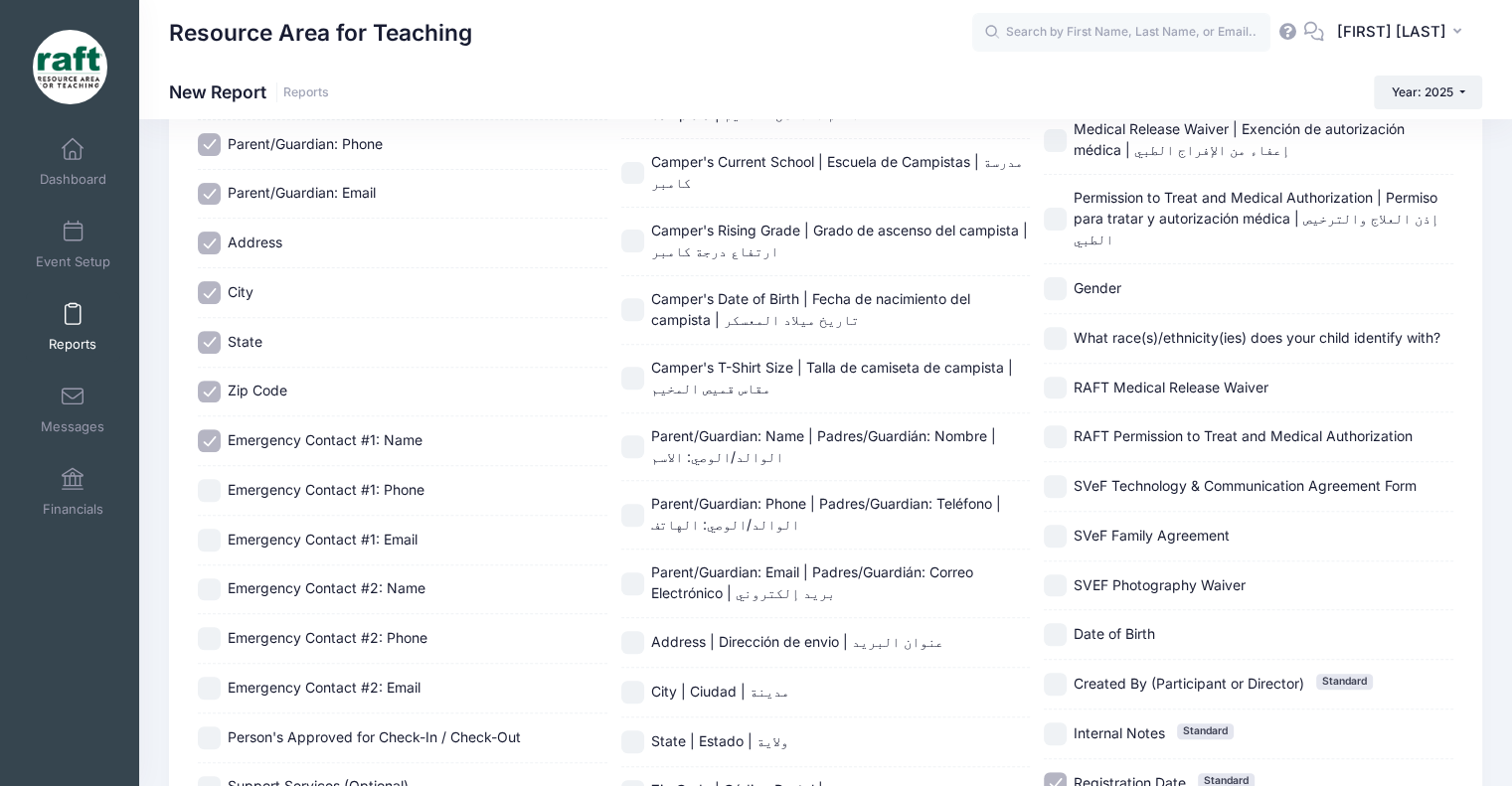 click on "Emergency Contact #1: Phone" at bounding box center [326, 489] 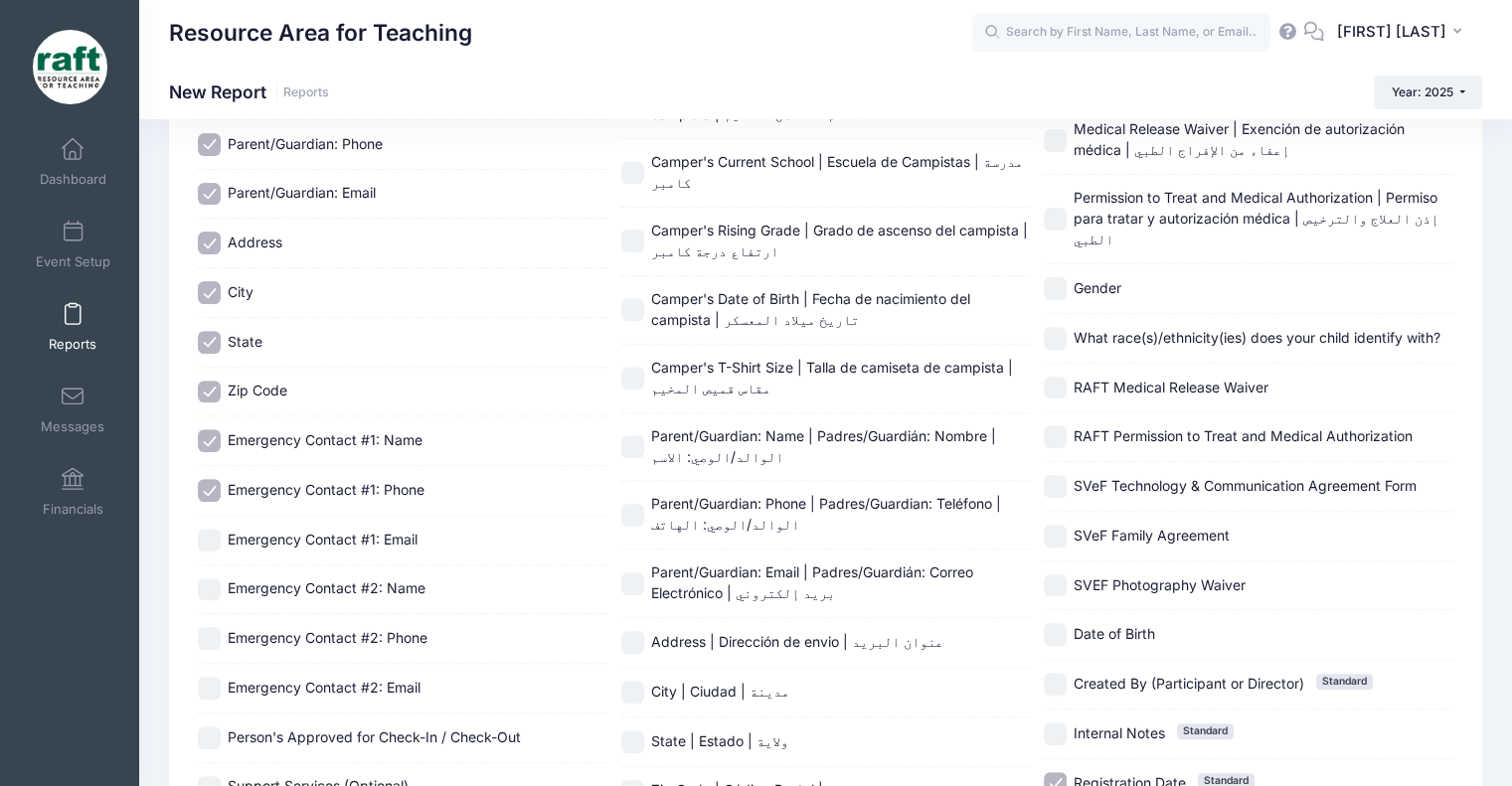 click on "Emergency Contact #2: Name" at bounding box center (403, 590) 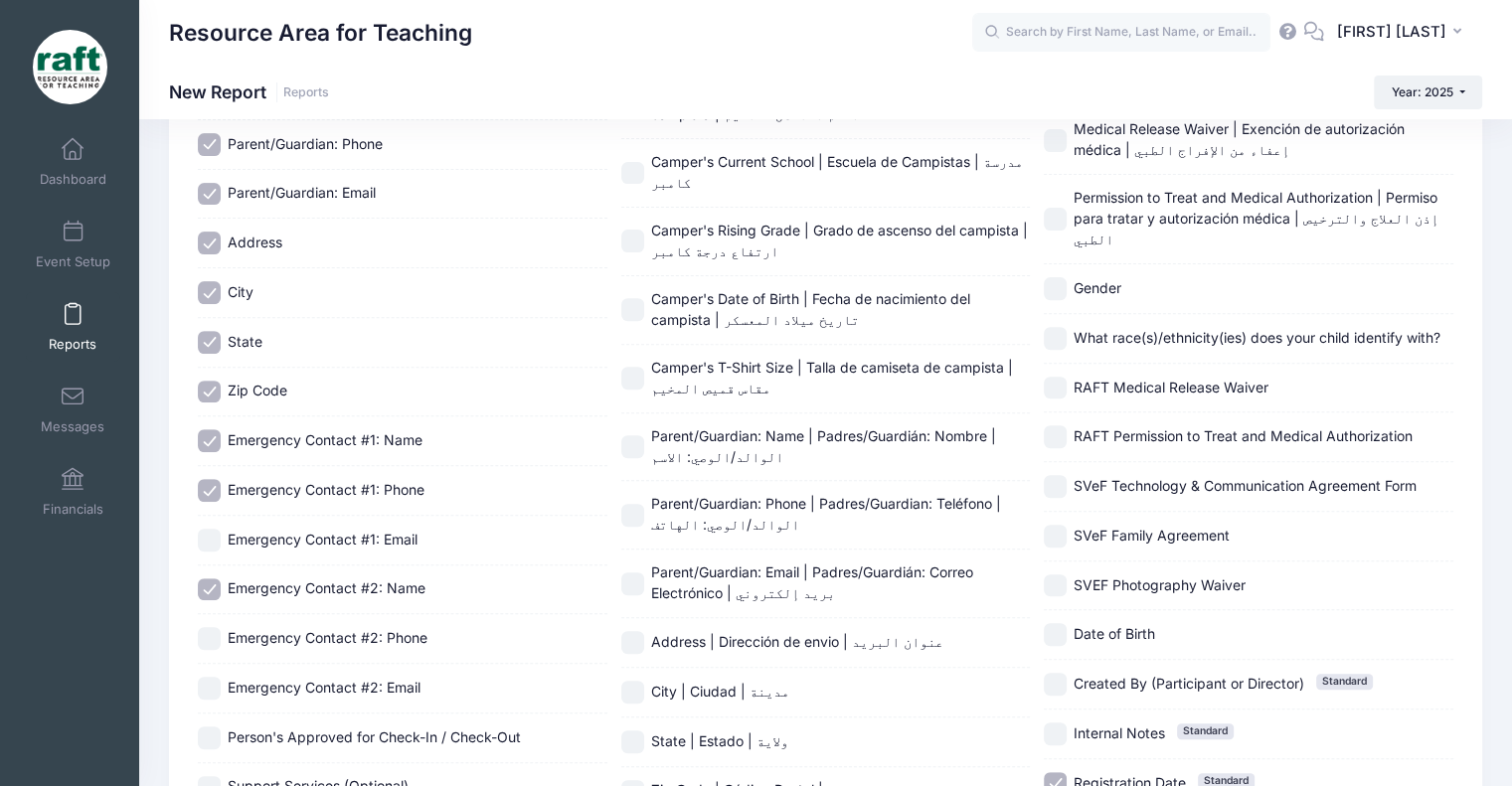 click on "Emergency Contact #2: Name" at bounding box center (403, 590) 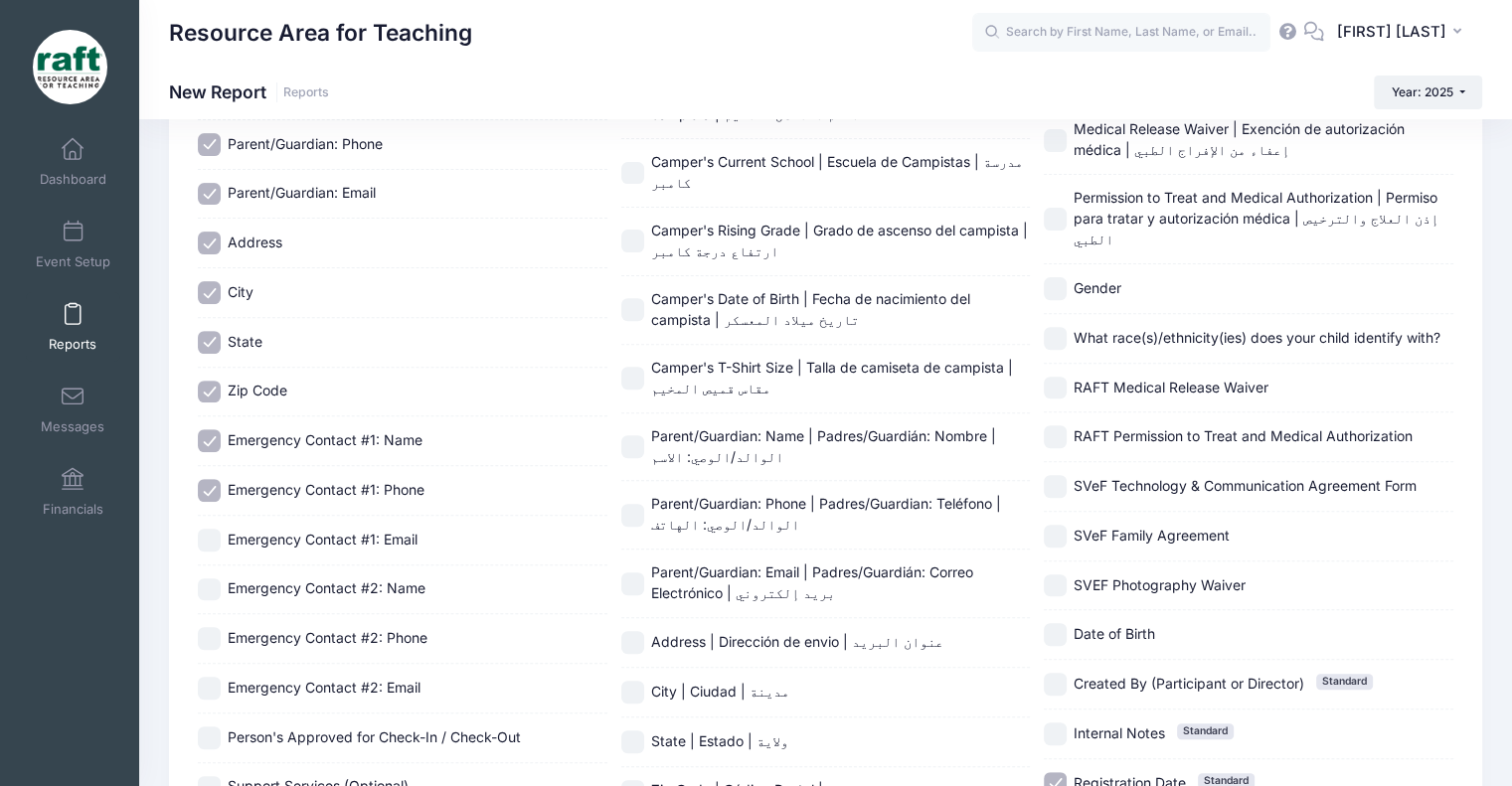 click on "Emergency Contact #1: Email" at bounding box center [322, 539] 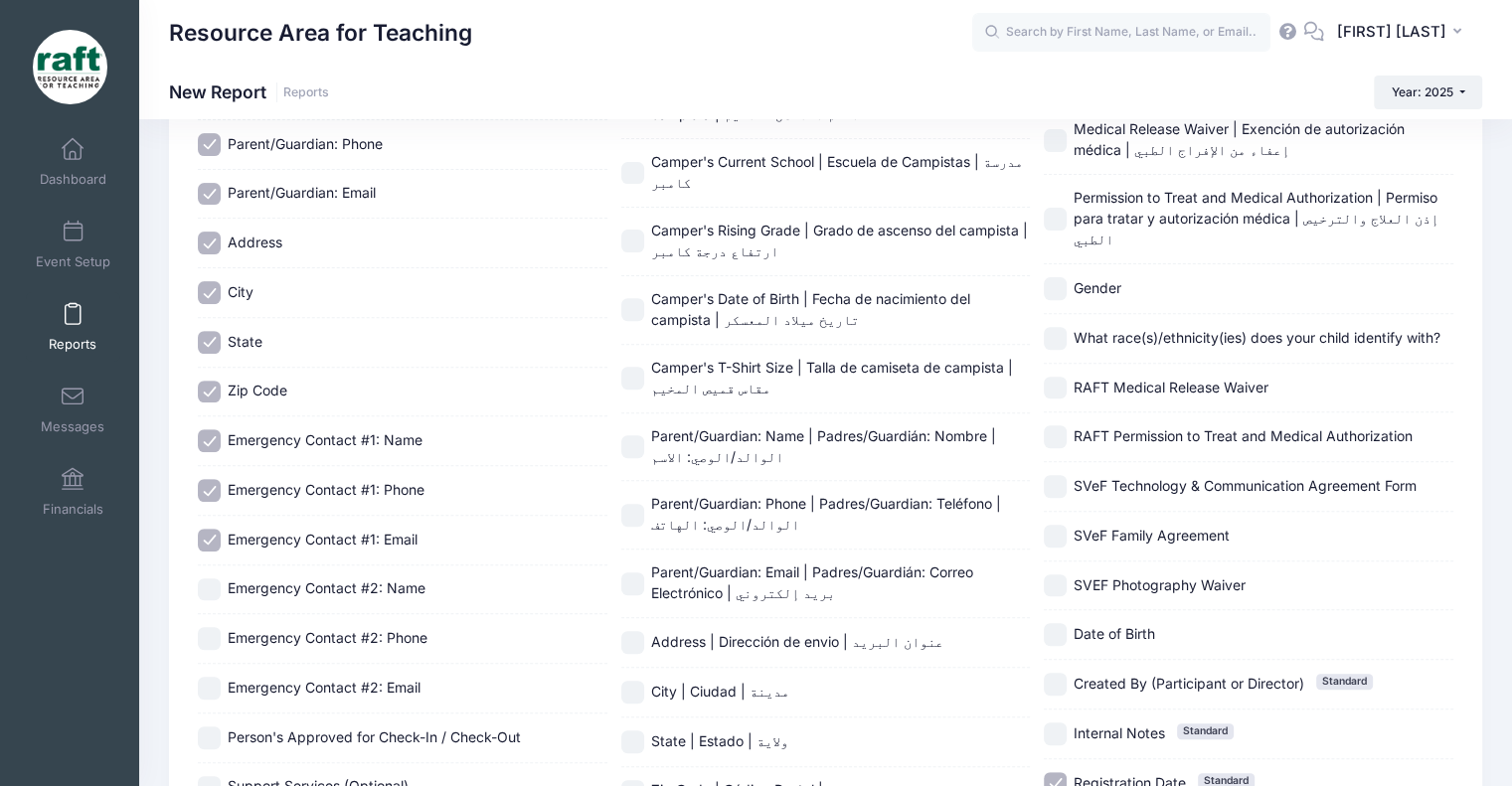 click on "Emergency Contact #2: Name" at bounding box center (326, 587) 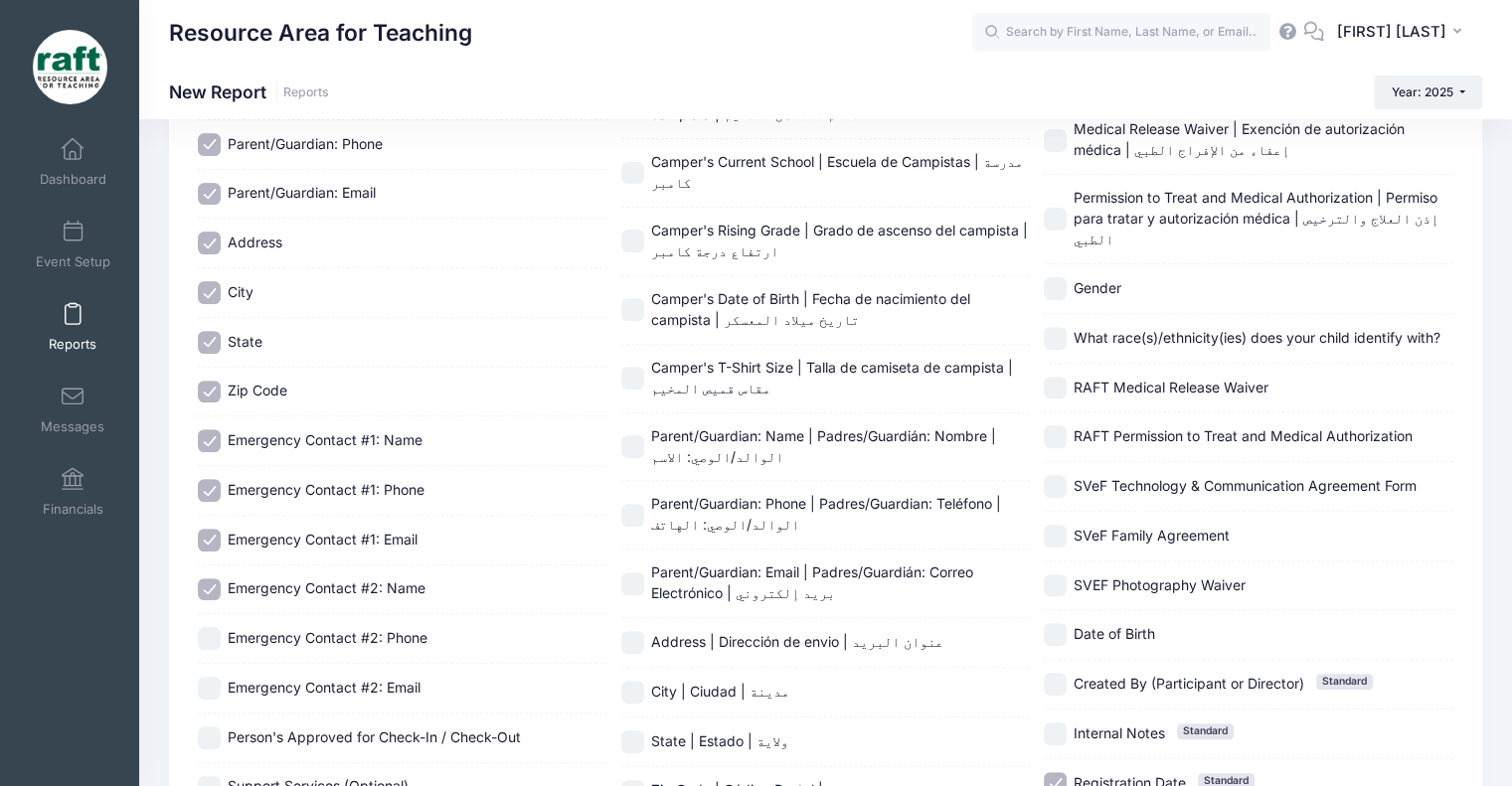 click on "Emergency Contact #2: Phone" at bounding box center (403, 639) 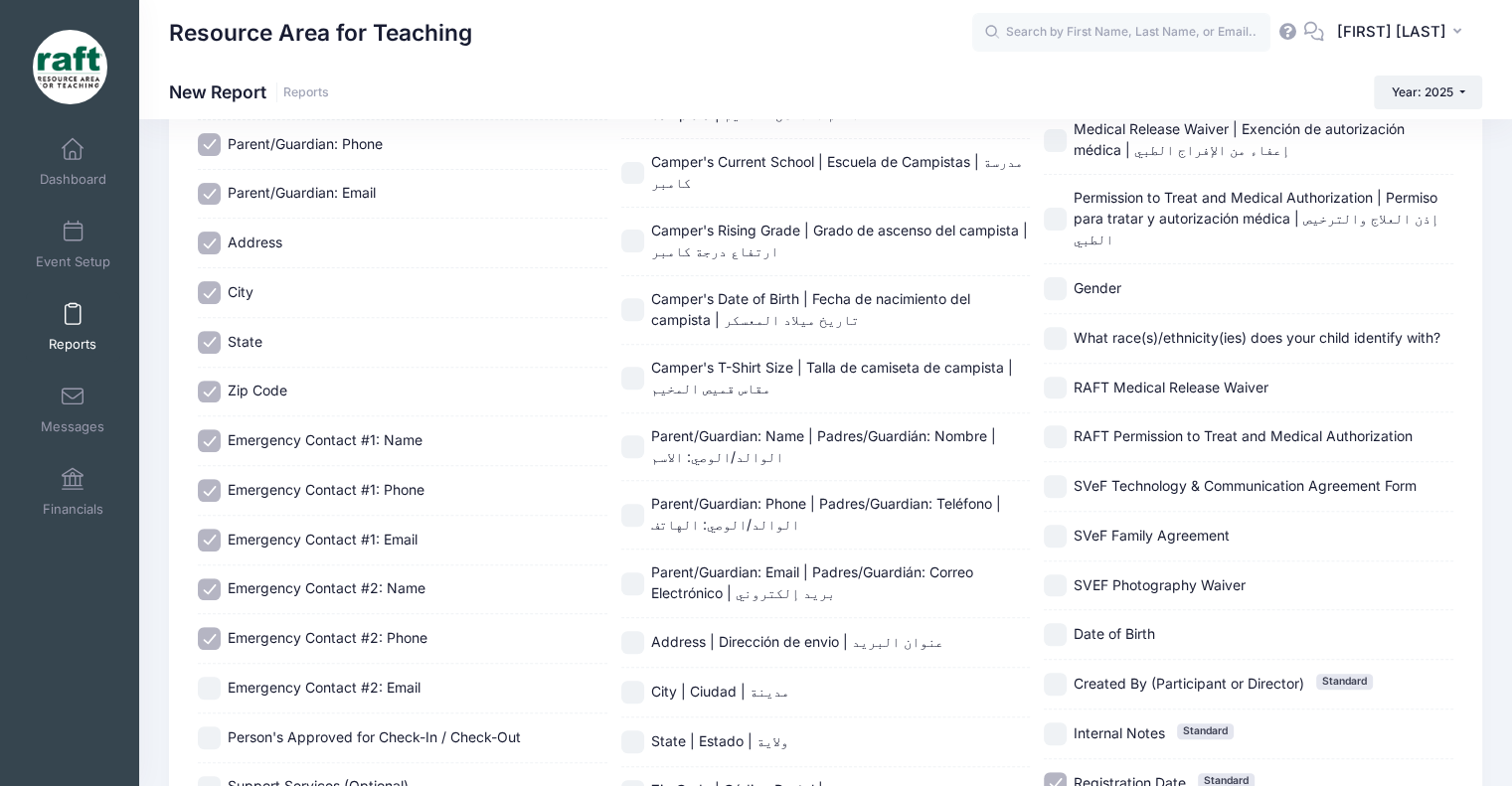 click on "Emergency Contact #2: Email" at bounding box center [324, 688] 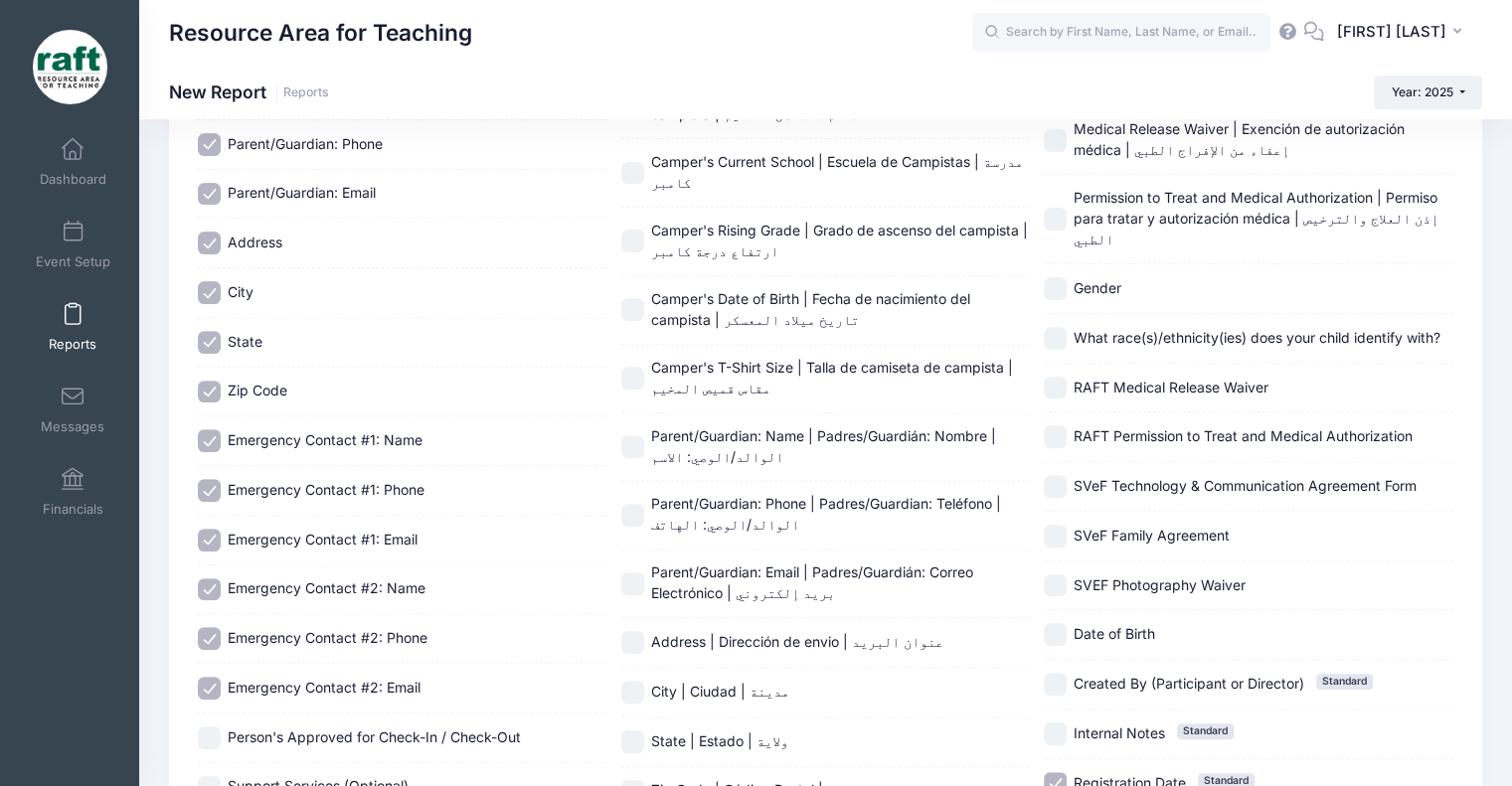 click on "Person's Approved for Check-In / Check-Out" at bounding box center [374, 736] 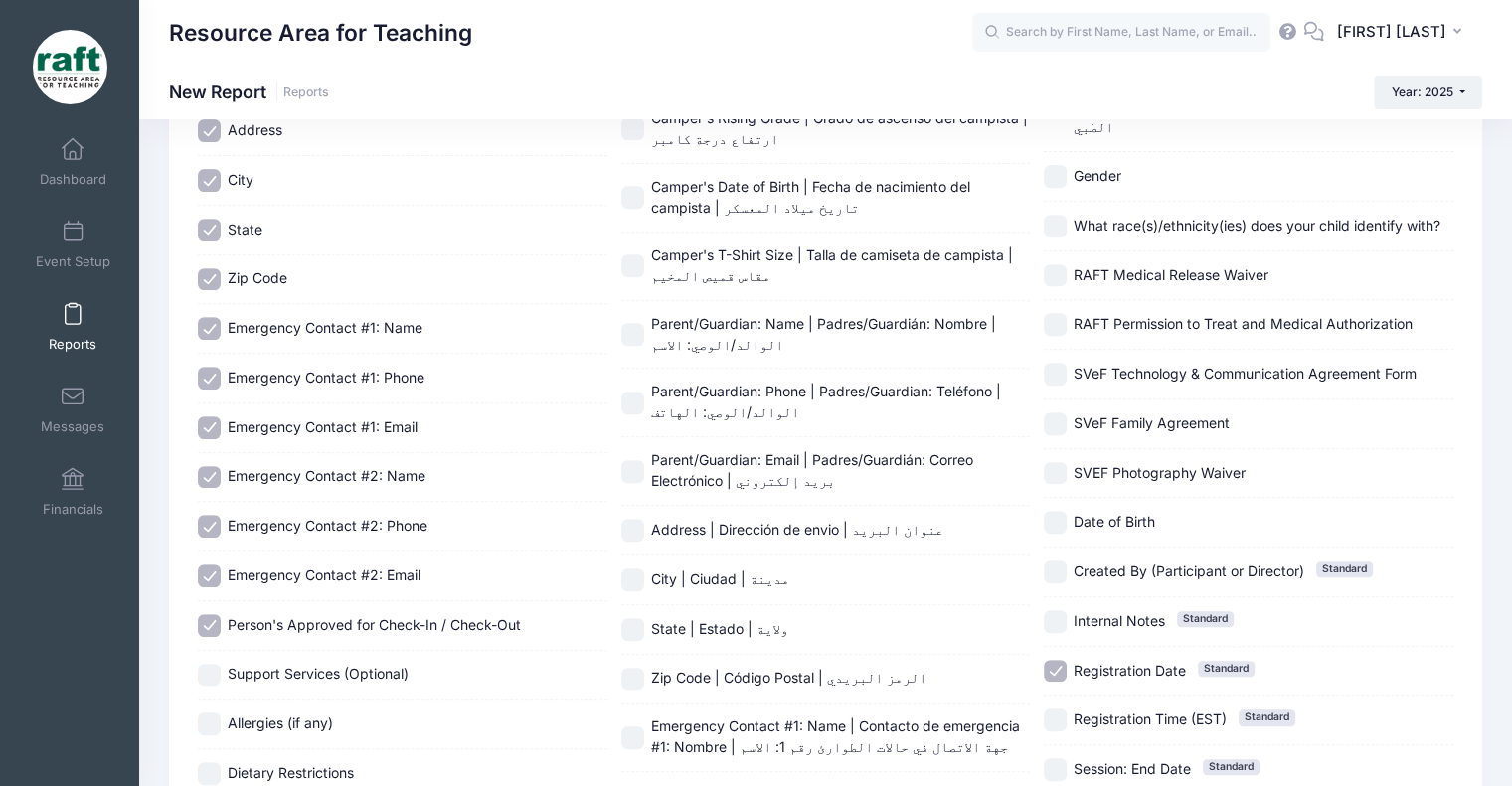 scroll, scrollTop: 768, scrollLeft: 0, axis: vertical 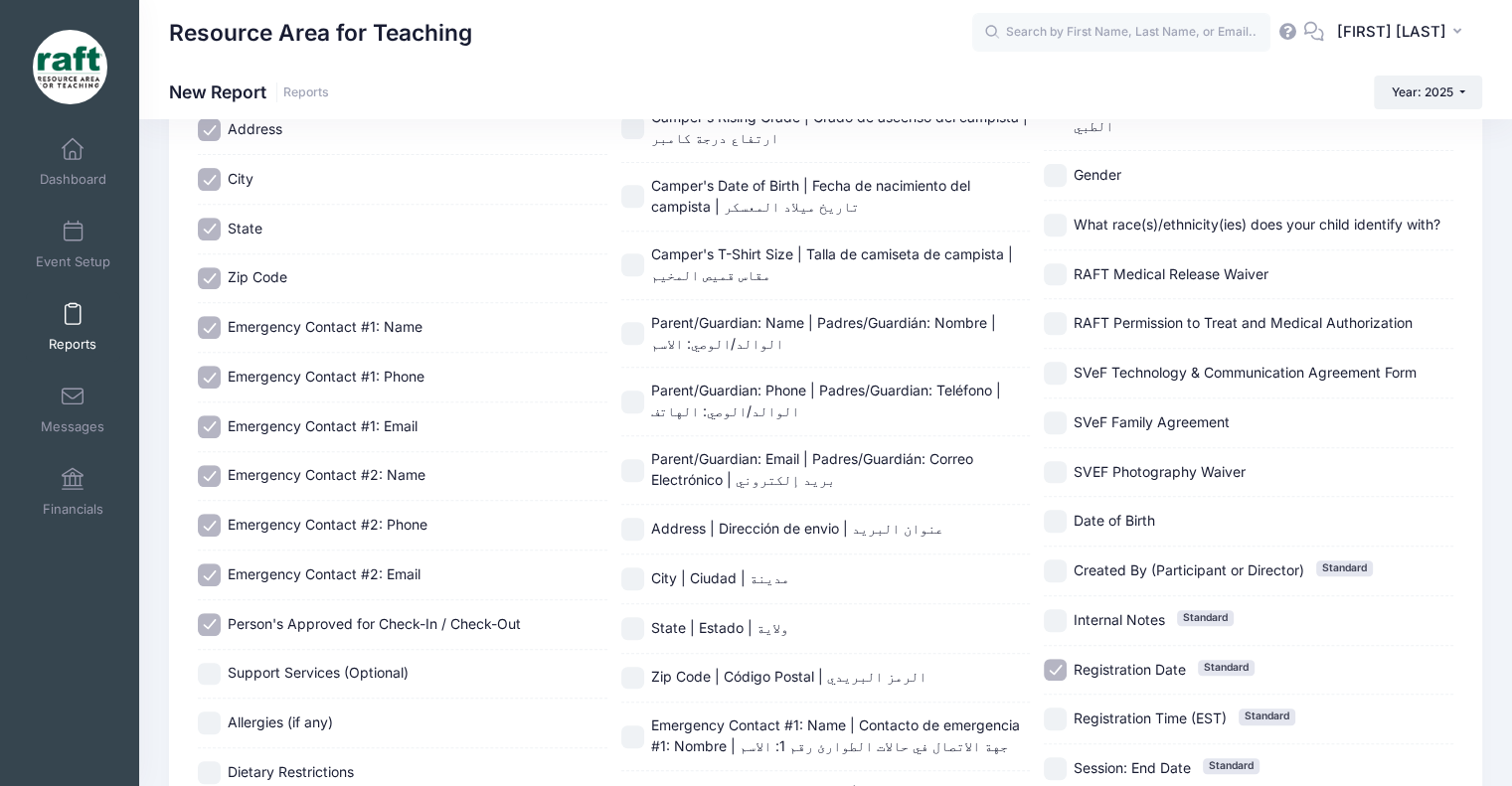 click on "Support Services (Optional)" at bounding box center (403, 675) 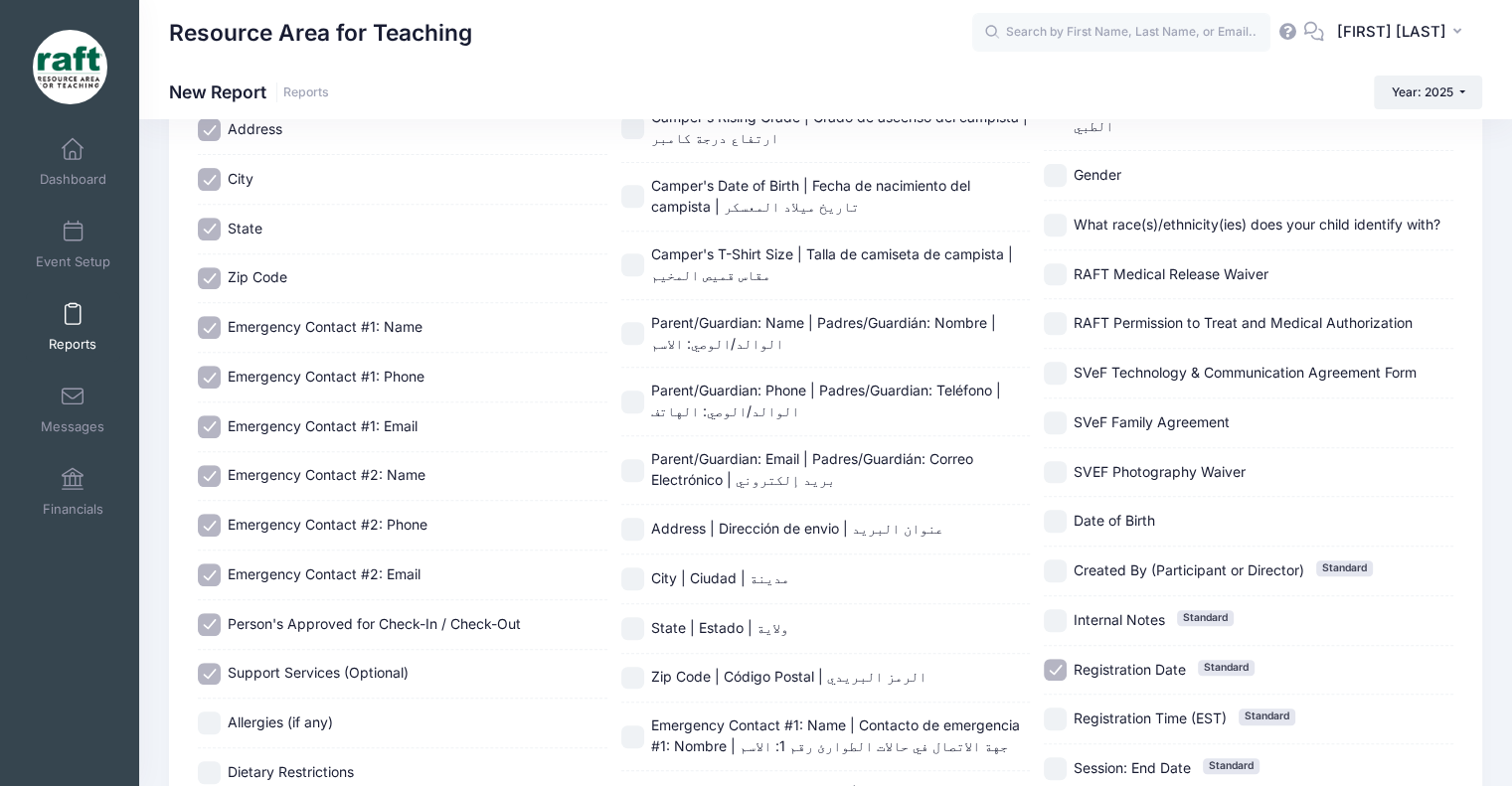 click on "Allergies (if any)" at bounding box center [403, 723] 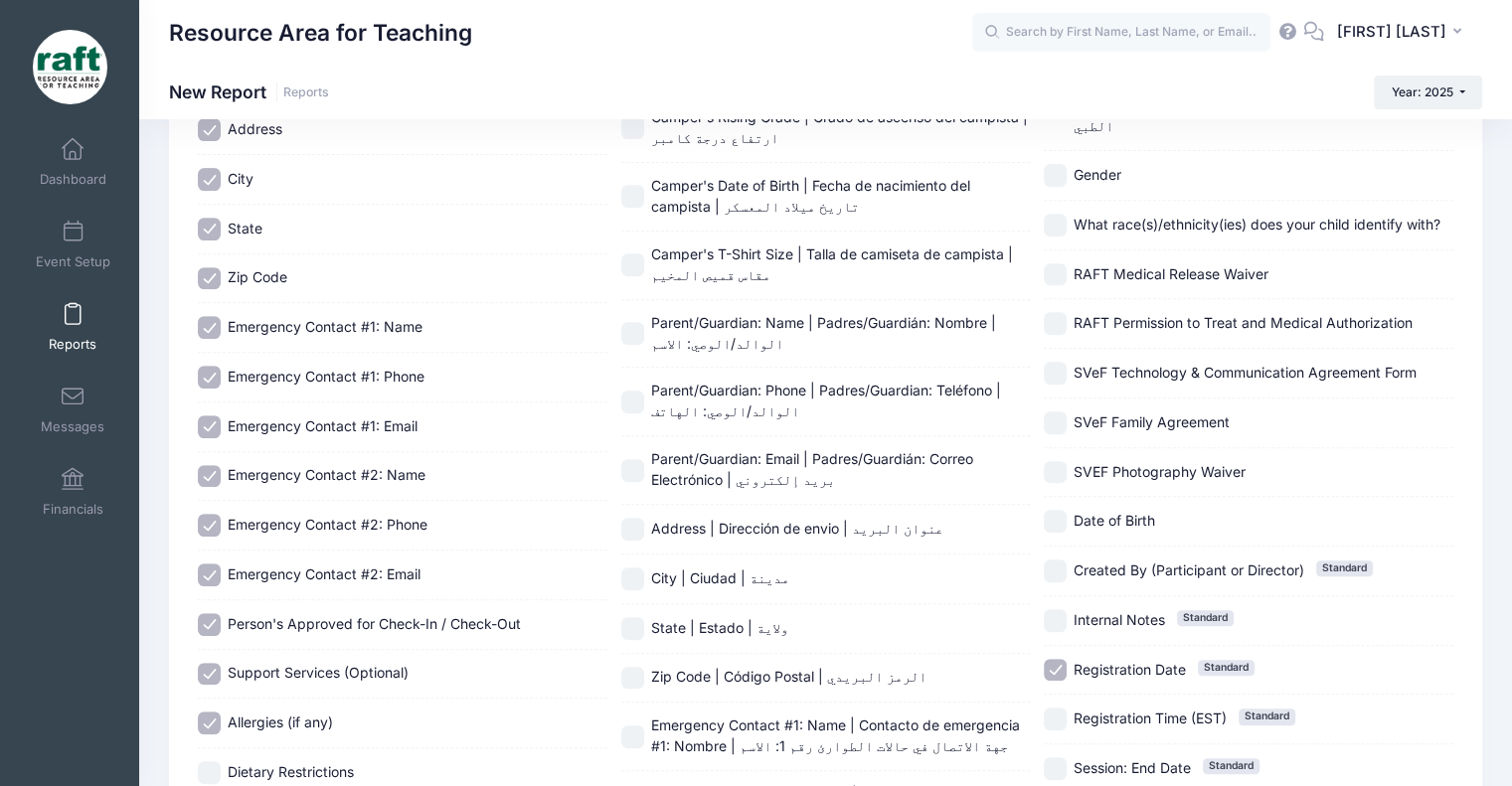 click on "Dietary Restrictions" at bounding box center (403, 772) 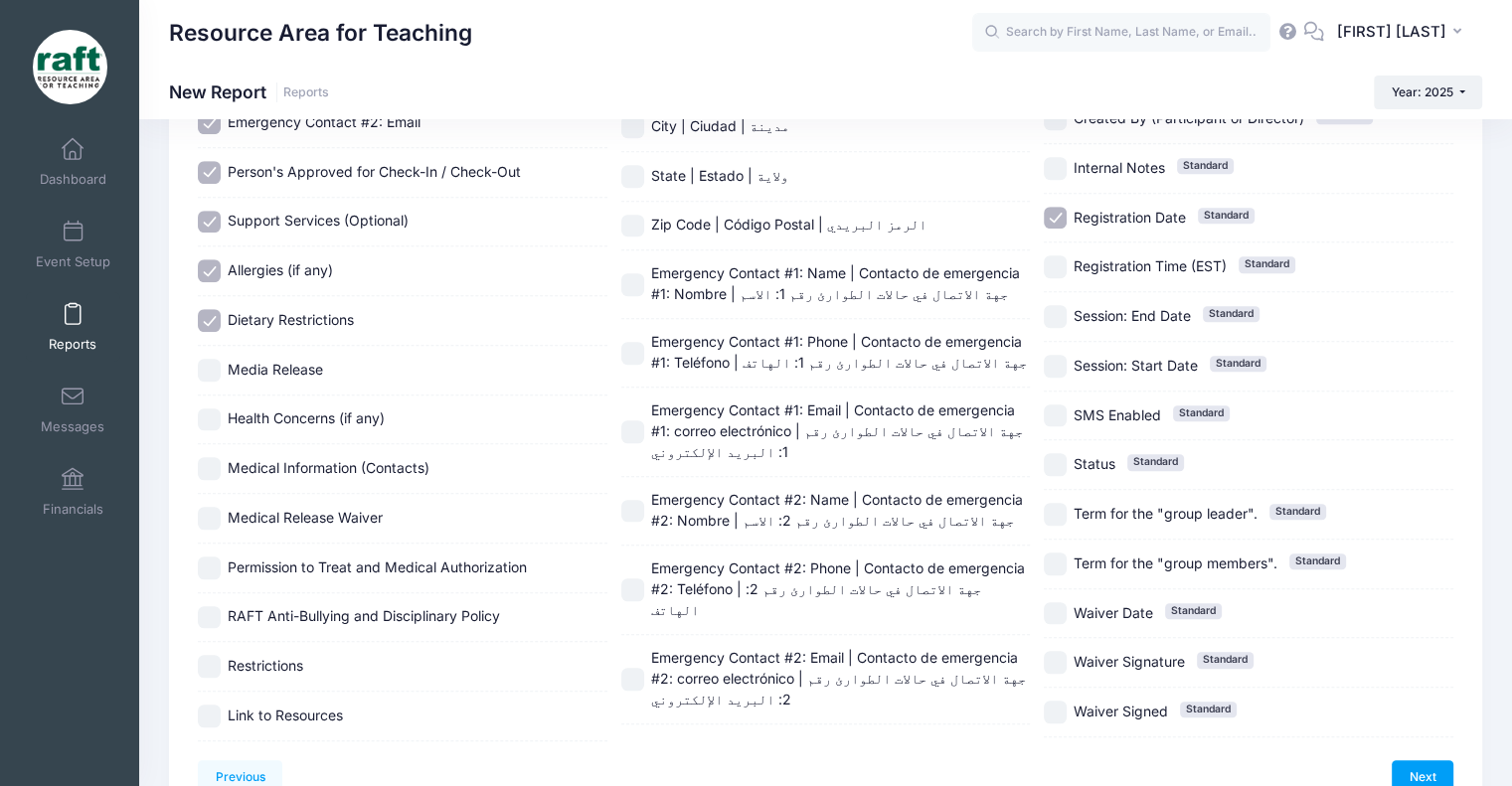 scroll, scrollTop: 1225, scrollLeft: 0, axis: vertical 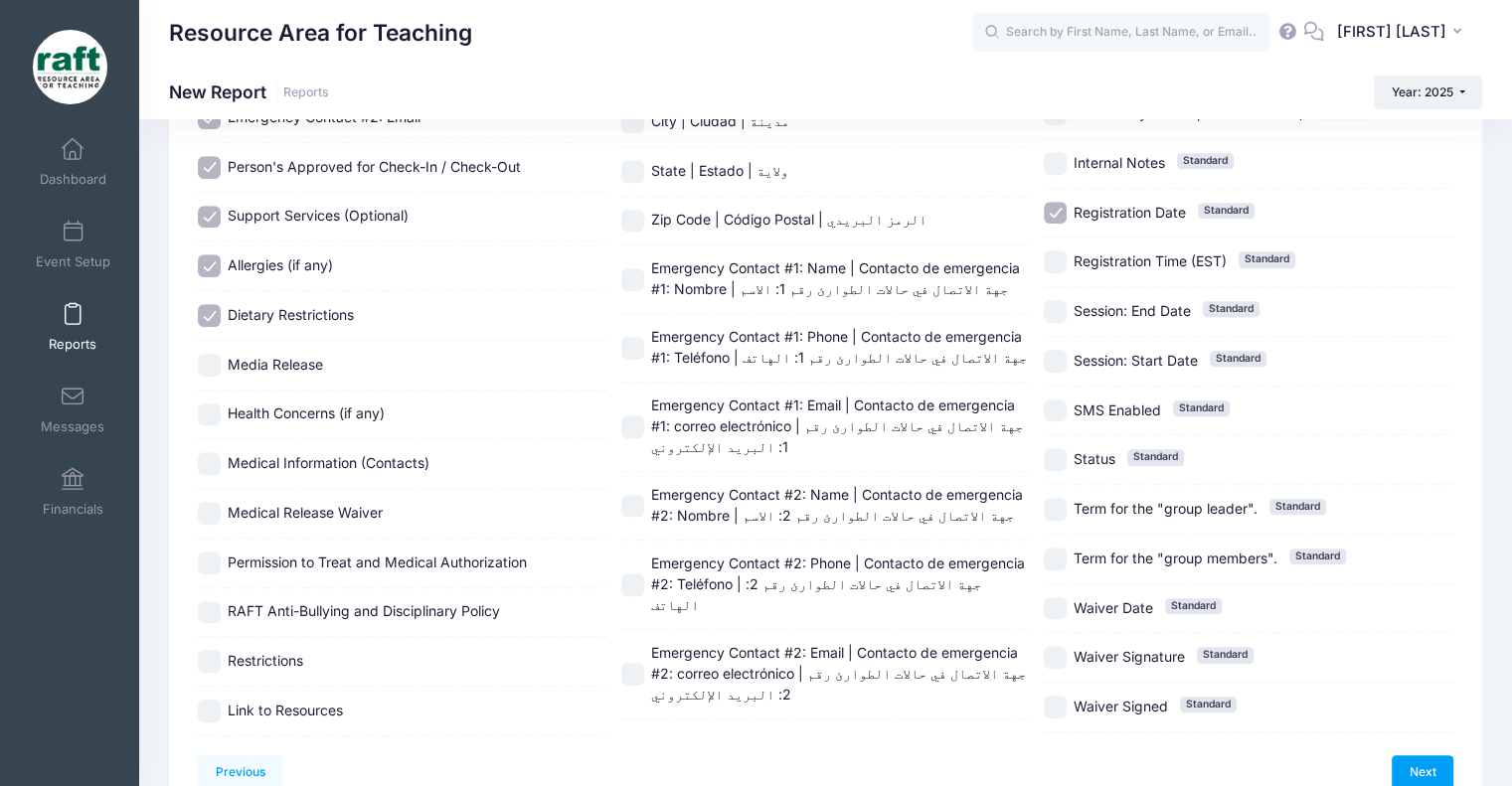 click on "Media Release" at bounding box center [403, 366] 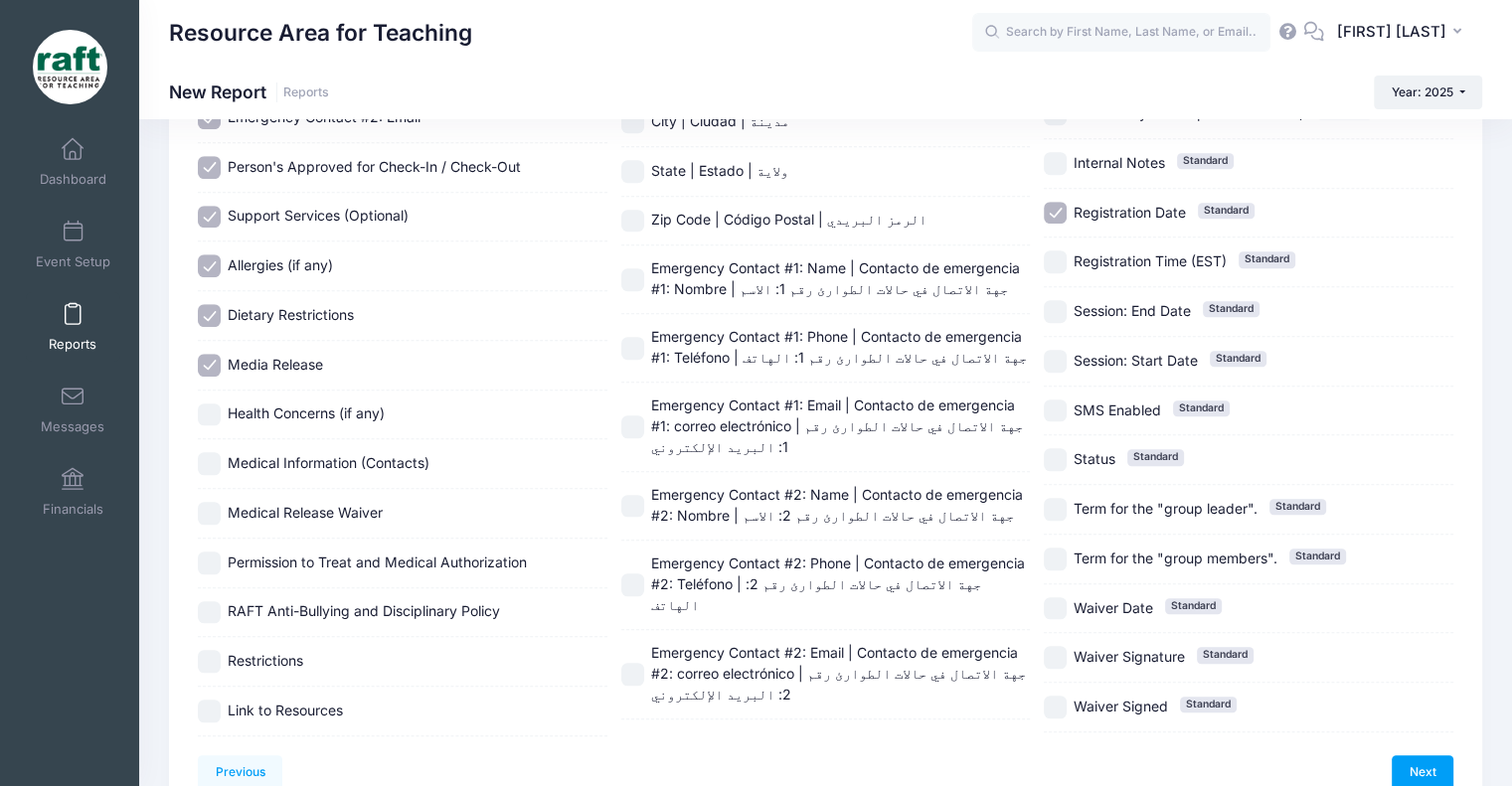 click on "Health Concerns (if any)" at bounding box center [306, 412] 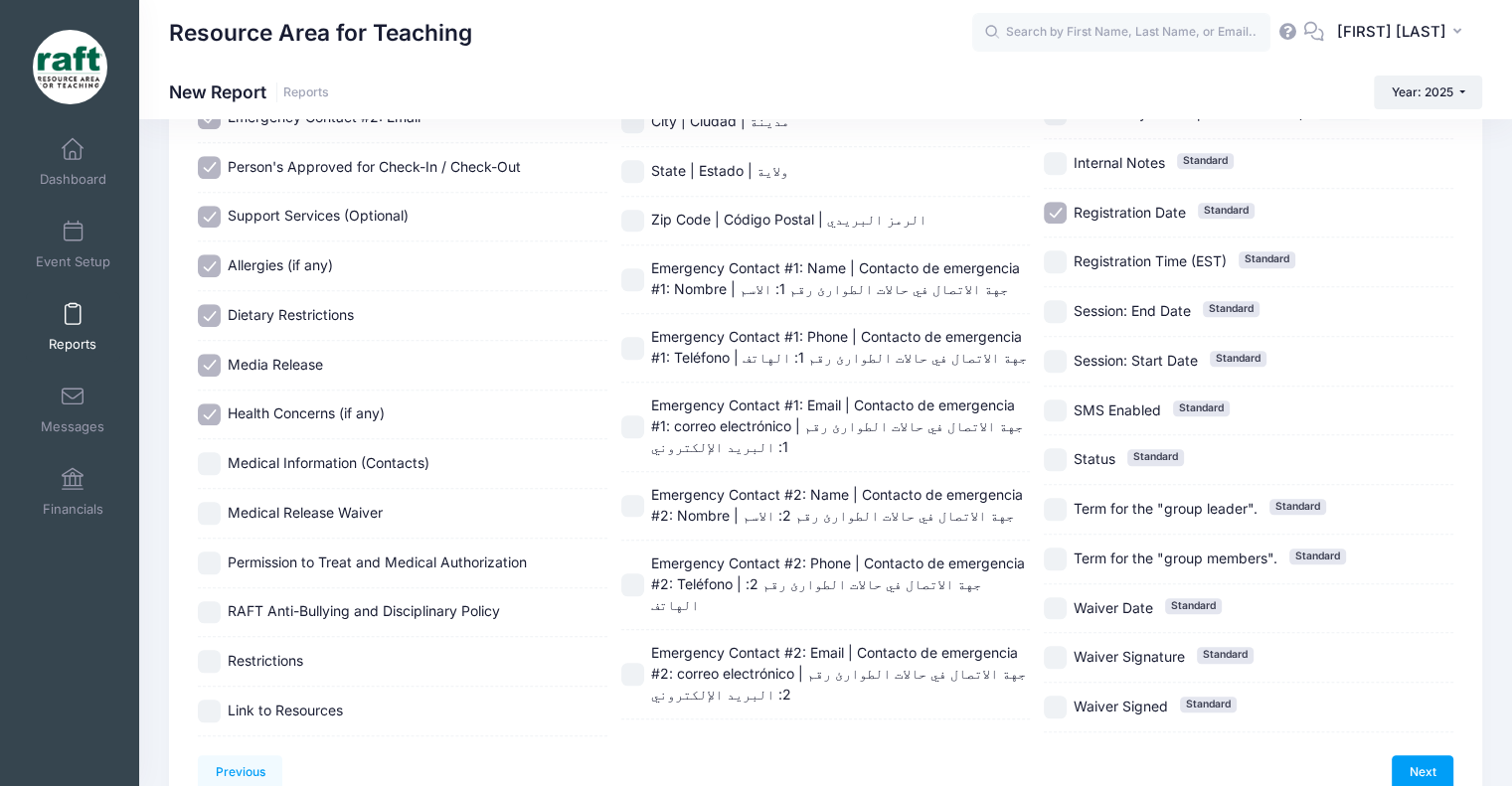 click on "Health Concerns (if any)" at bounding box center (403, 415) 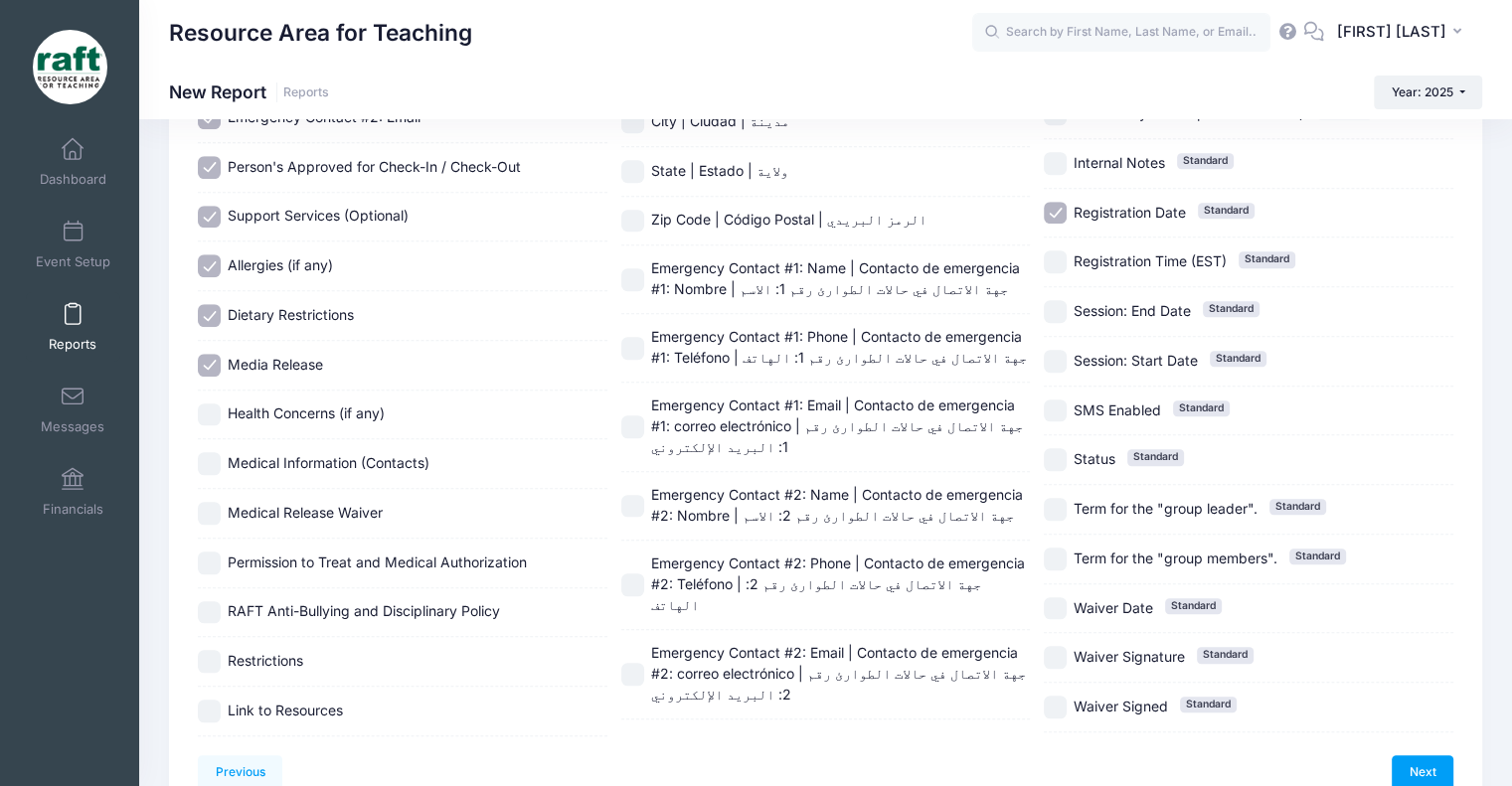 click on "Medical Information (Contacts)" at bounding box center [403, 464] 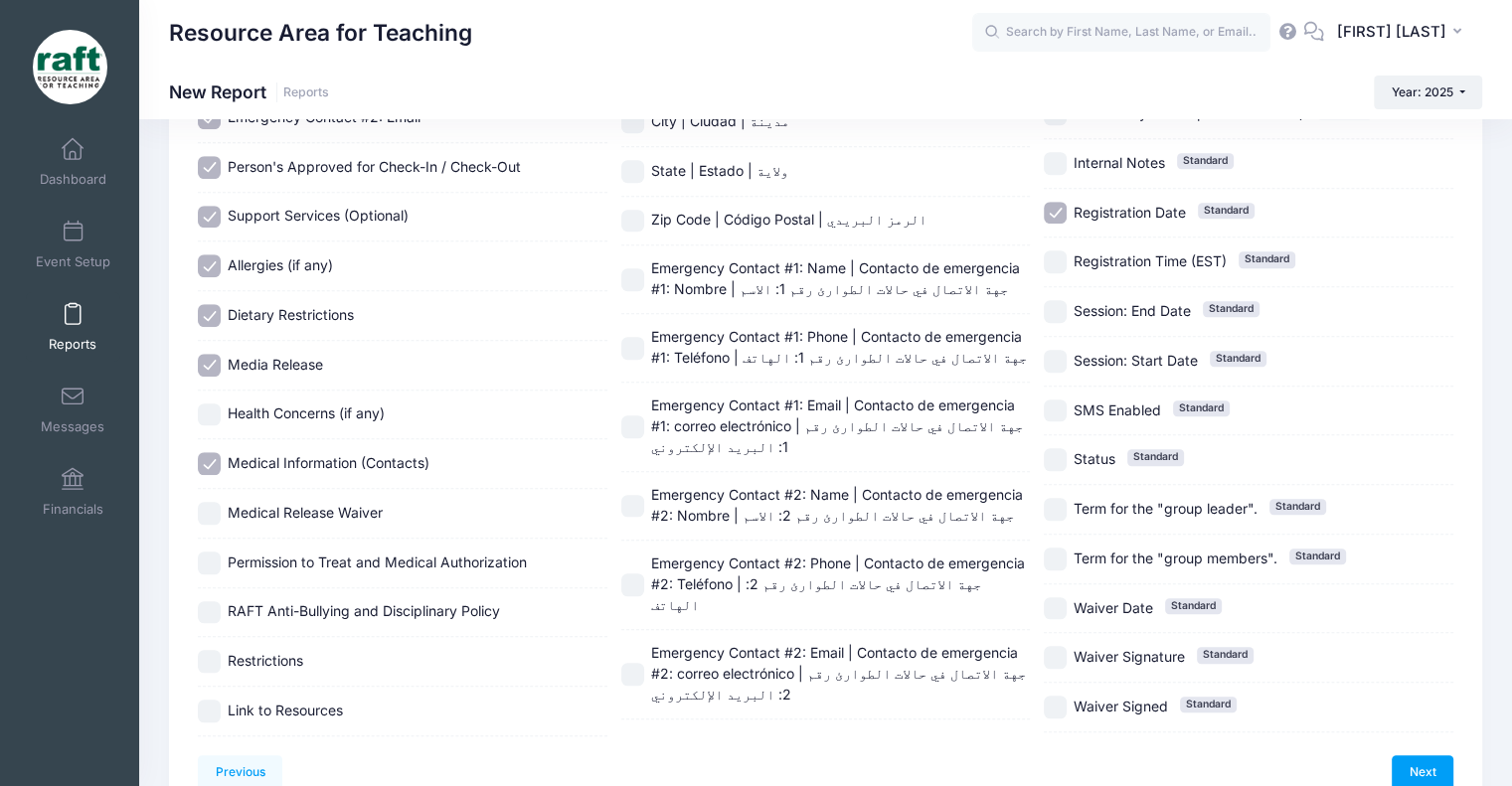 click on "Health Concerns (if any)" at bounding box center [403, 415] 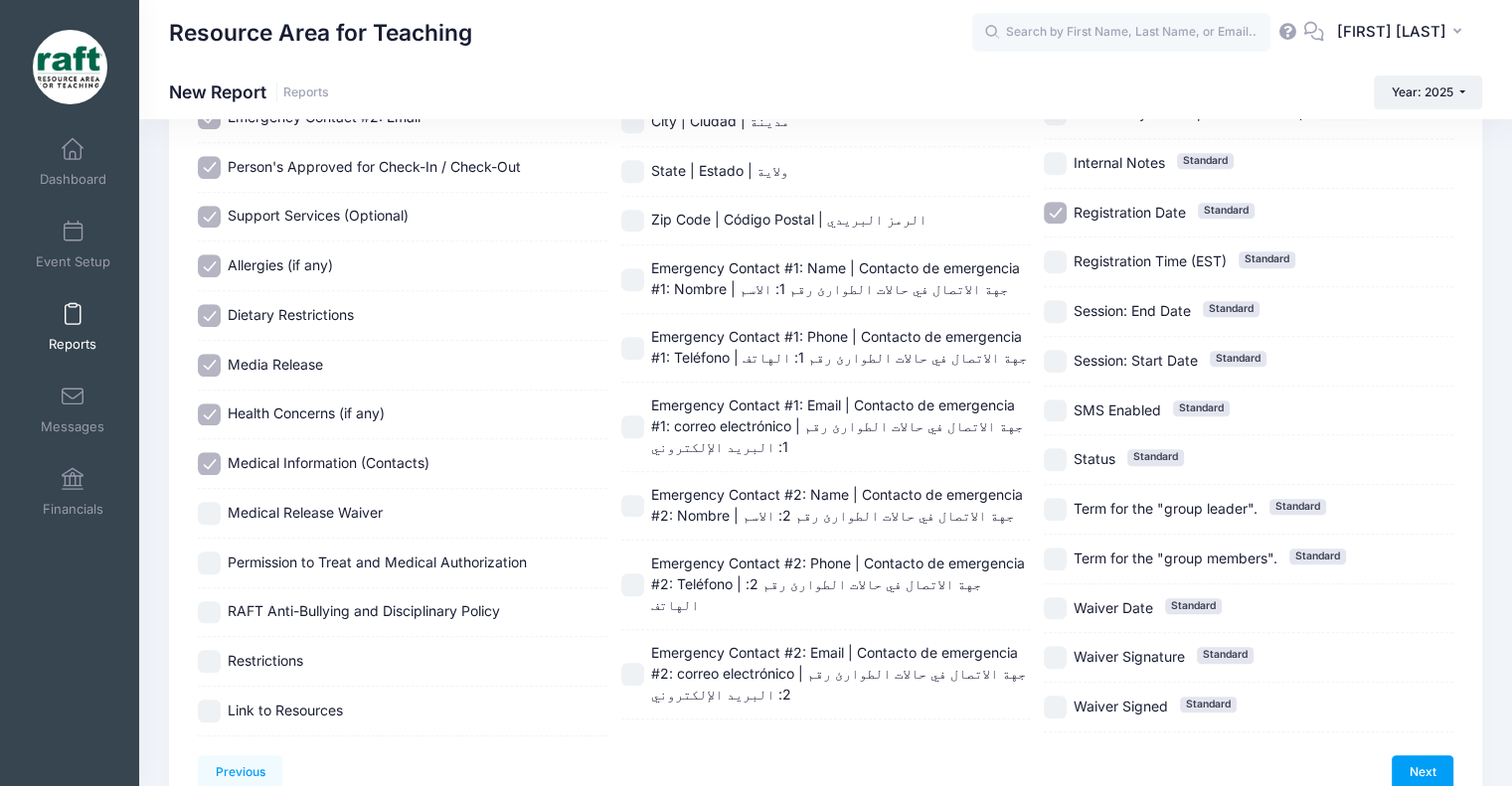 click on "Medical Release Waiver" at bounding box center (403, 514) 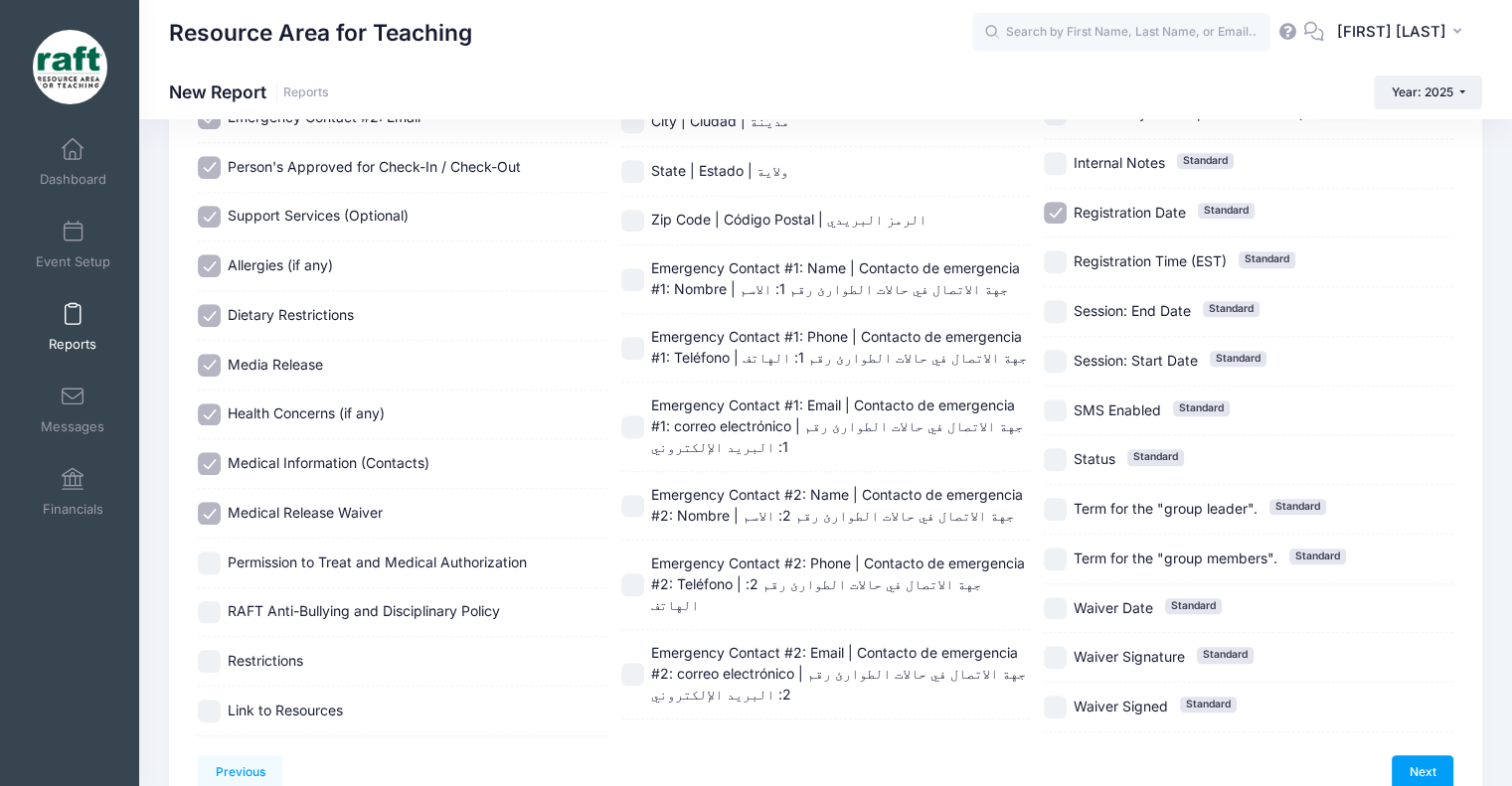 click on "RAFT Anti-Bullying and Disciplinary Policy" at bounding box center [403, 613] 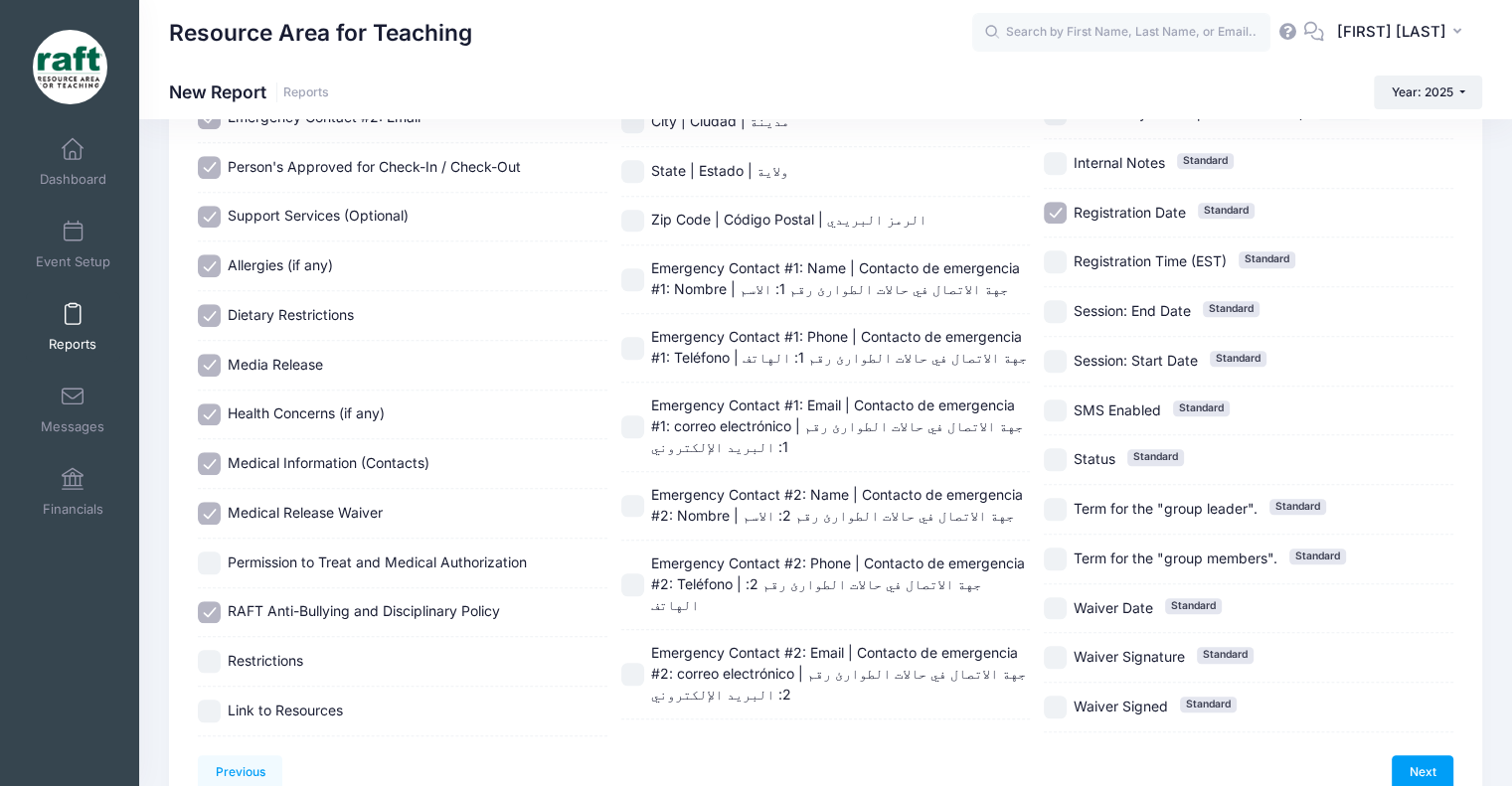 click on "RAFT Anti-Bullying and Disciplinary Policy" at bounding box center [364, 610] 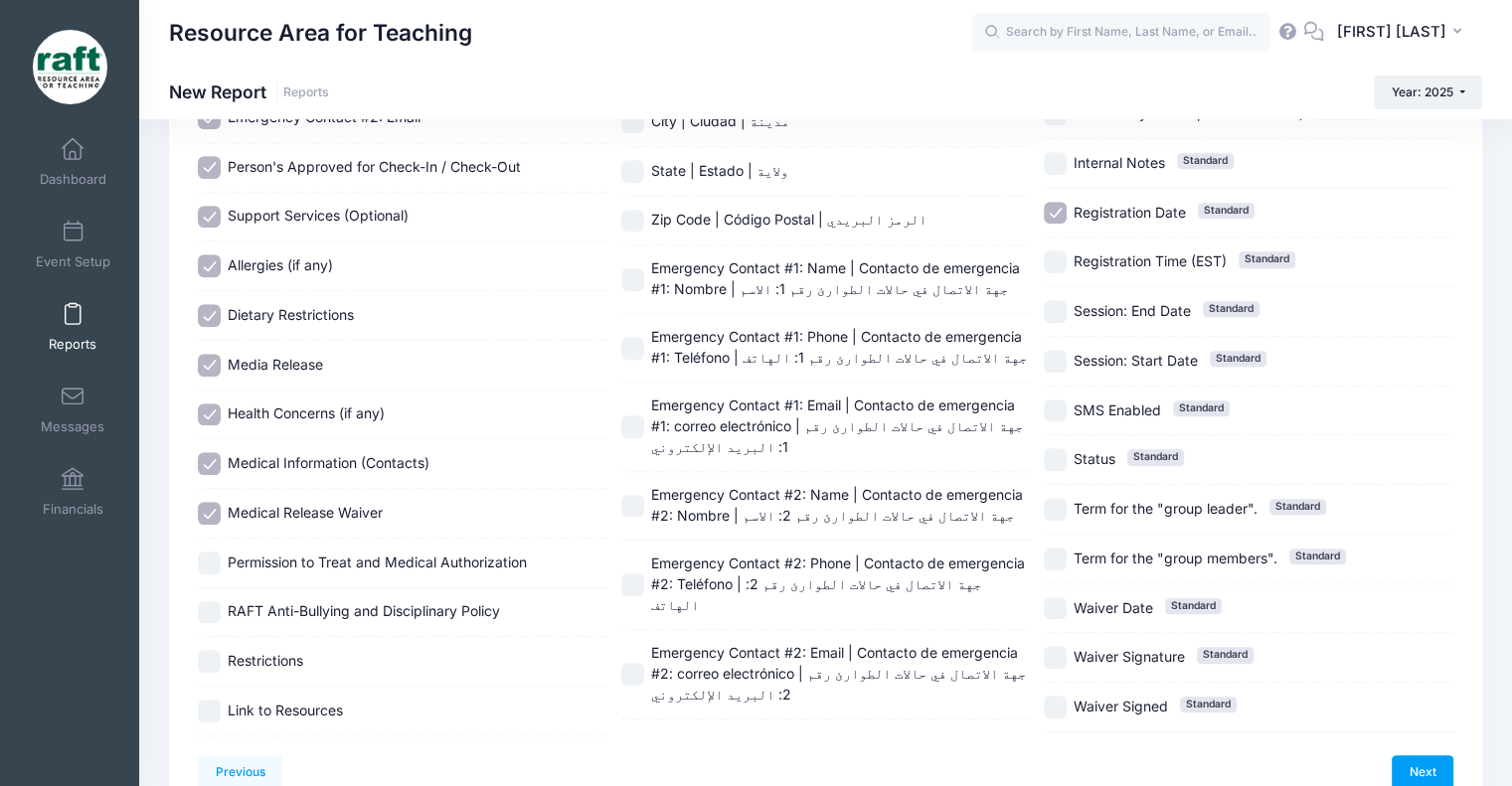 click on "Restrictions" at bounding box center (403, 661) 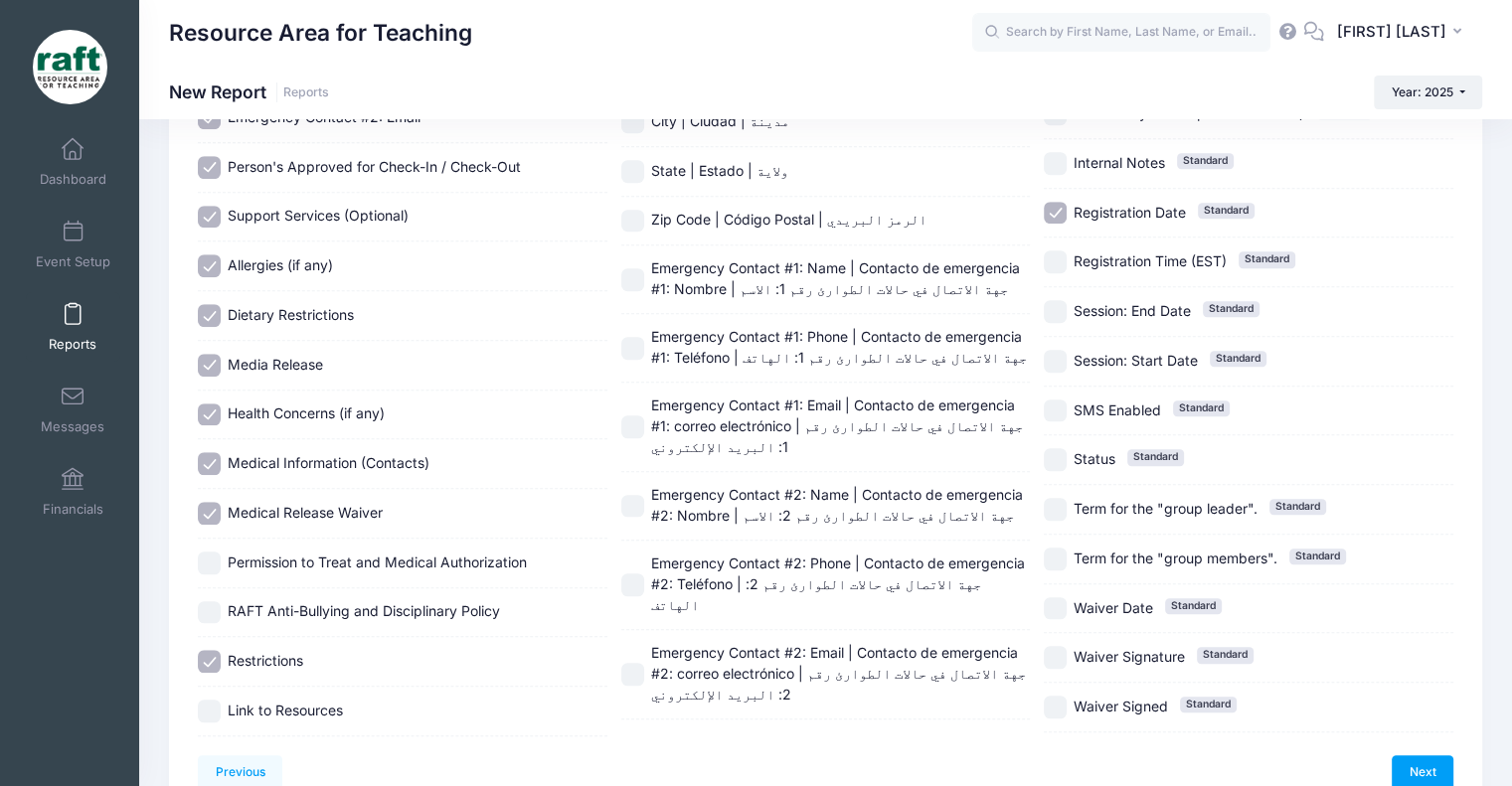 click on "RAFT Anti-Bullying and Disciplinary Policy" at bounding box center [403, 613] 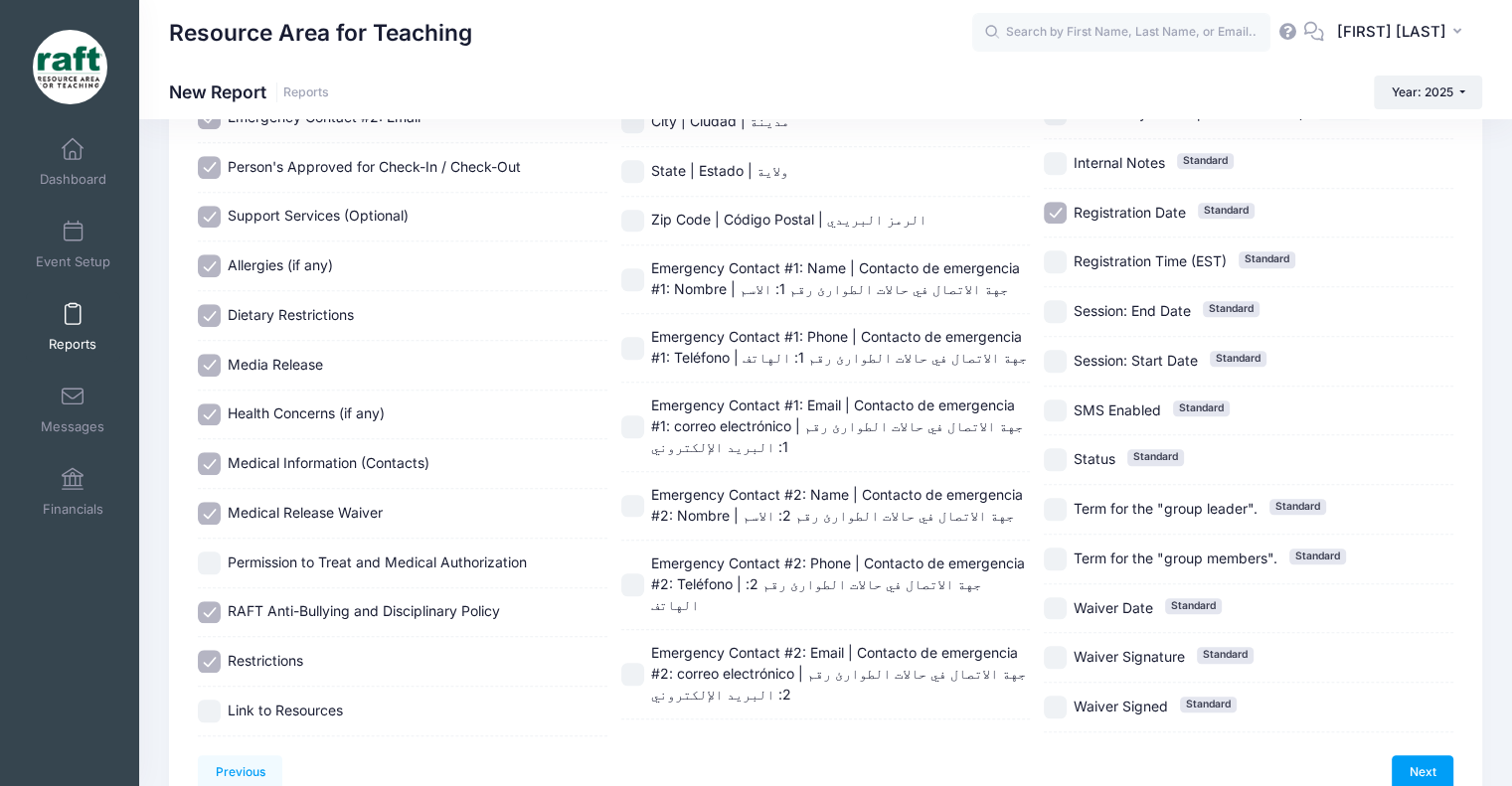 click on "Permission to Treat and Medical Authorization" at bounding box center [403, 562] 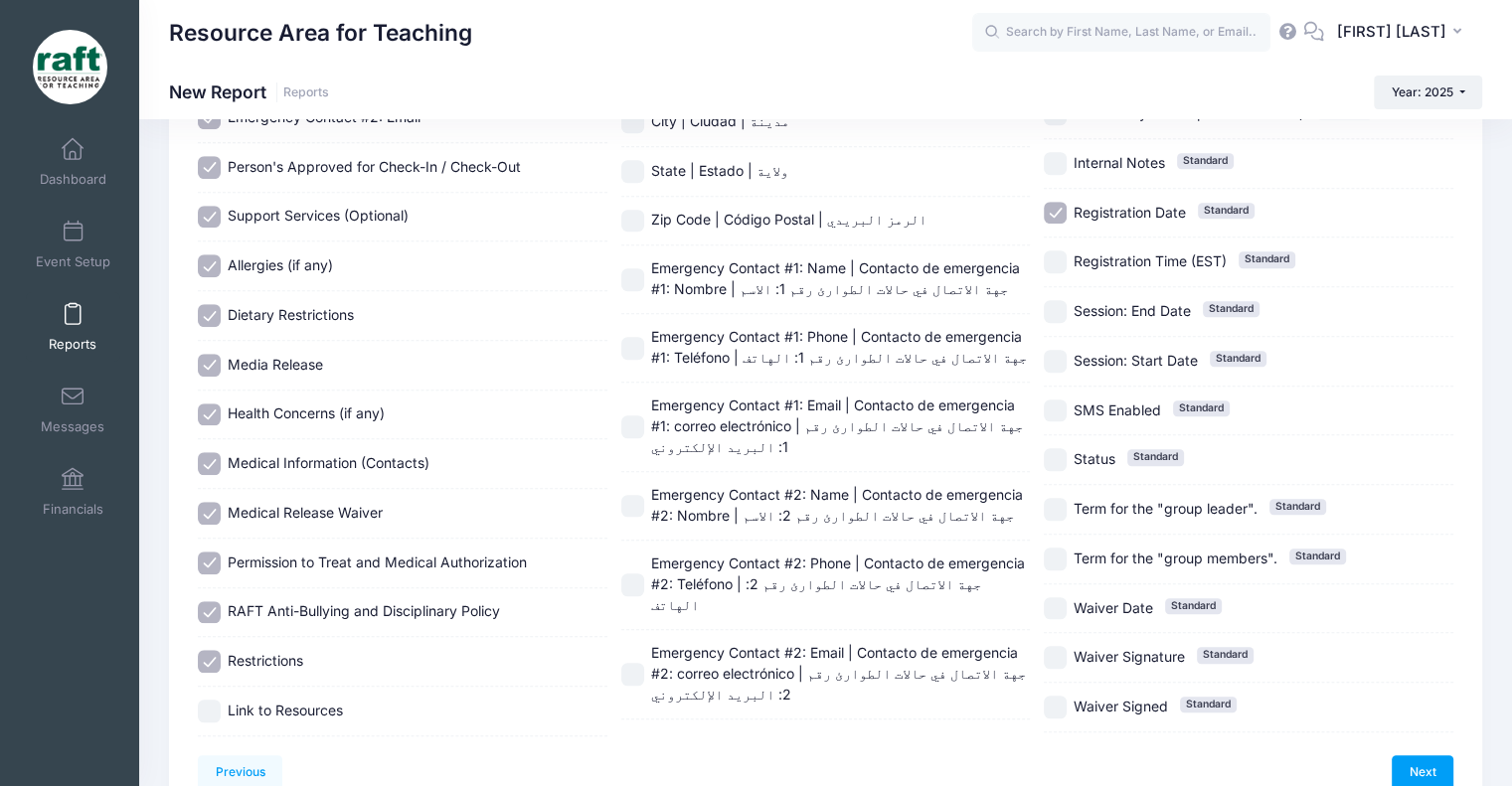 click on "Emergency Contact #2: Email | Contacto de emergencia #2: correo electrónico | جهة الاتصال في حالات الطوارئ رقم 2: البريد الإلكتروني" at bounding box center [838, 673] 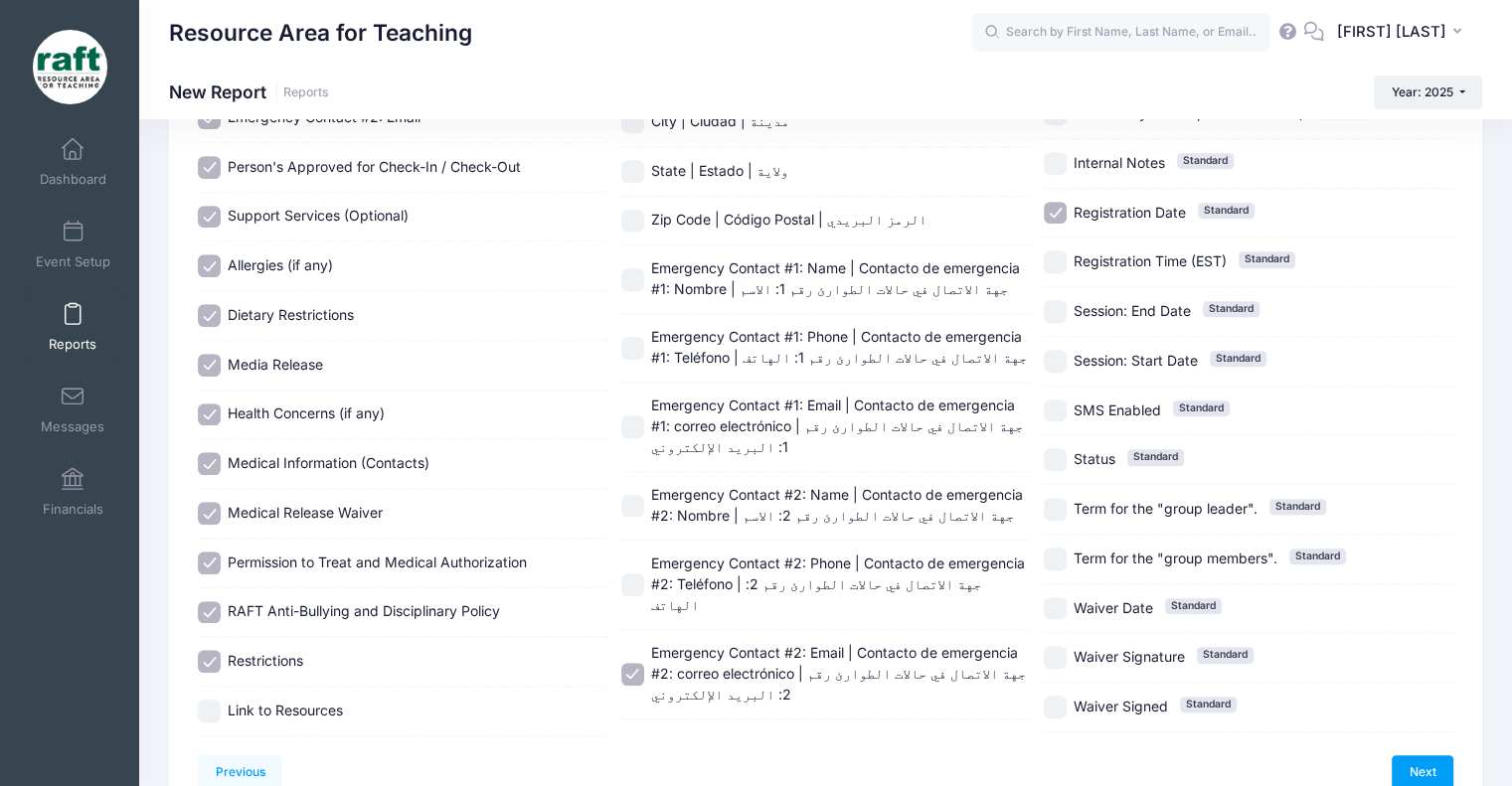 click on "Emergency Contact #2: Phone | Contacto de emergencia #2: Teléfono | جهة الاتصال في حالات الطوارئ رقم 2: الهاتف" at bounding box center (838, 583) 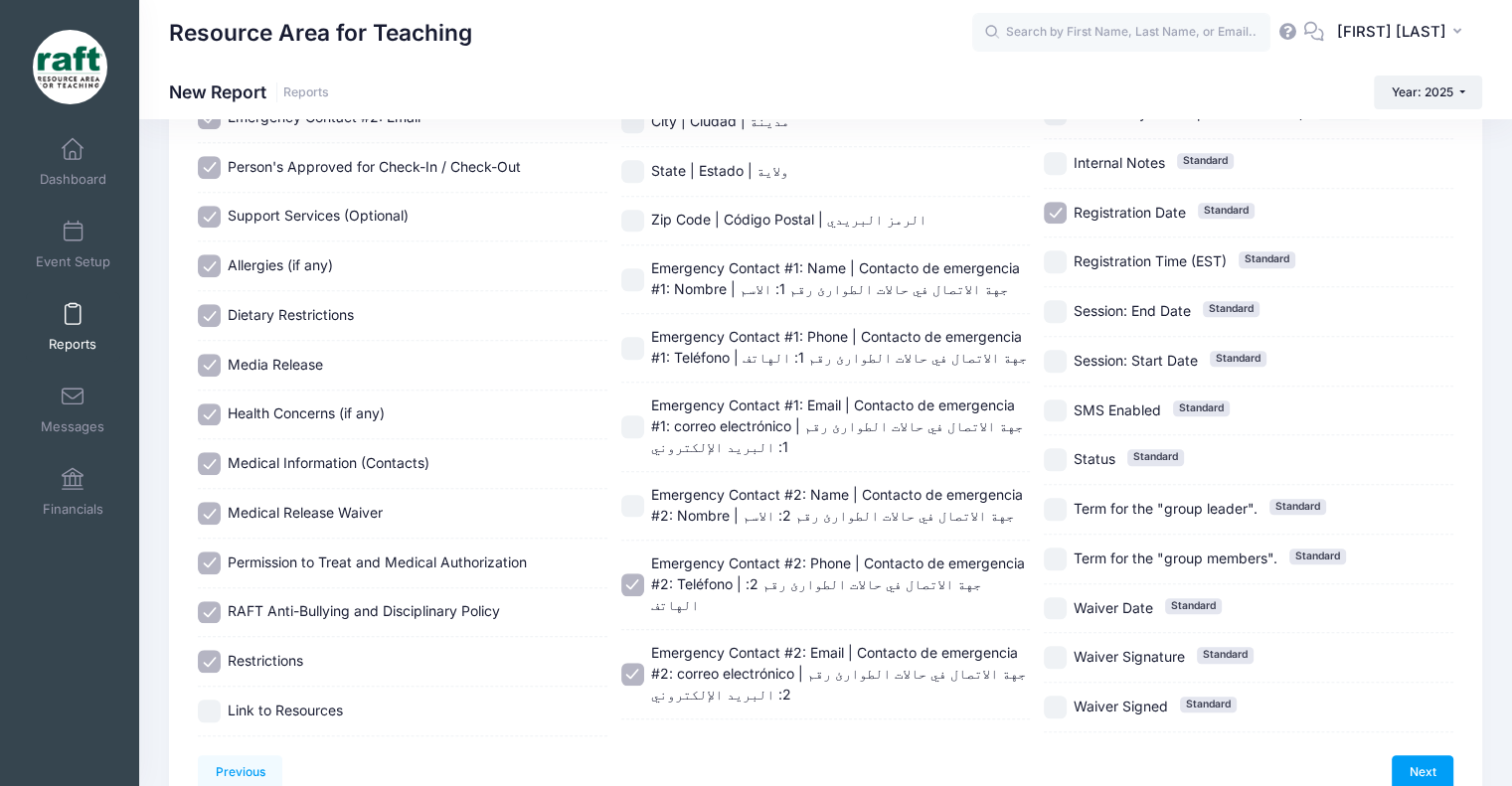 click on "Emergency Contact #2: Email | Contacto de emergencia #2: correo electrónico | جهة الاتصال في حالات الطوارئ رقم 2: البريد الإلكتروني" at bounding box center (826, 675) 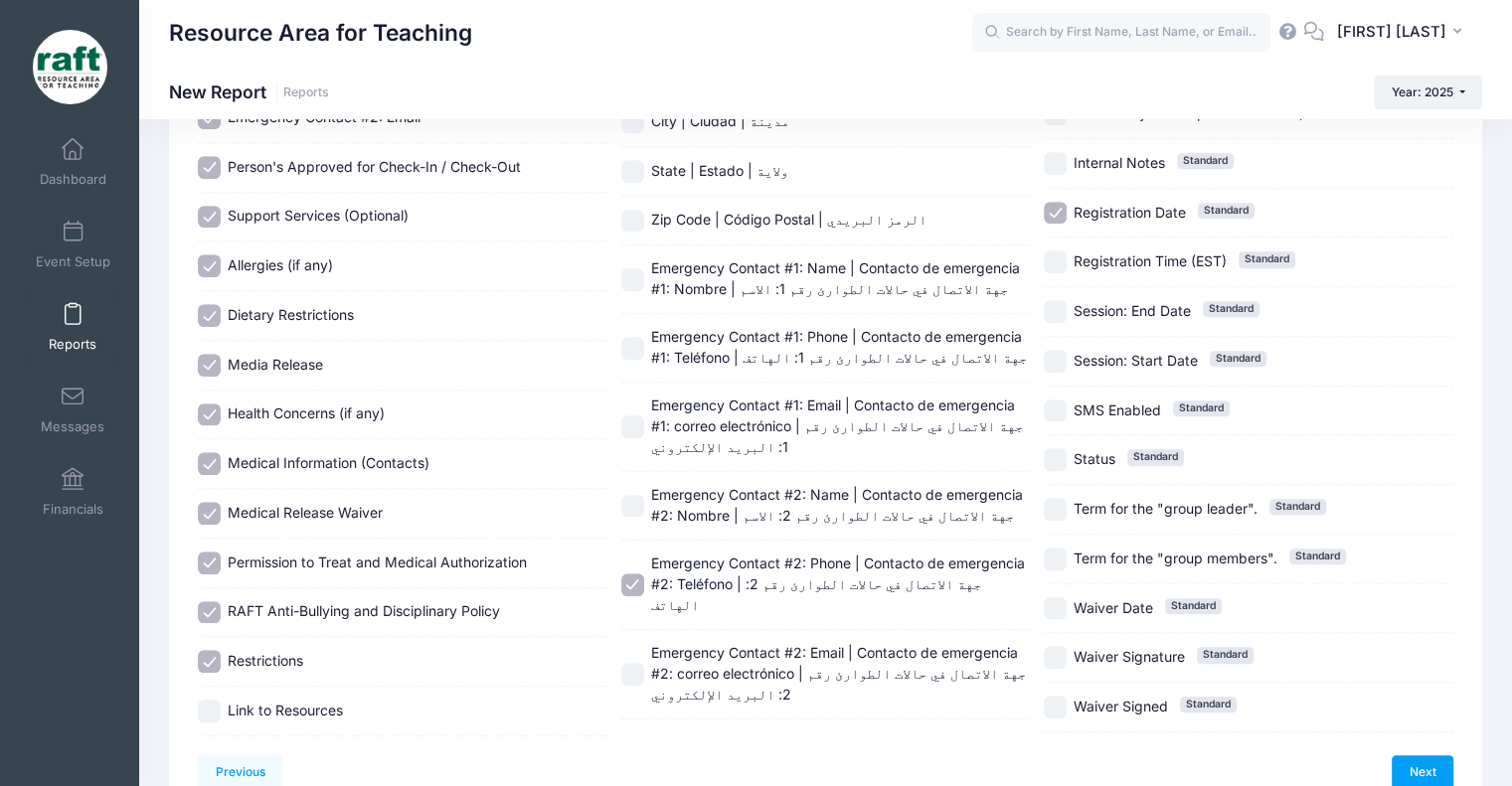 click on "Emergency Contact #2: Email | Contacto de emergencia #2: correo electrónico | جهة الاتصال في حالات الطوارئ رقم 2: البريد الإلكتروني" at bounding box center (838, 673) 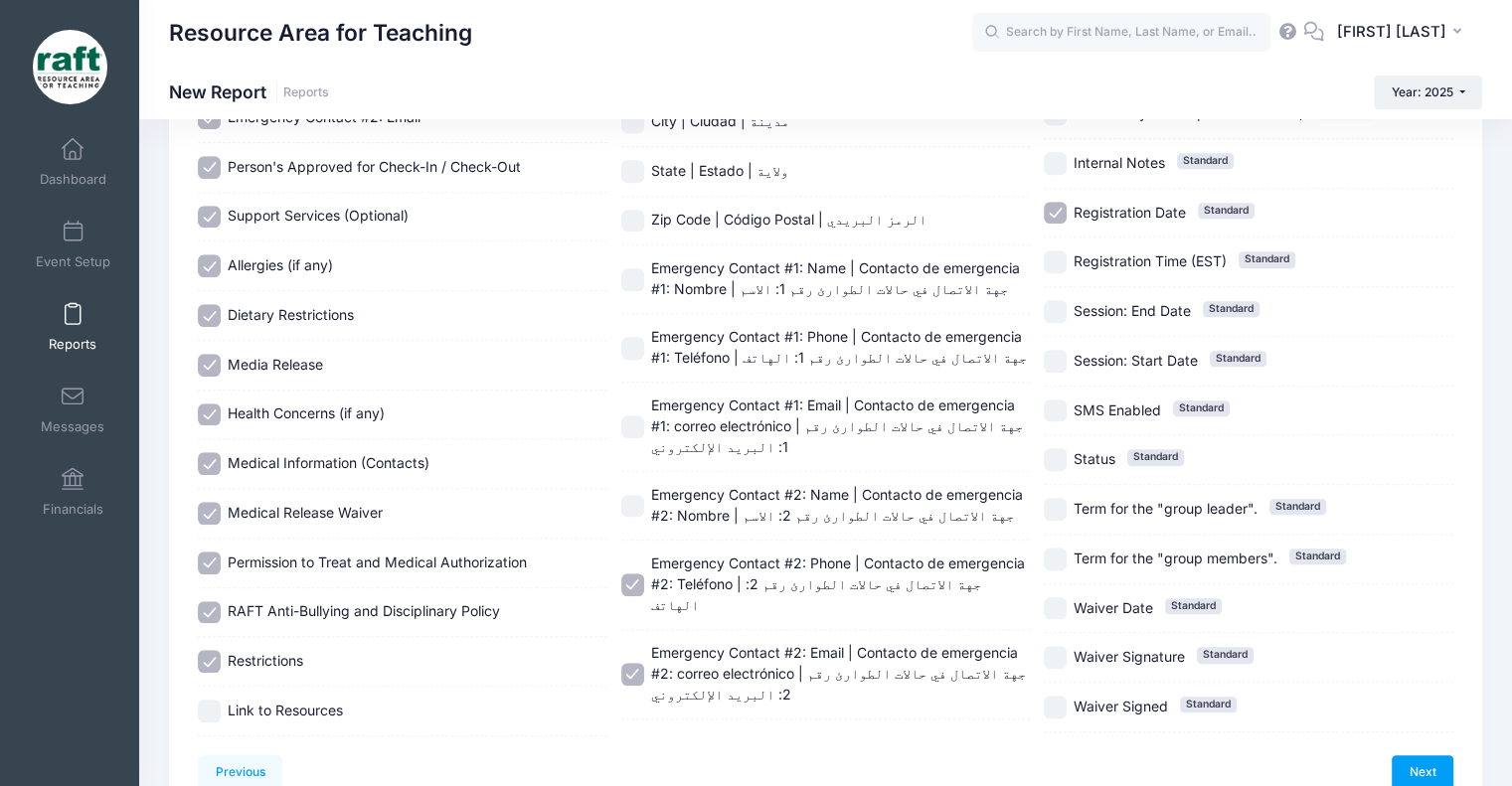 click on "Emergency Contact #2: Name | Contacto de emergencia #2: Nombre | جهة الاتصال في حالات الطوارئ رقم 2: الاسم" at bounding box center (837, 505) 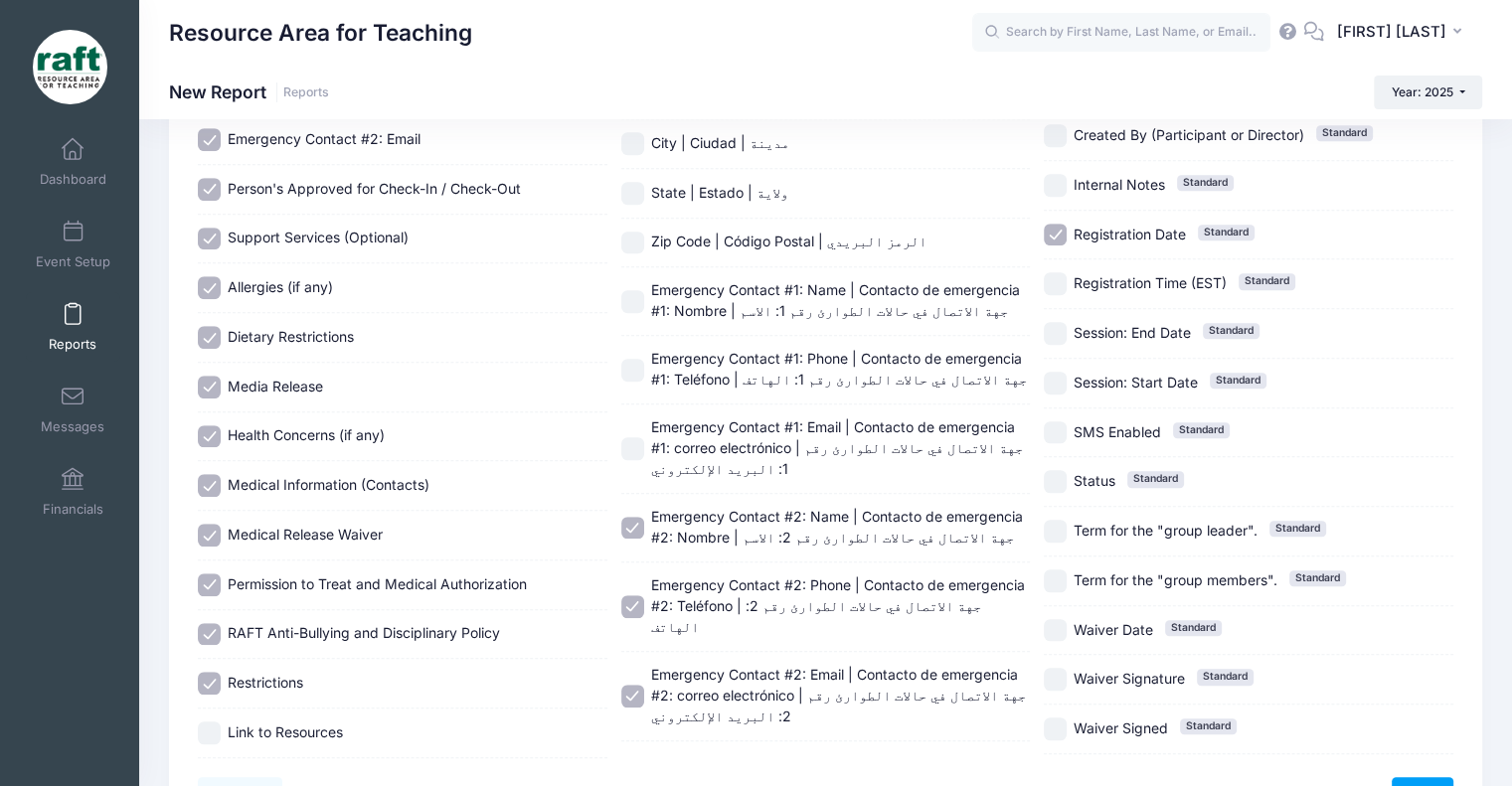 scroll, scrollTop: 1197, scrollLeft: 0, axis: vertical 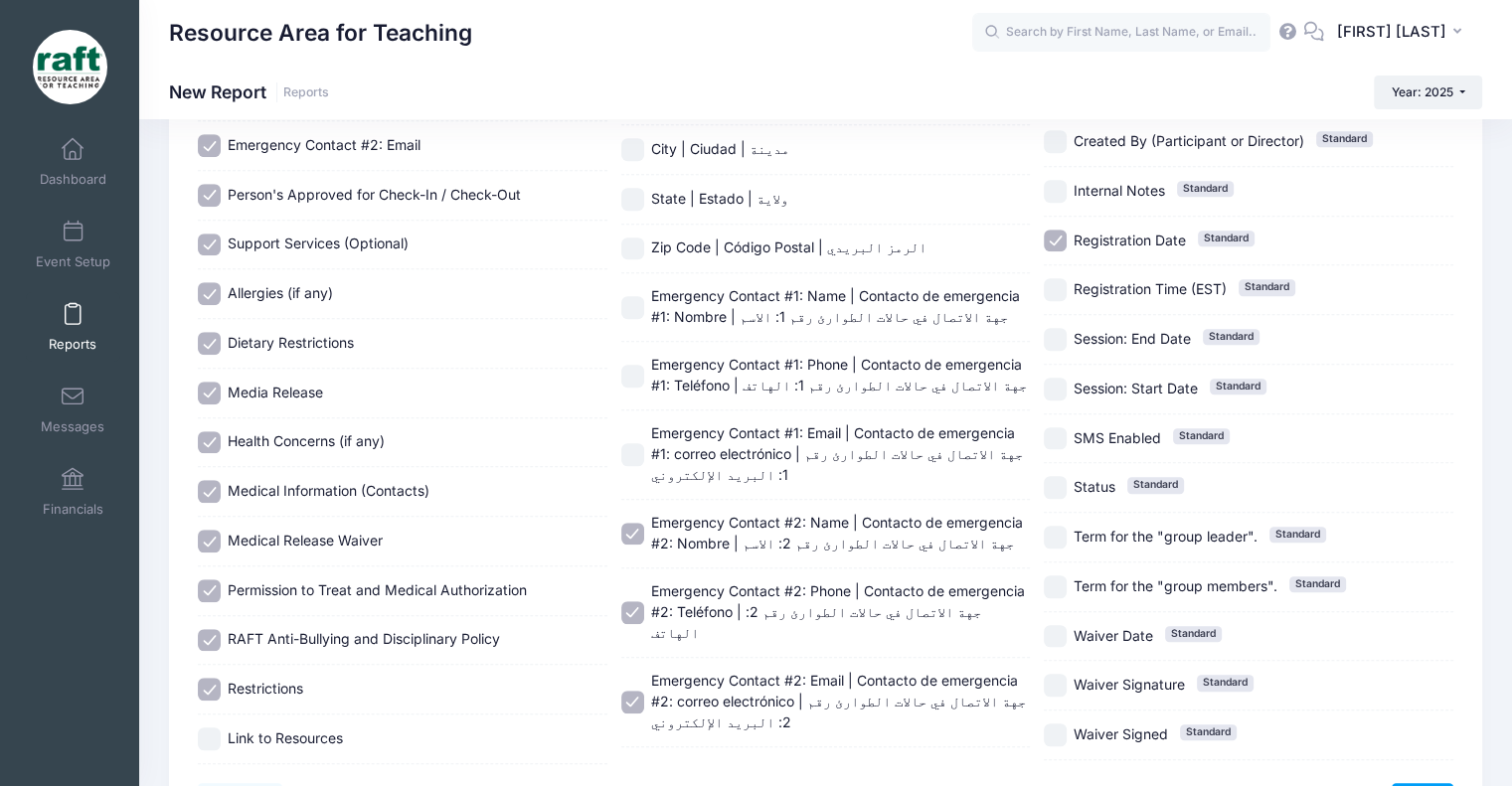 click on "Emergency Contact #1: Email | Contacto de emergencia #1: correo electrónico | جهة الاتصال في حالات الطوارئ رقم 1: البريد الإلكتروني" at bounding box center (837, 453) 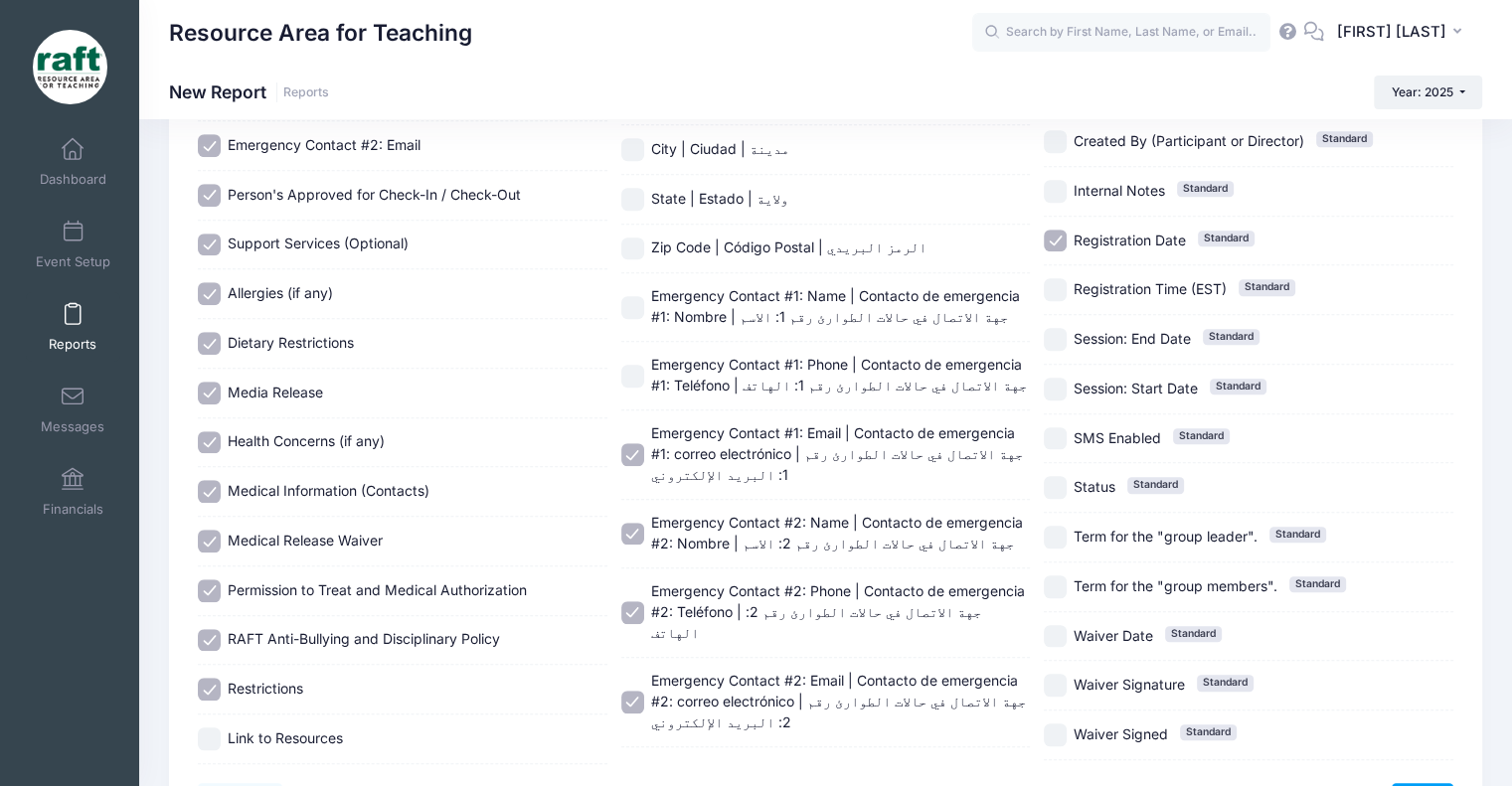 click on "Emergency Contact #1: Phone | Contacto de emergencia #1: Teléfono | جهة الاتصال في حالات الطوارئ رقم 1: الهاتف" at bounding box center (839, 375) 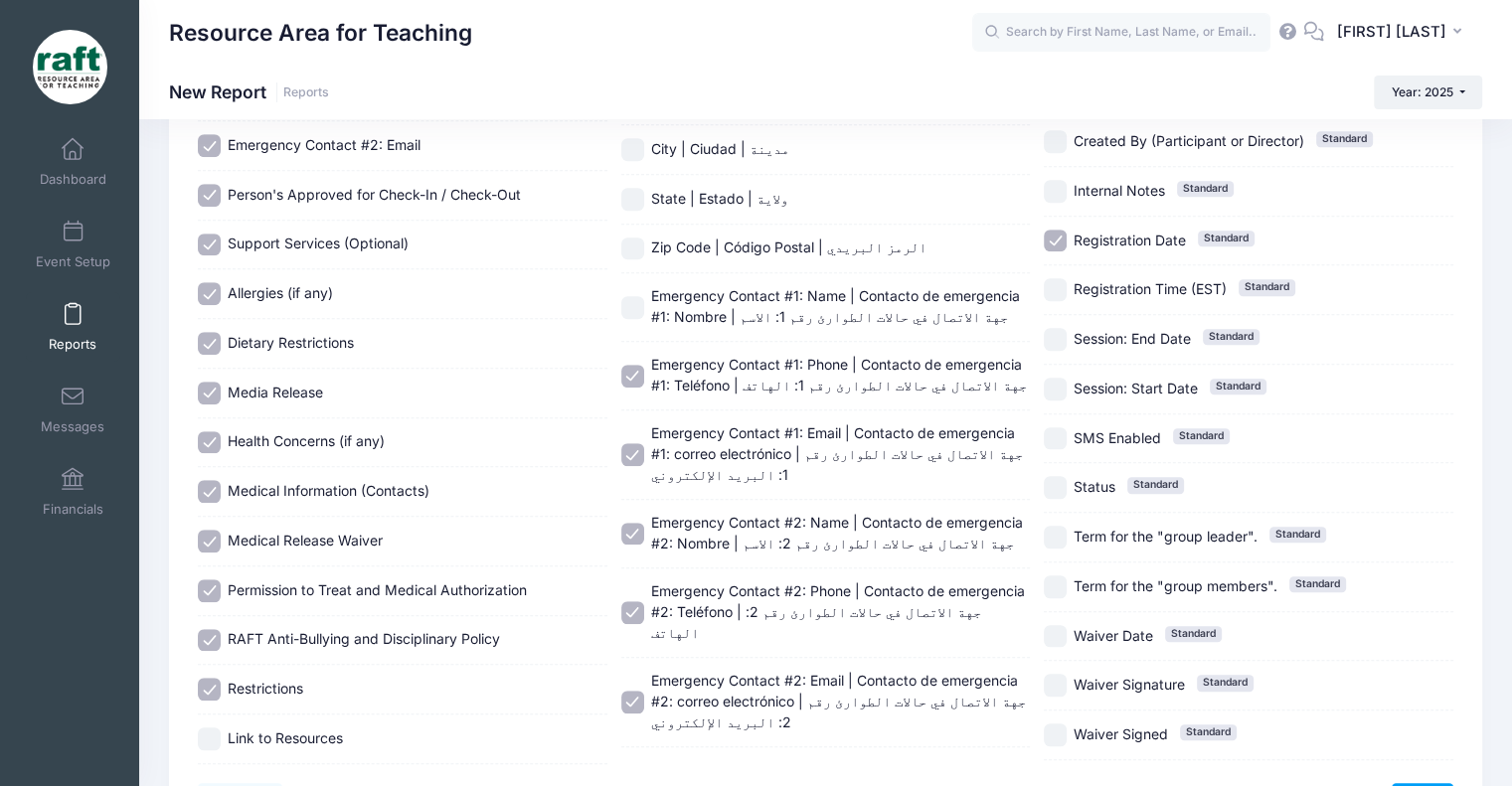 click on "Emergency Contact #1: Phone | Contacto de emergencia #1: Teléfono | جهة الاتصال في حالات الطوارئ رقم 1: الهاتف" at bounding box center (826, 376) 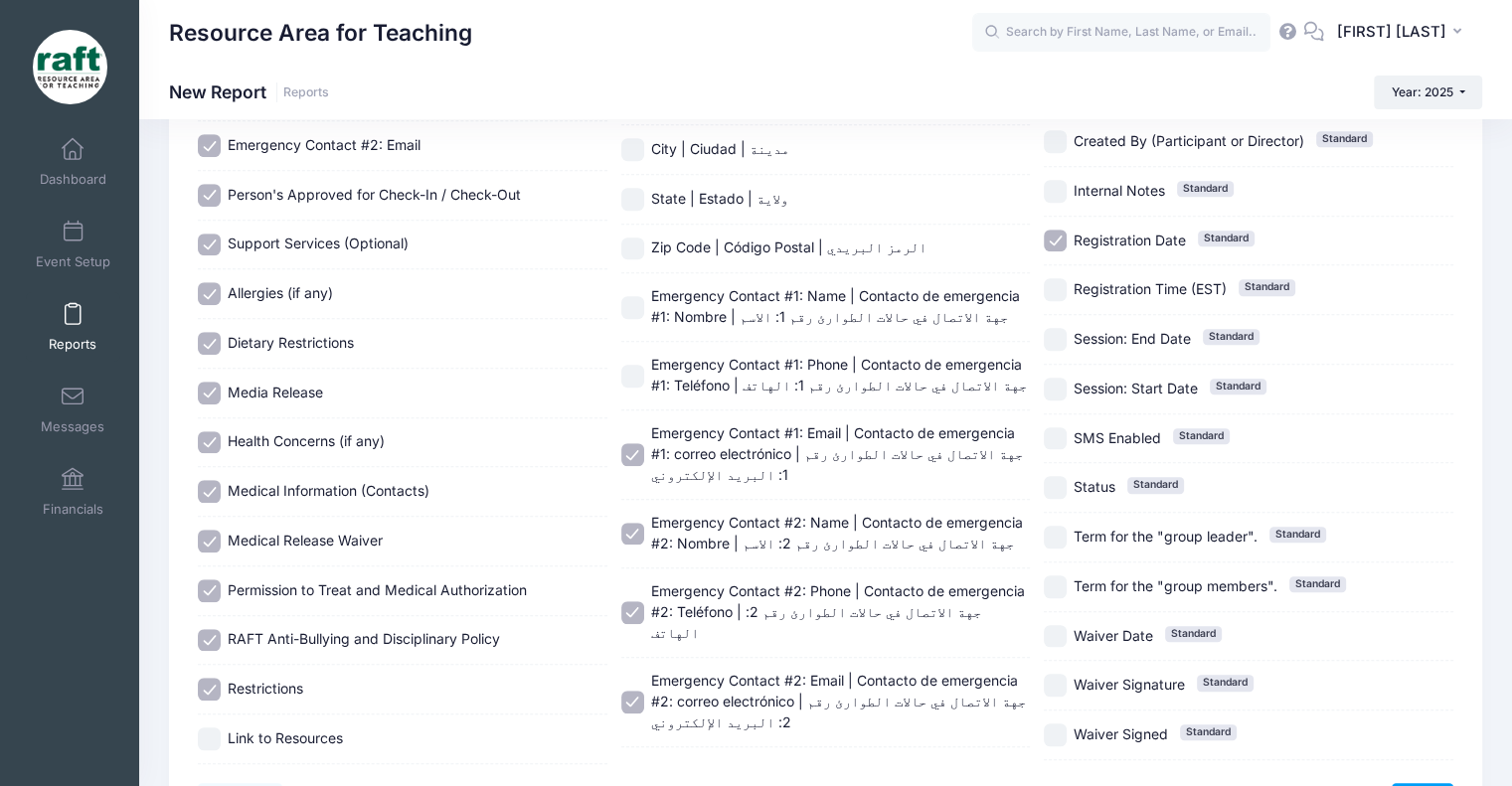 click on "Emergency Contact #1: Name | Contacto de emergencia #1: Nombre | جهة الاتصال في حالات الطوارئ رقم 1: الاسم" at bounding box center (835, 306) 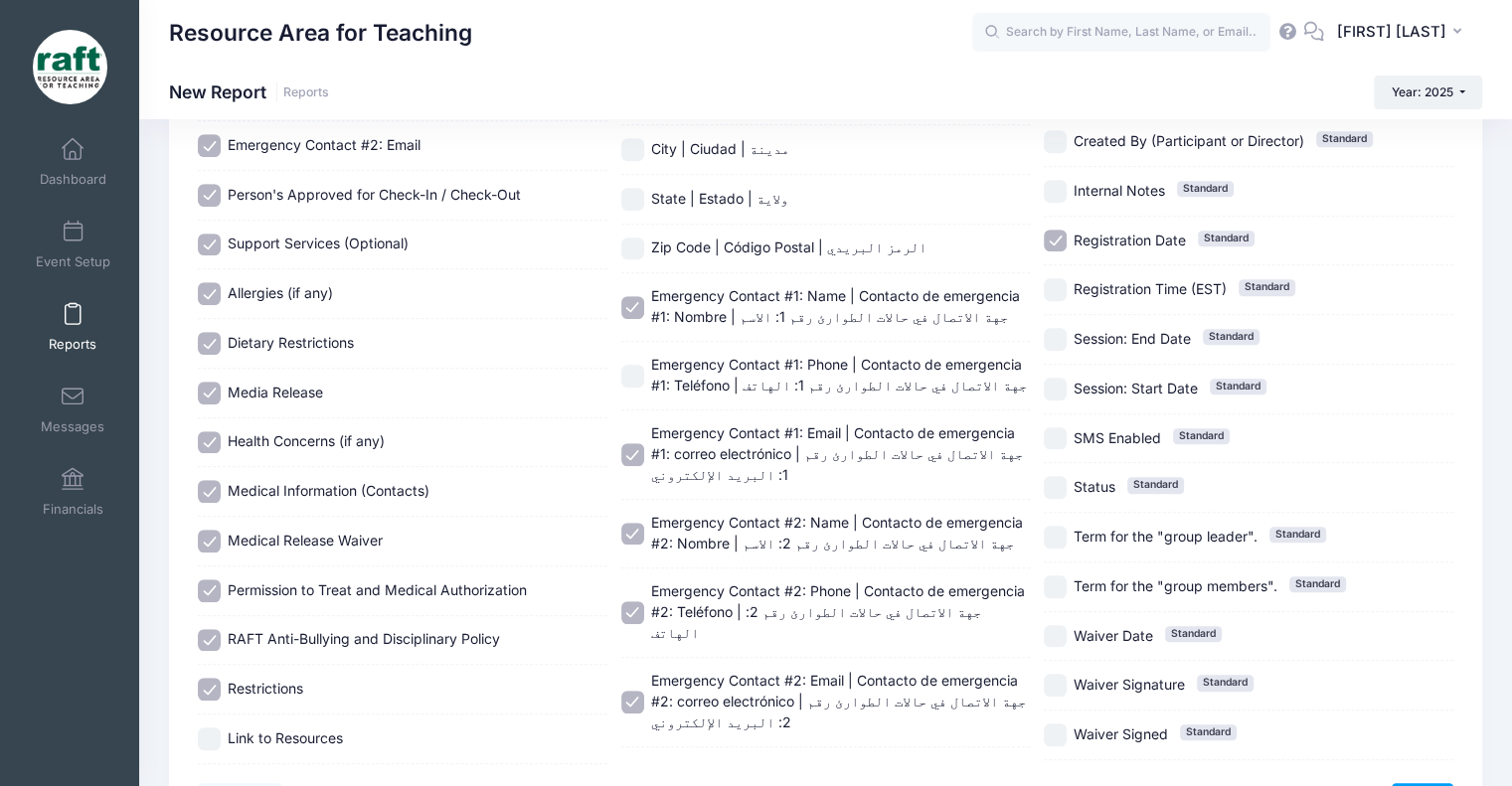 click on "Emergency Contact #1: Phone | Contacto de emergencia #1: Teléfono | جهة الاتصال في حالات الطوارئ رقم 1: الهاتف" at bounding box center [826, 376] 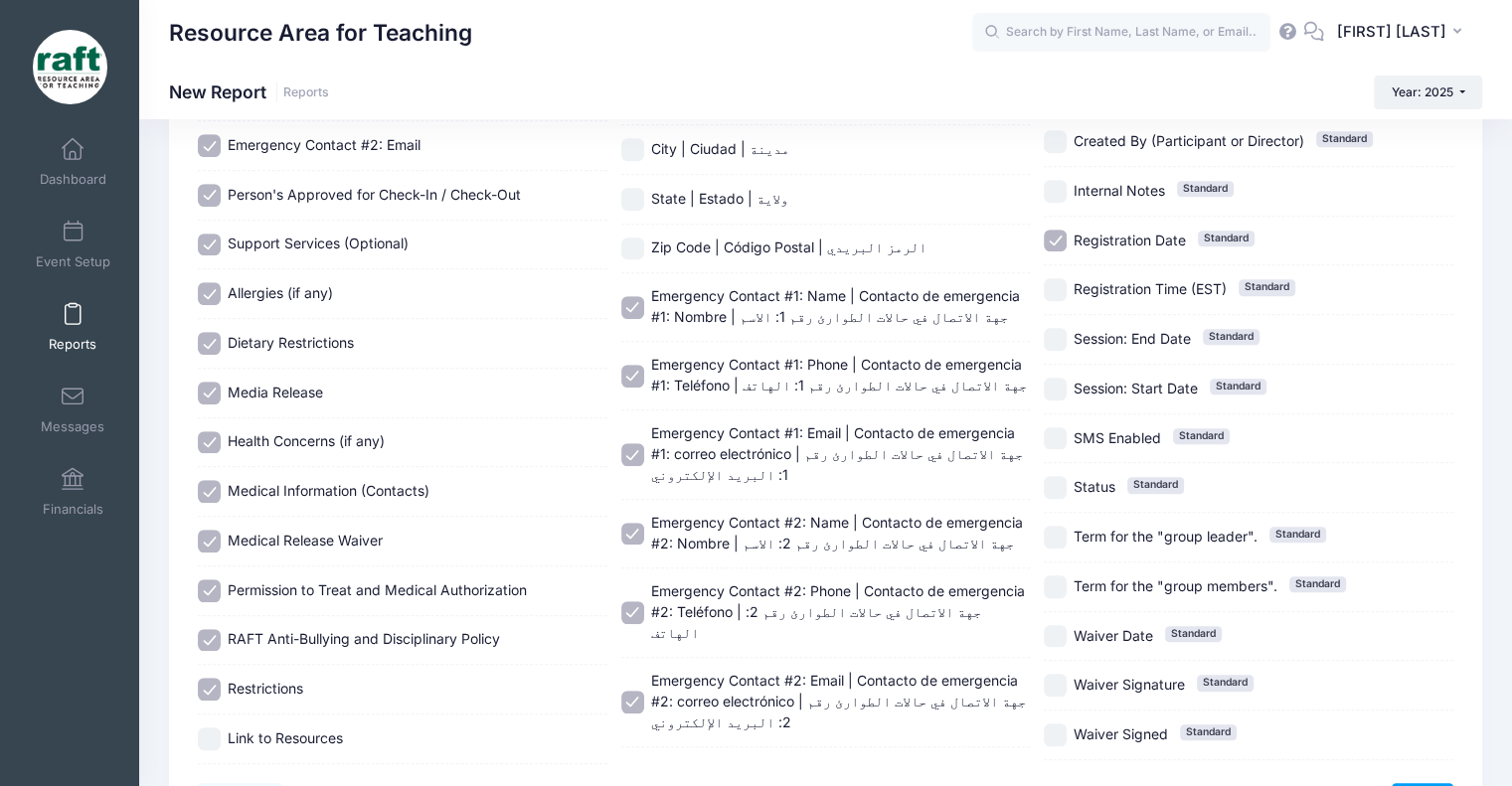 click on "Zip Code | Código Postal | الرمز البريدي" at bounding box center (788, 246) 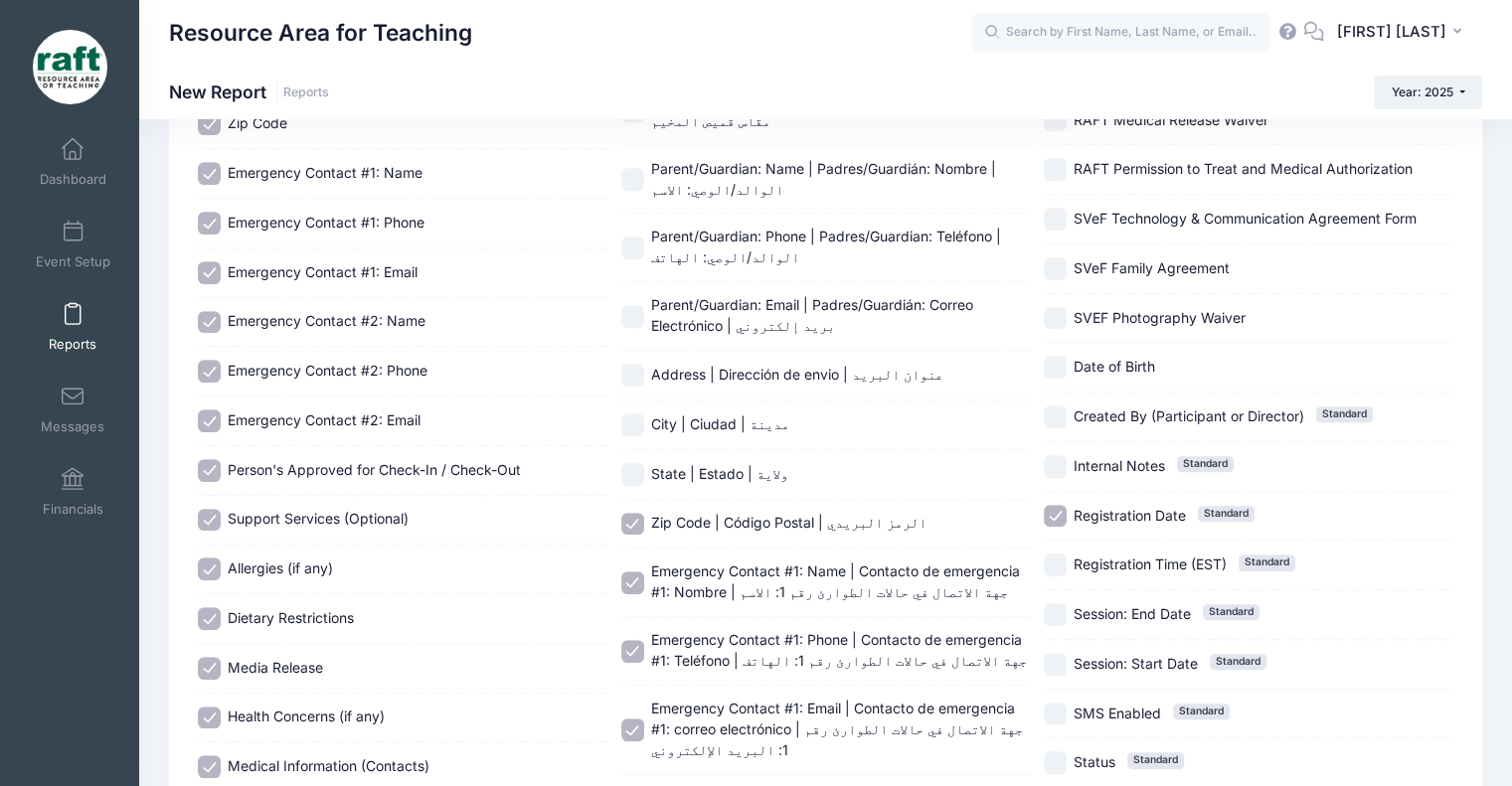 scroll, scrollTop: 918, scrollLeft: 0, axis: vertical 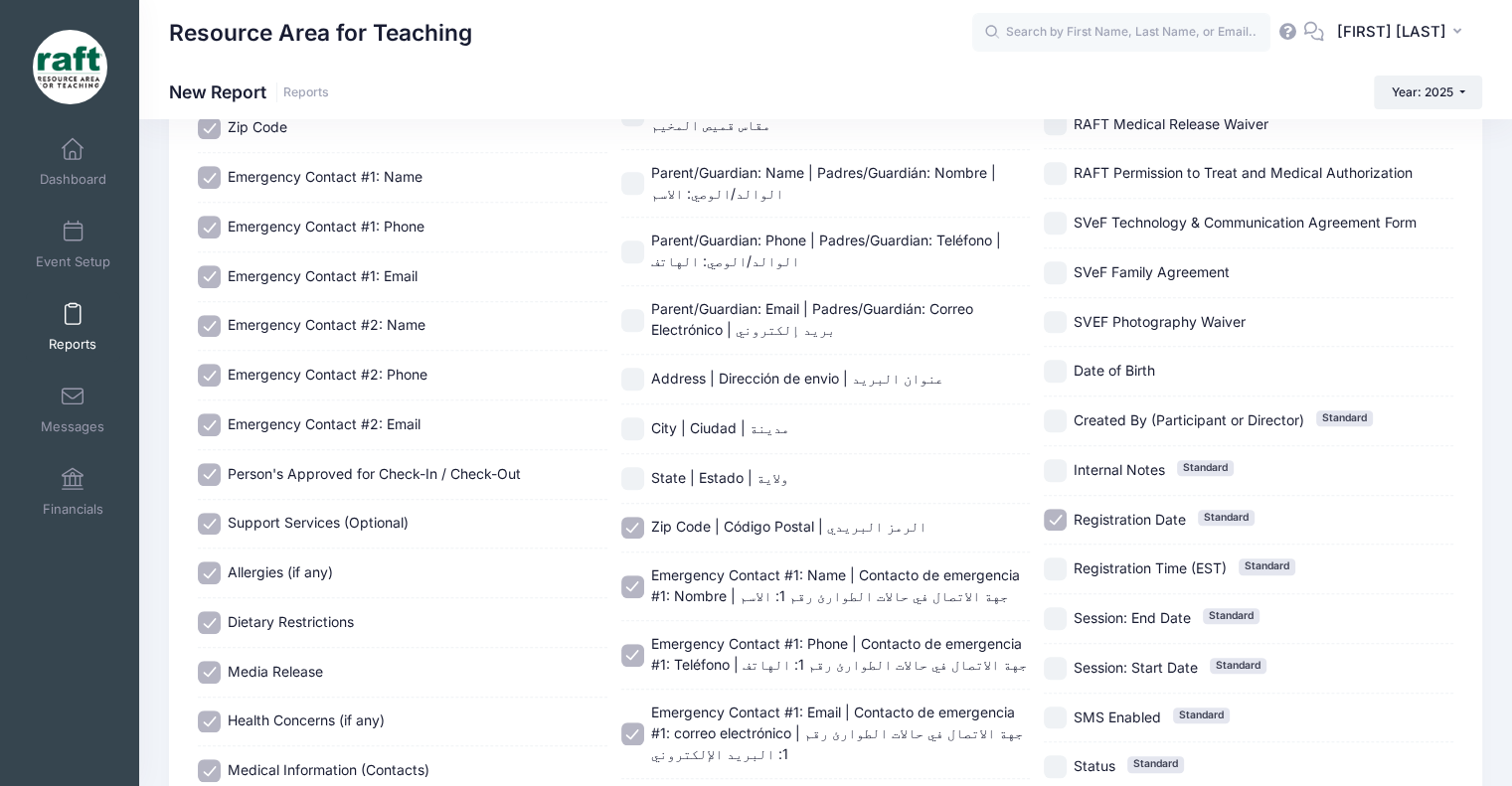 click on "State | Estado | ولاية" at bounding box center (826, 479) 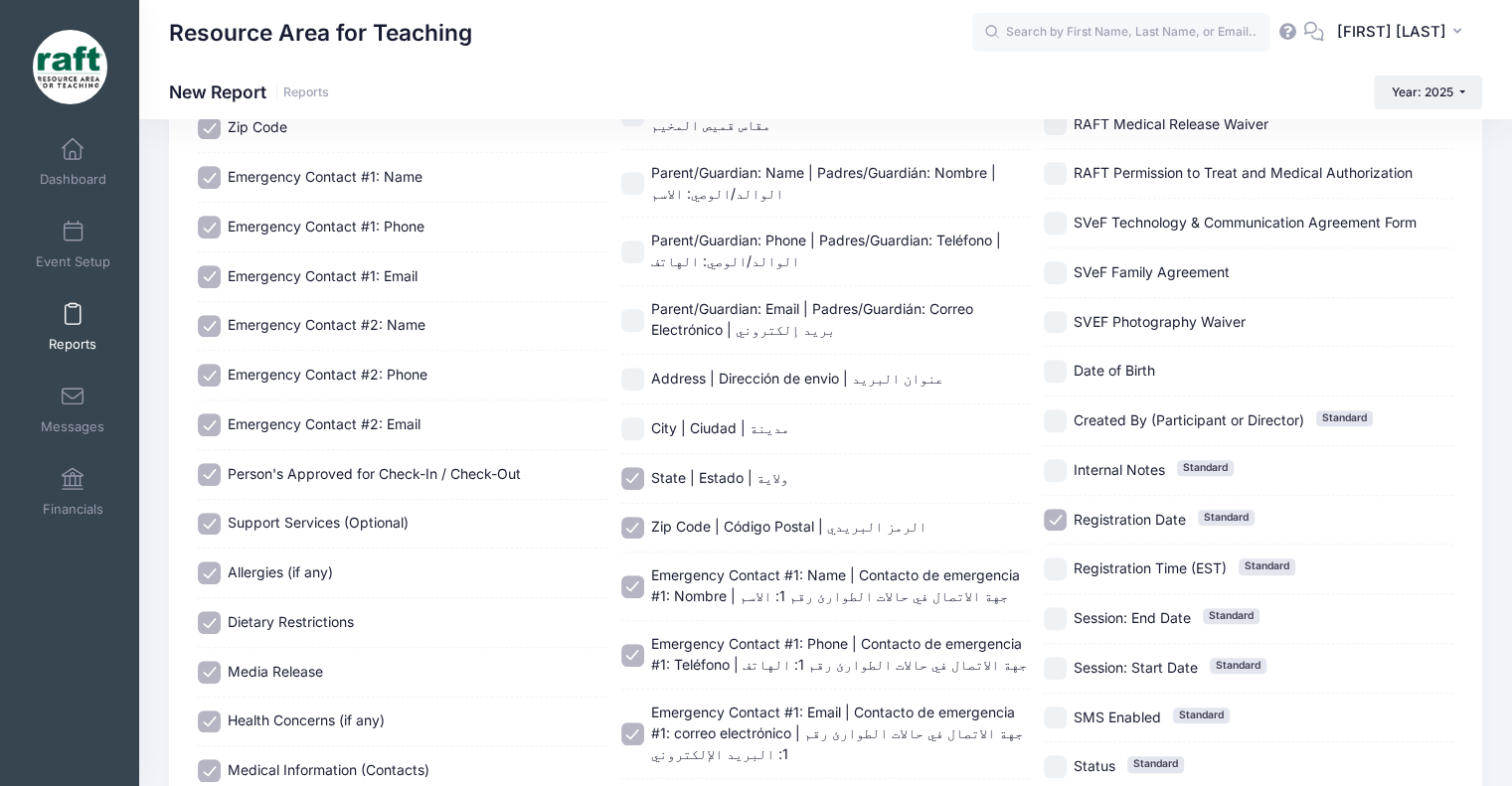 click on "City | Ciudad | مدينة" at bounding box center [826, 428] 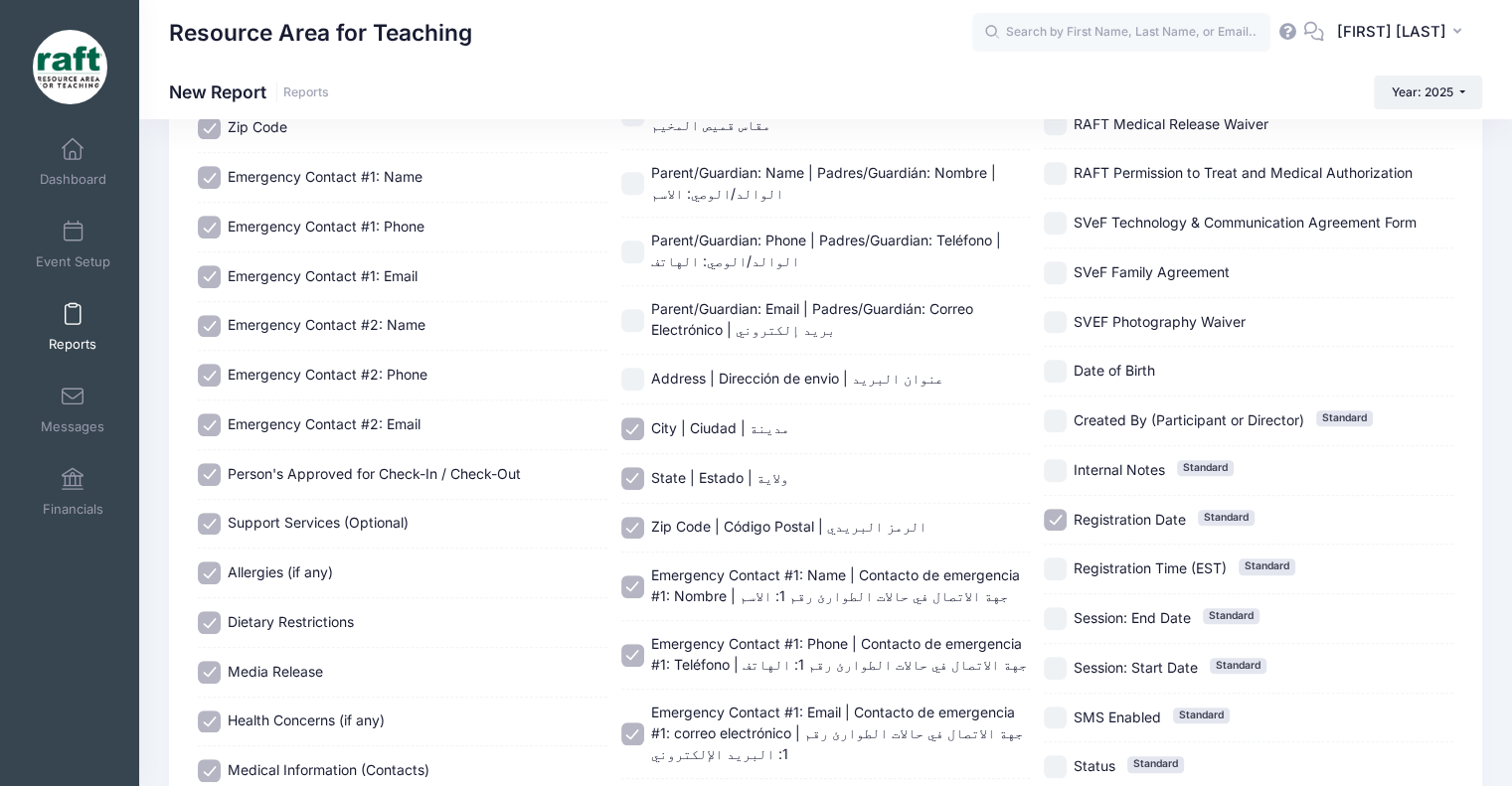 click on "Address | Dirección de envio | عنوان البريد" at bounding box center (797, 378) 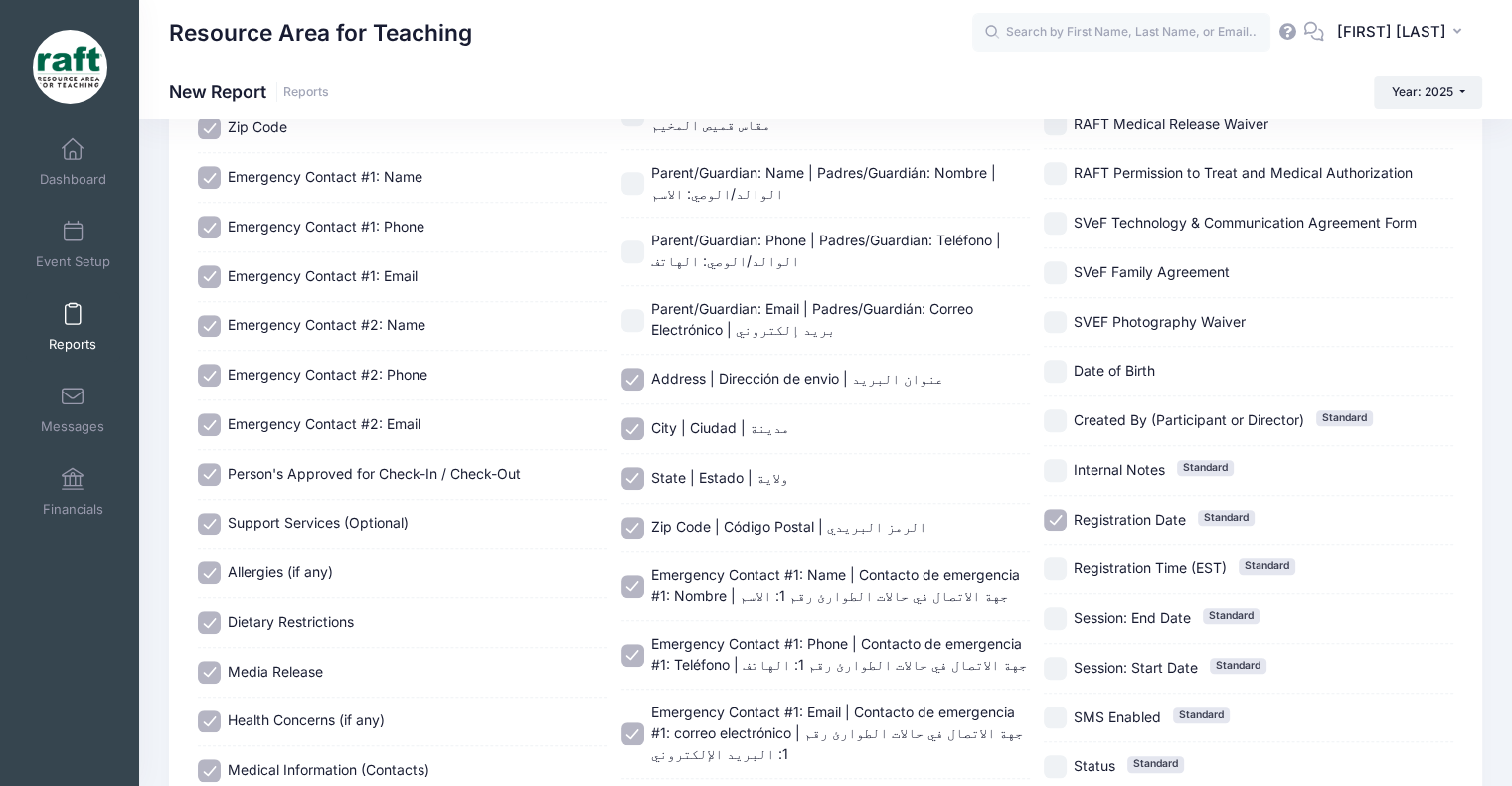 click on "Parent/Guardian: Email | Padres/Guardián: Correo Electrónico | بريد إلكتروني" at bounding box center [812, 319] 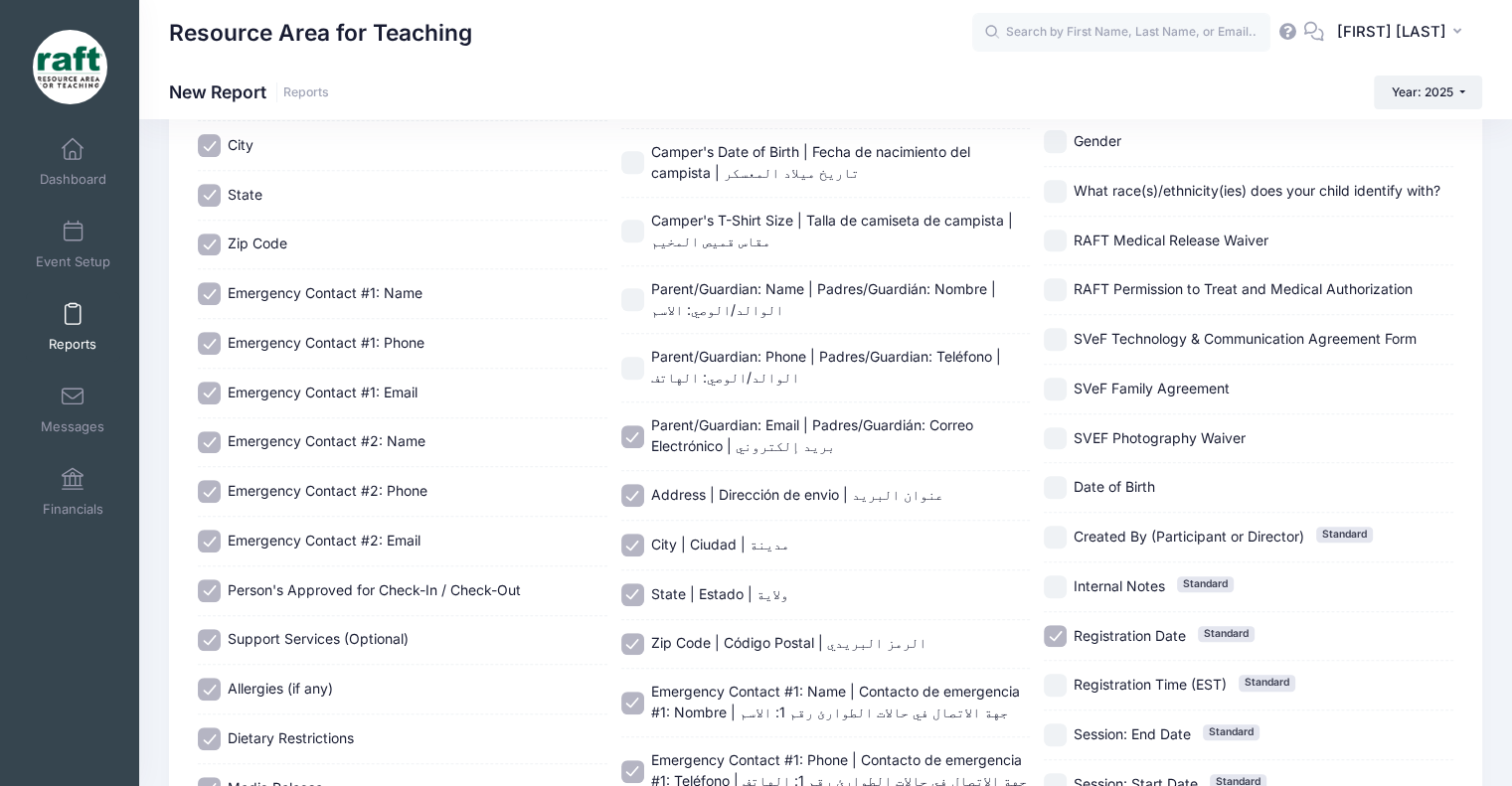 scroll, scrollTop: 800, scrollLeft: 0, axis: vertical 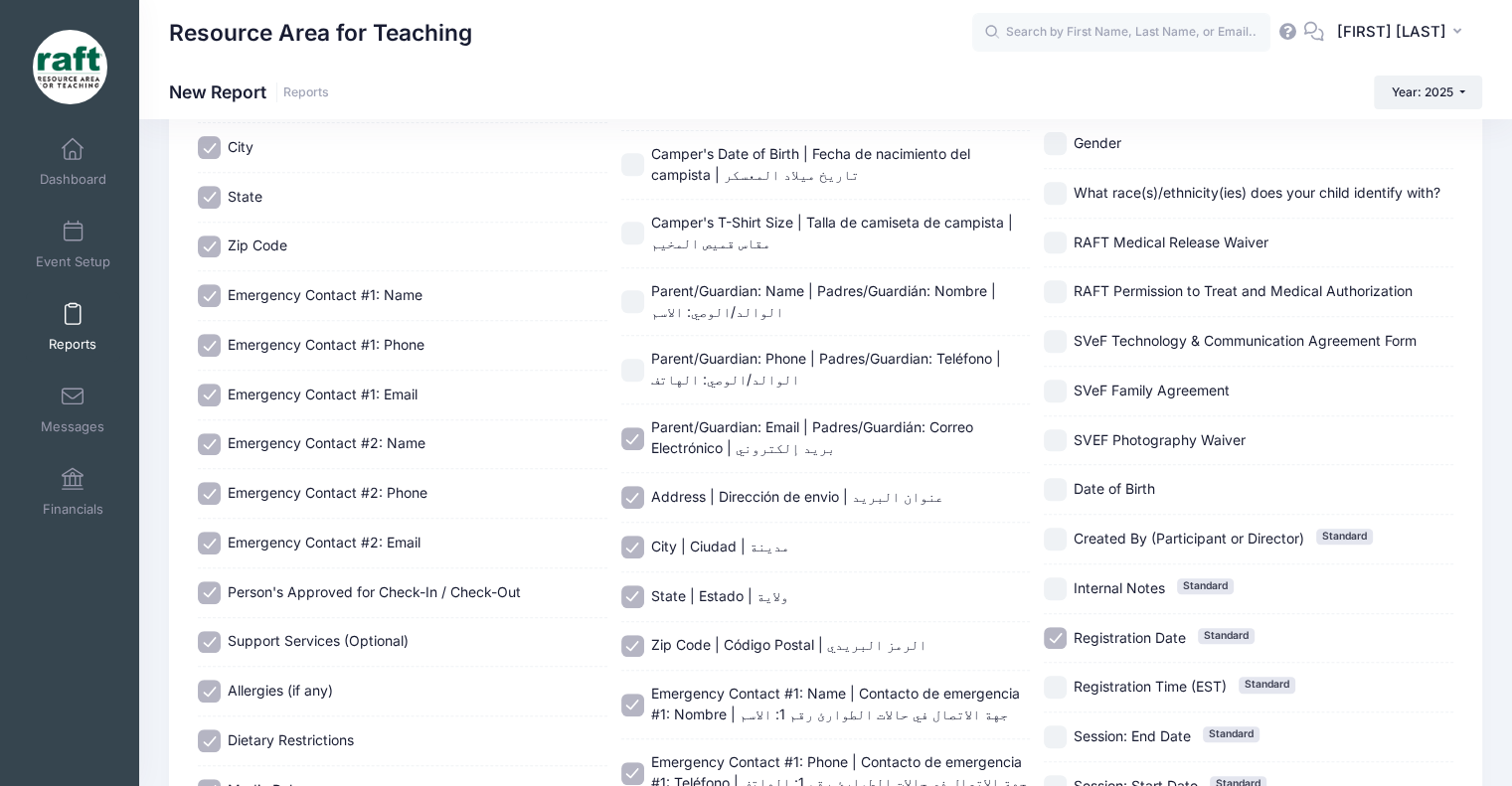 click on "Parent/Guardian: Phone | Padres/Guardian: Teléfono | الوالد/الوصي: الهاتف" at bounding box center (841, 370) 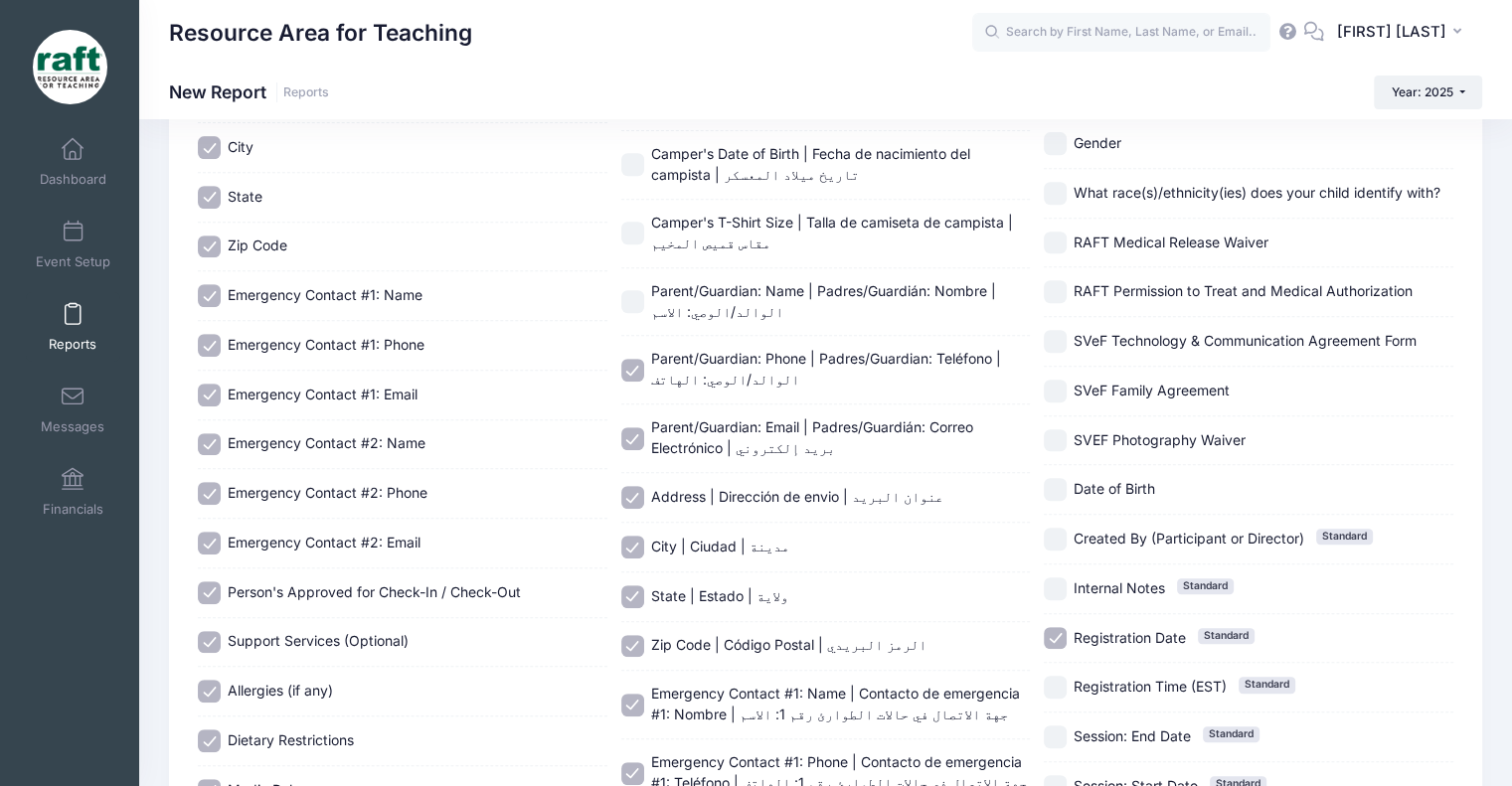 click on "Parent/Guardian: Name | Padres/Guardián: Nombre | الوالد/الوصي: الاسم" at bounding box center [841, 302] 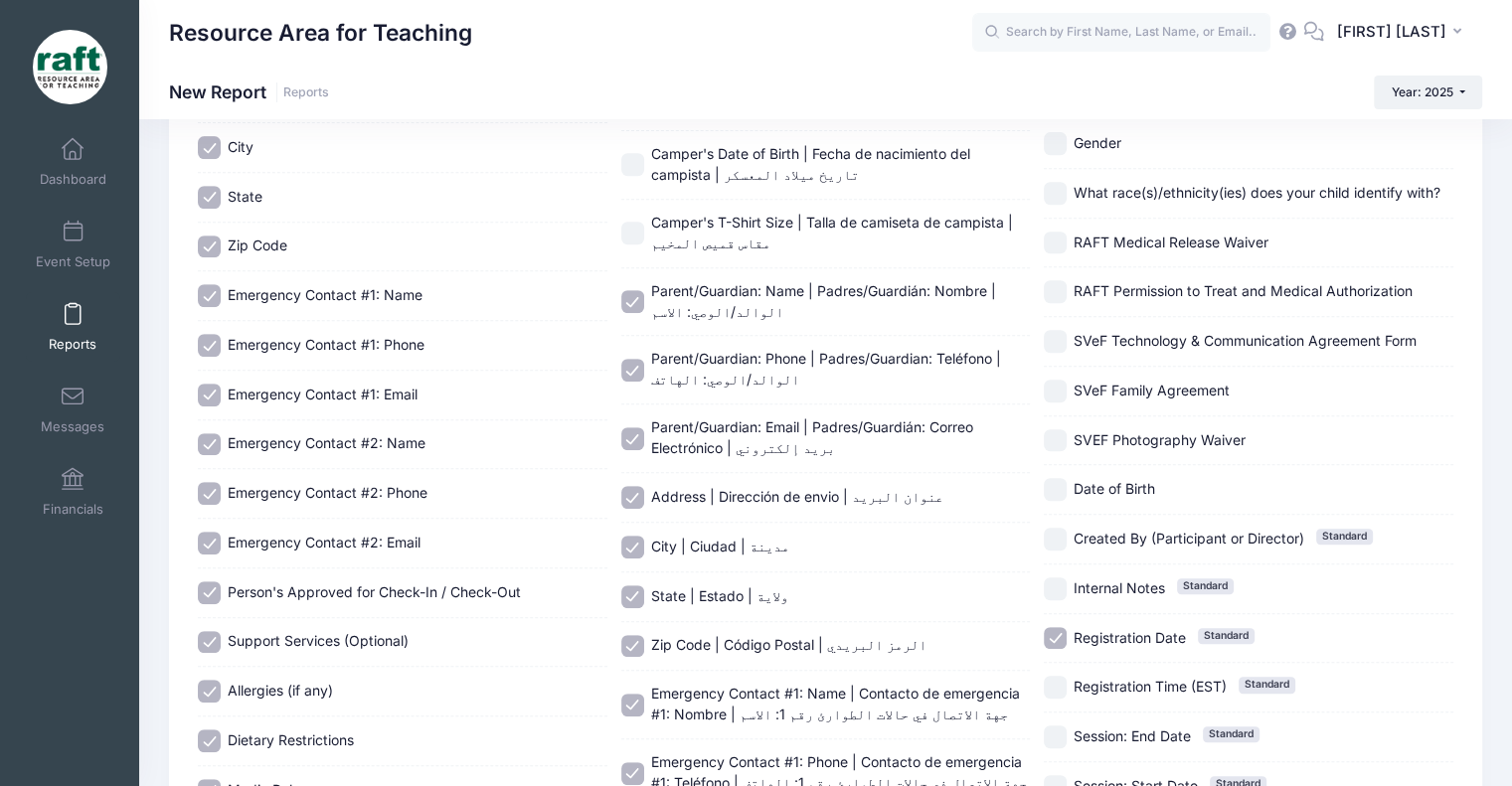 click on "Camper's T-Shirt Size | Talla de camiseta de campista | مقاس قميص المخيم" at bounding box center [826, 234] 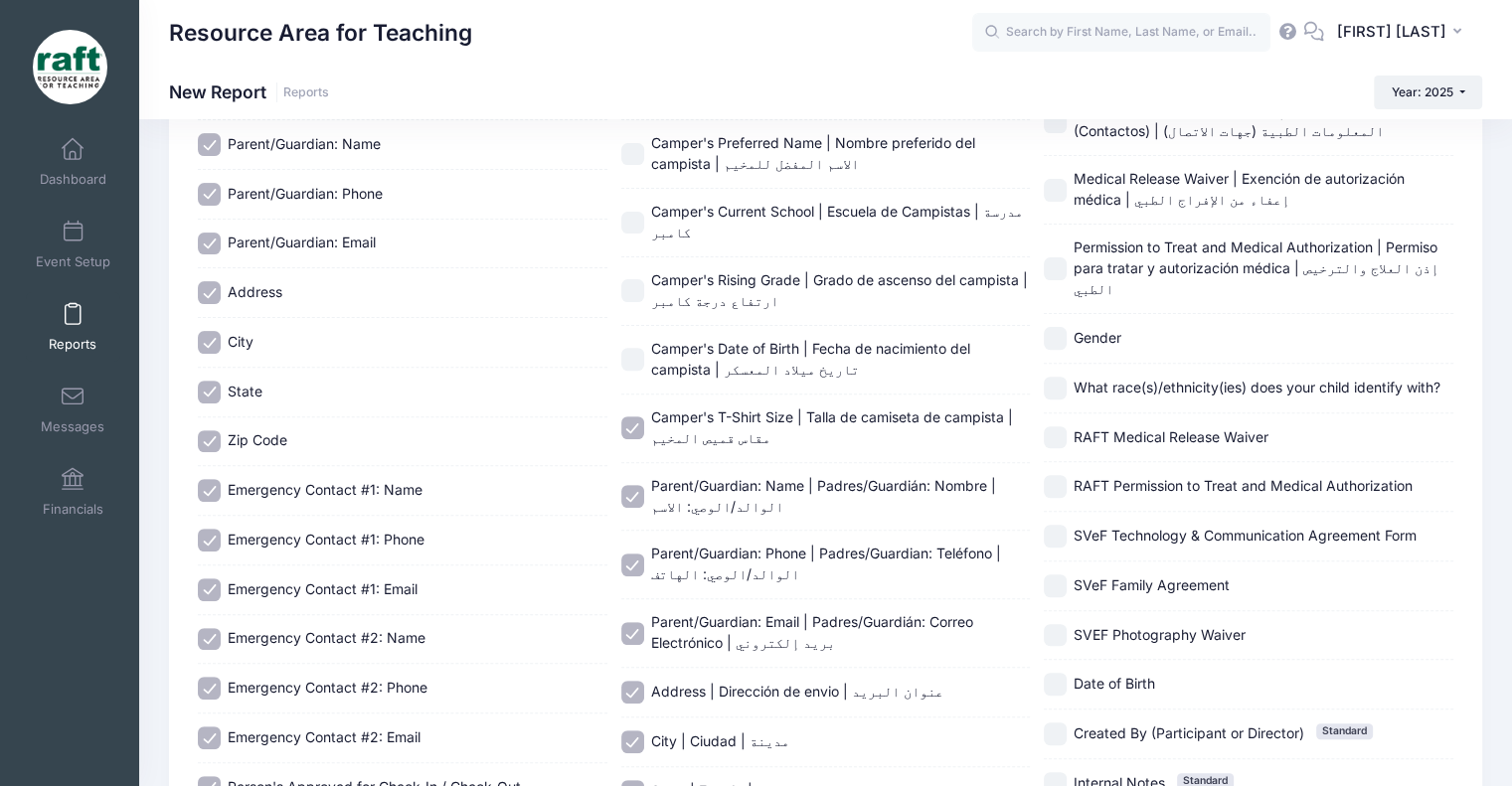 scroll, scrollTop: 580, scrollLeft: 0, axis: vertical 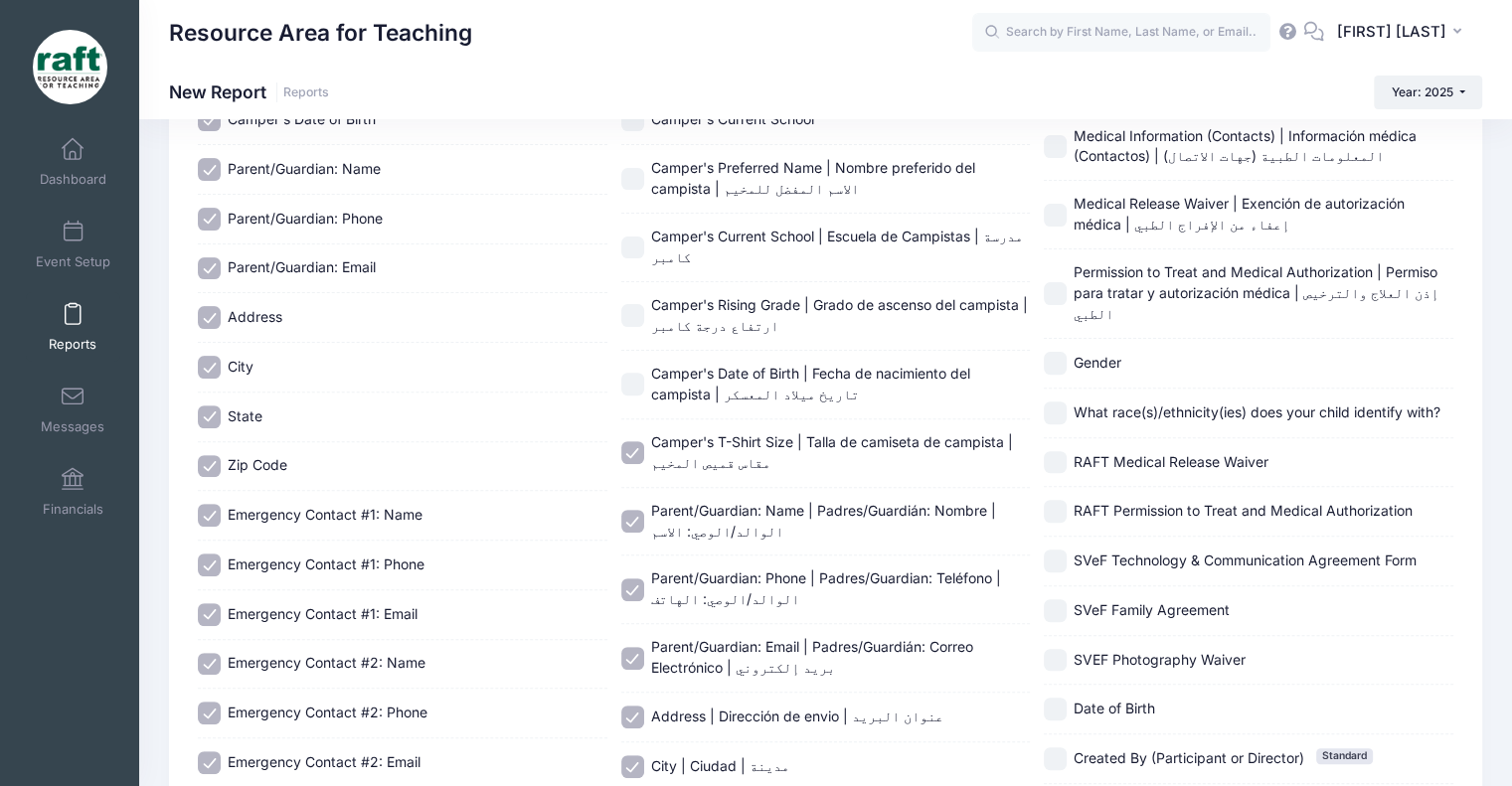 click on "Camper's Date of Birth | Fecha de nacimiento del campista | تاريخ ميلاد المعسكر" at bounding box center [826, 385] 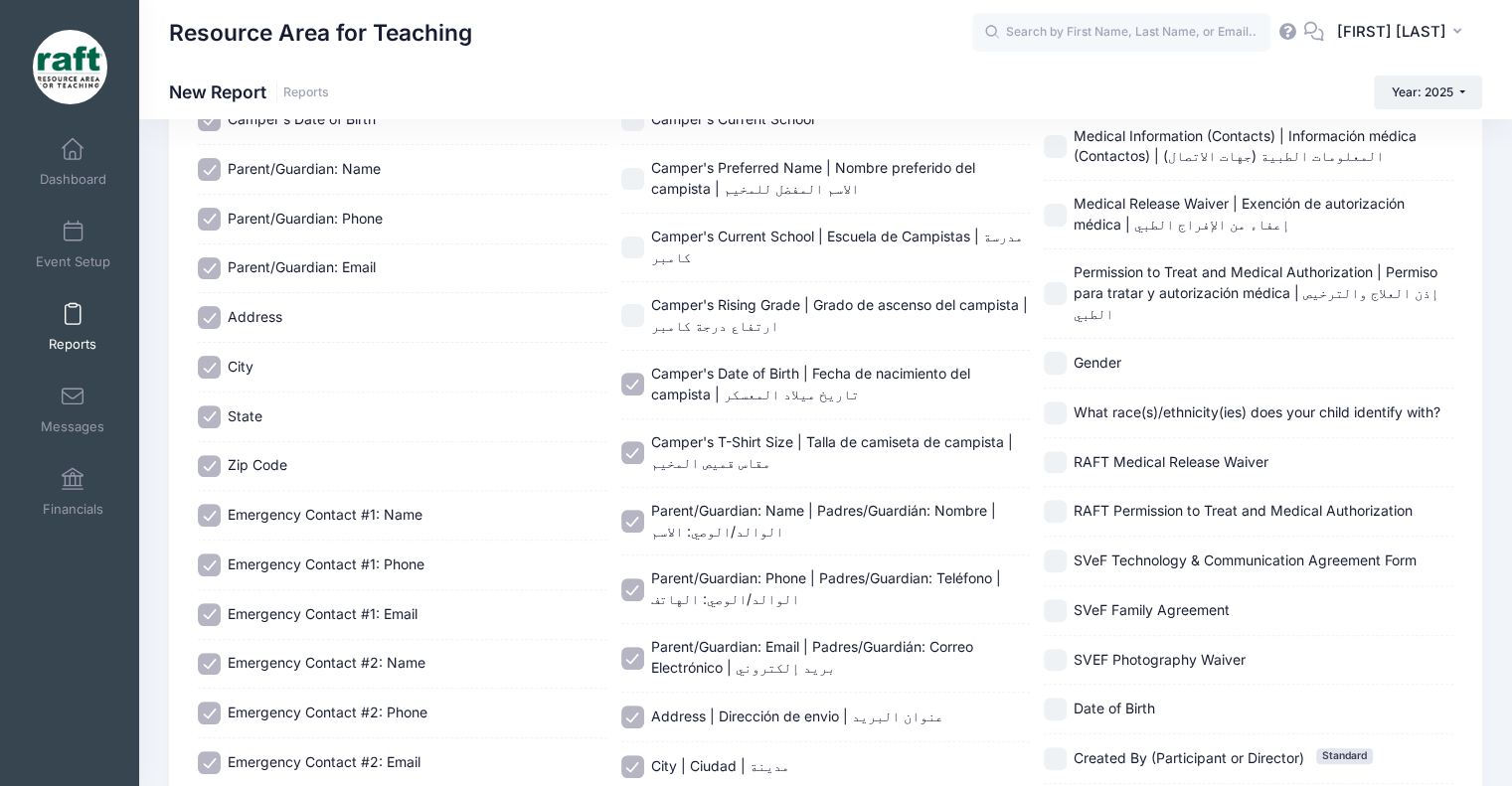 click on "Camper's Rising Grade | Grado de ascenso del campista | ارتفاع درجة كامبر" at bounding box center (839, 315) 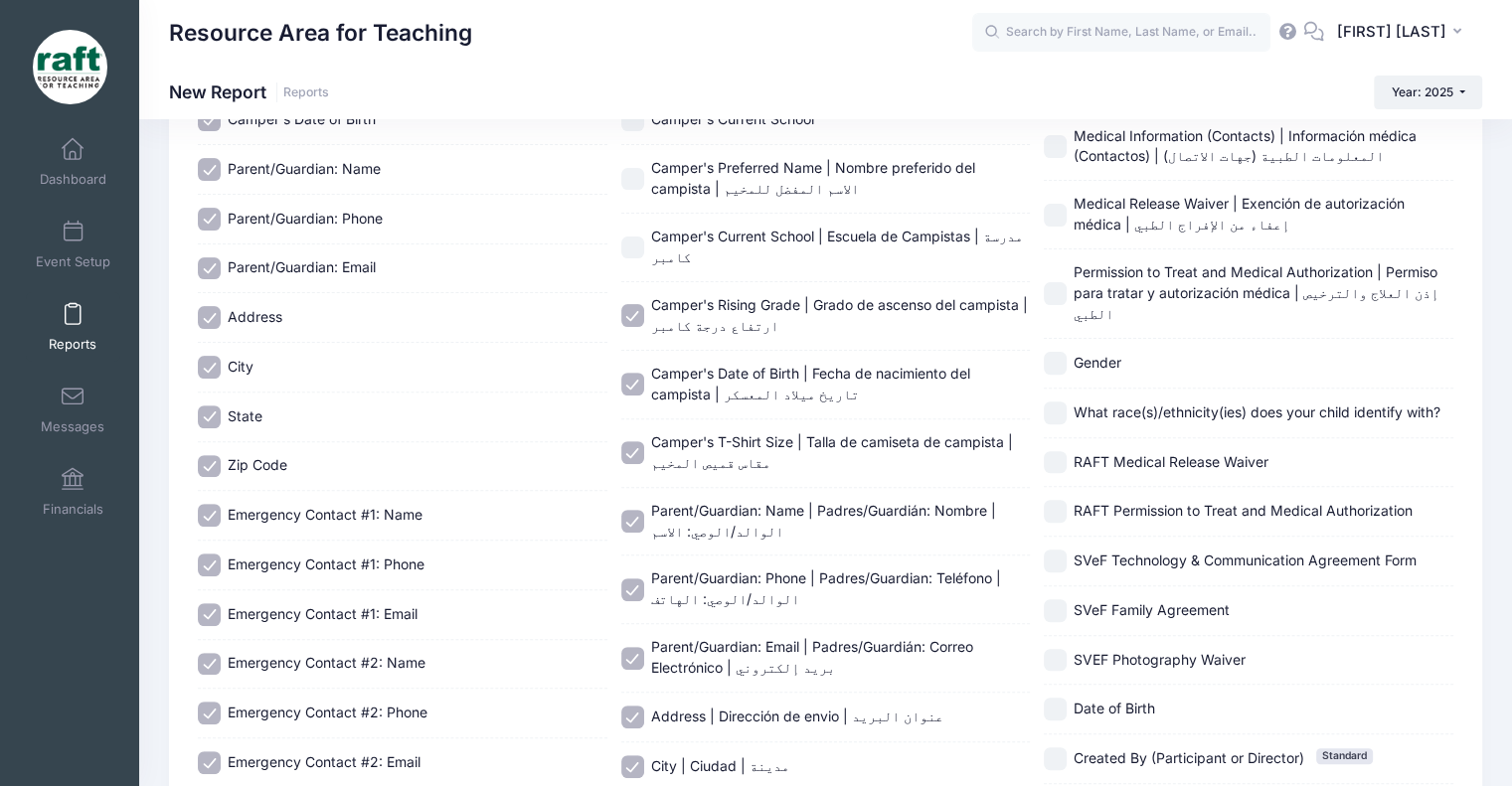 click on "Camper's Current School | Escuela de Campistas | مدرسة كامبر" at bounding box center [841, 247] 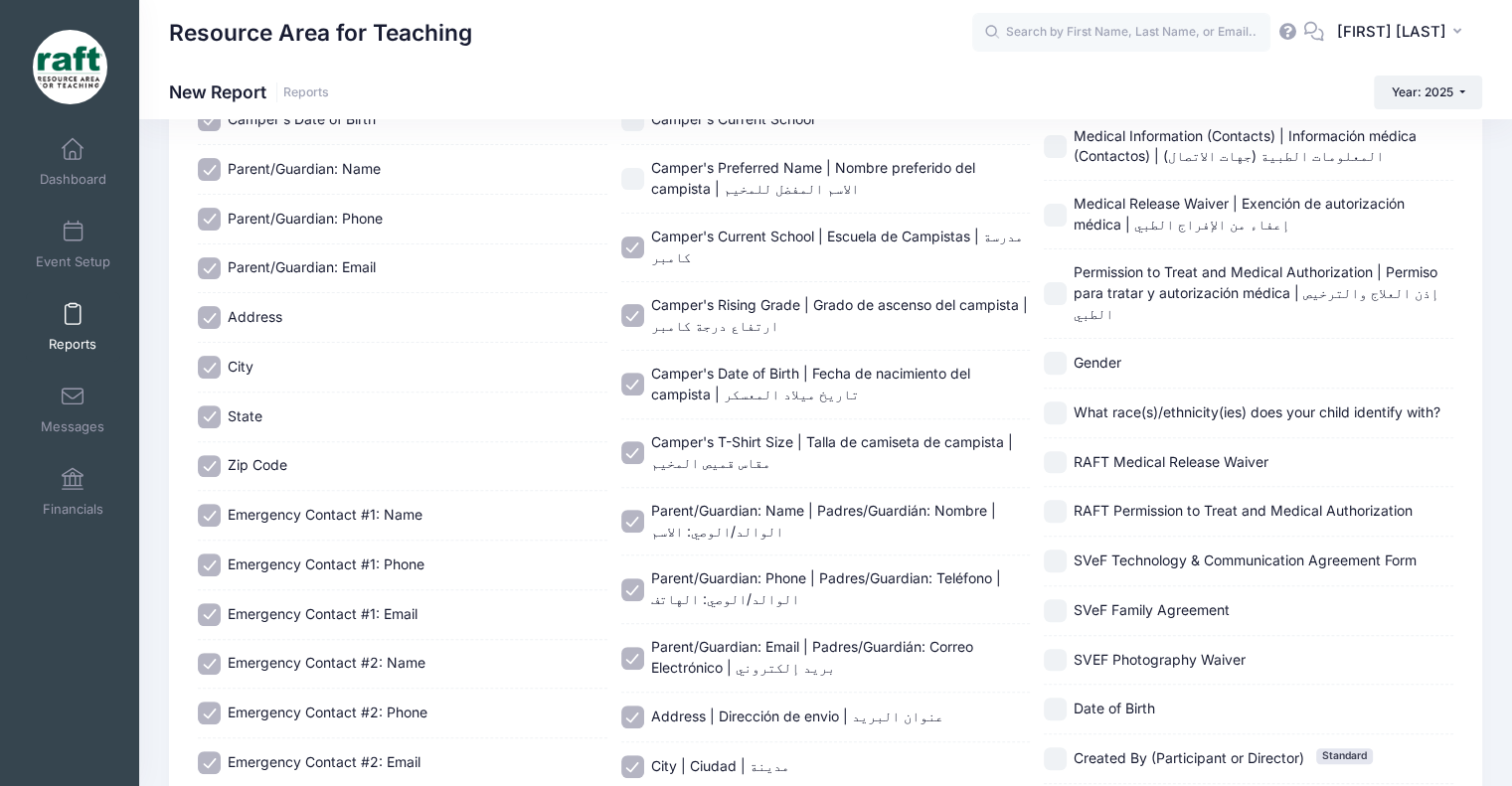 click on "Camper's Current School | Escuela de Campistas | مدرسة كامبر" at bounding box center [837, 246] 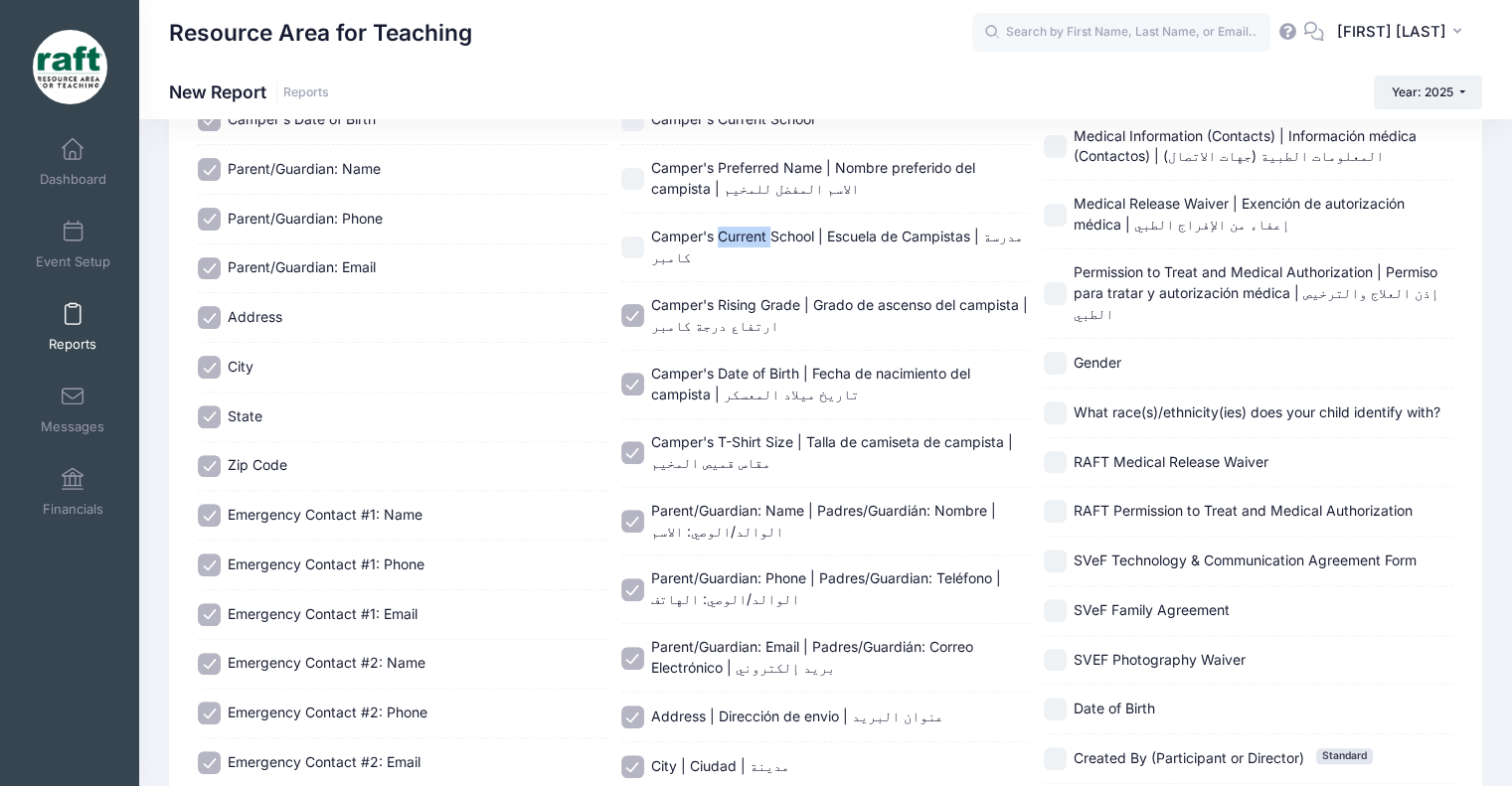 click on "Camper's Current School | Escuela de Campistas | مدرسة كامبر" at bounding box center [837, 246] 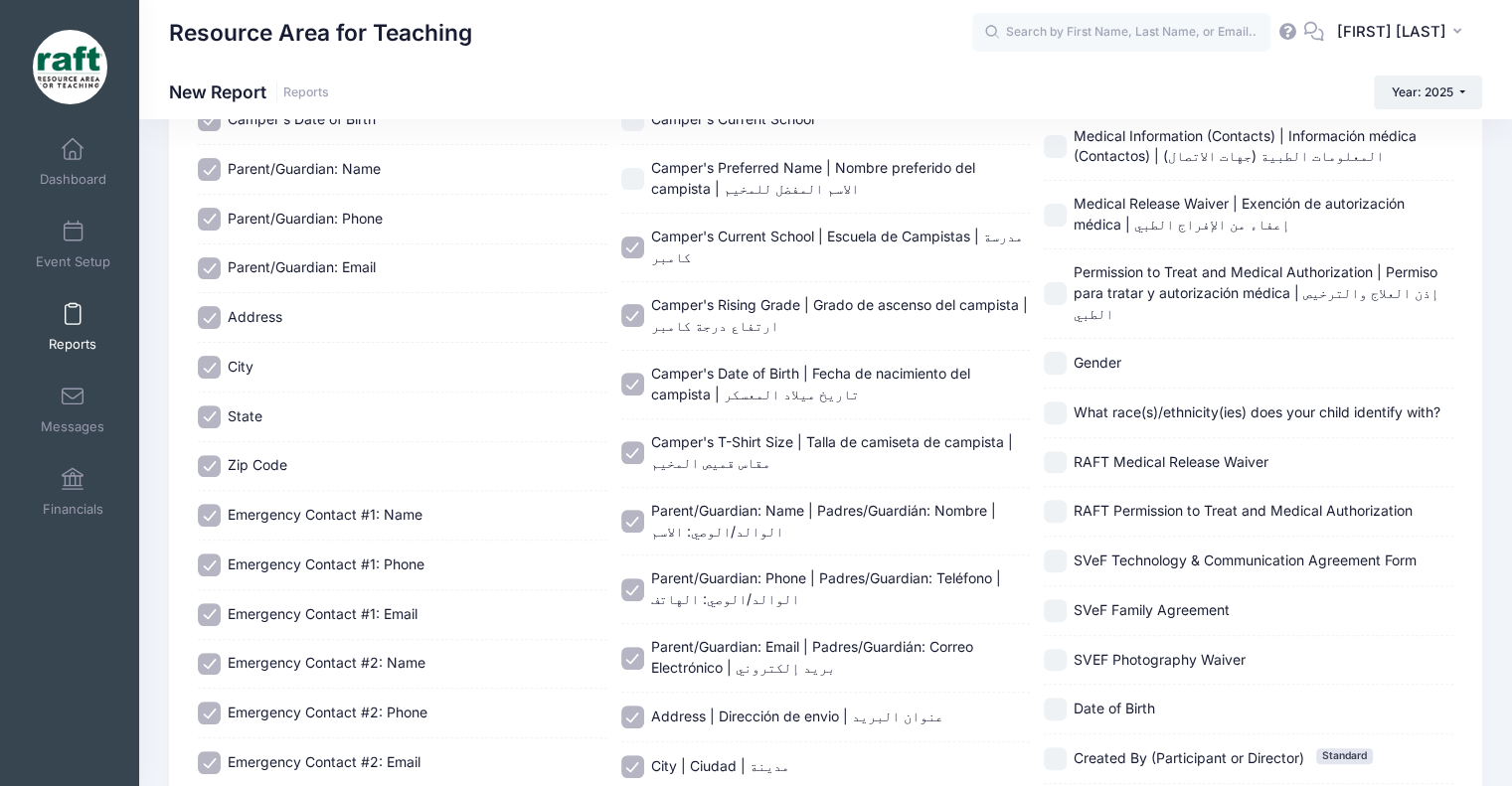 click on "Camper's Preferred Name | Nombre preferido del campista | الاسم المفضل للمخيم" at bounding box center [813, 178] 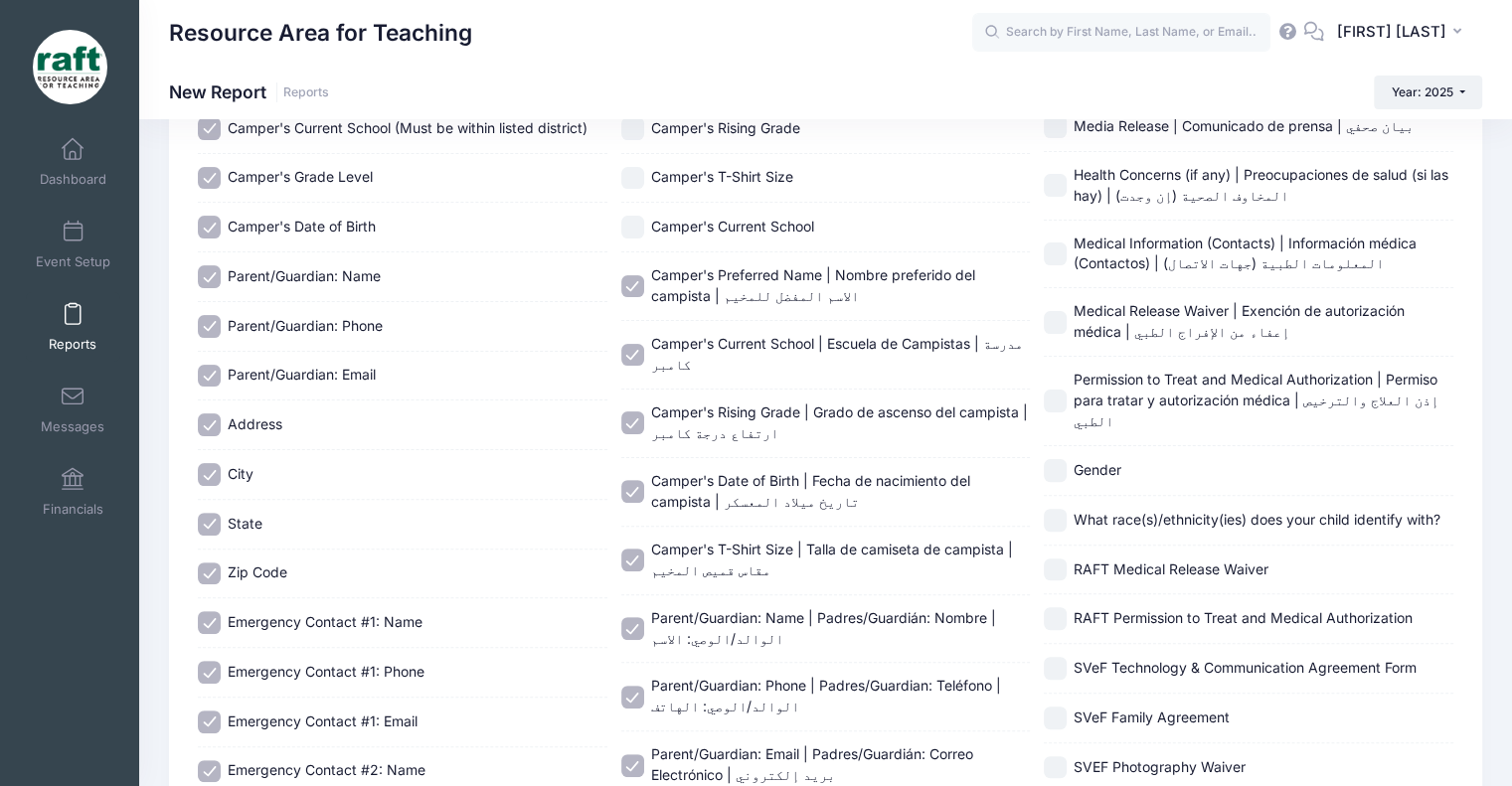 scroll, scrollTop: 465, scrollLeft: 0, axis: vertical 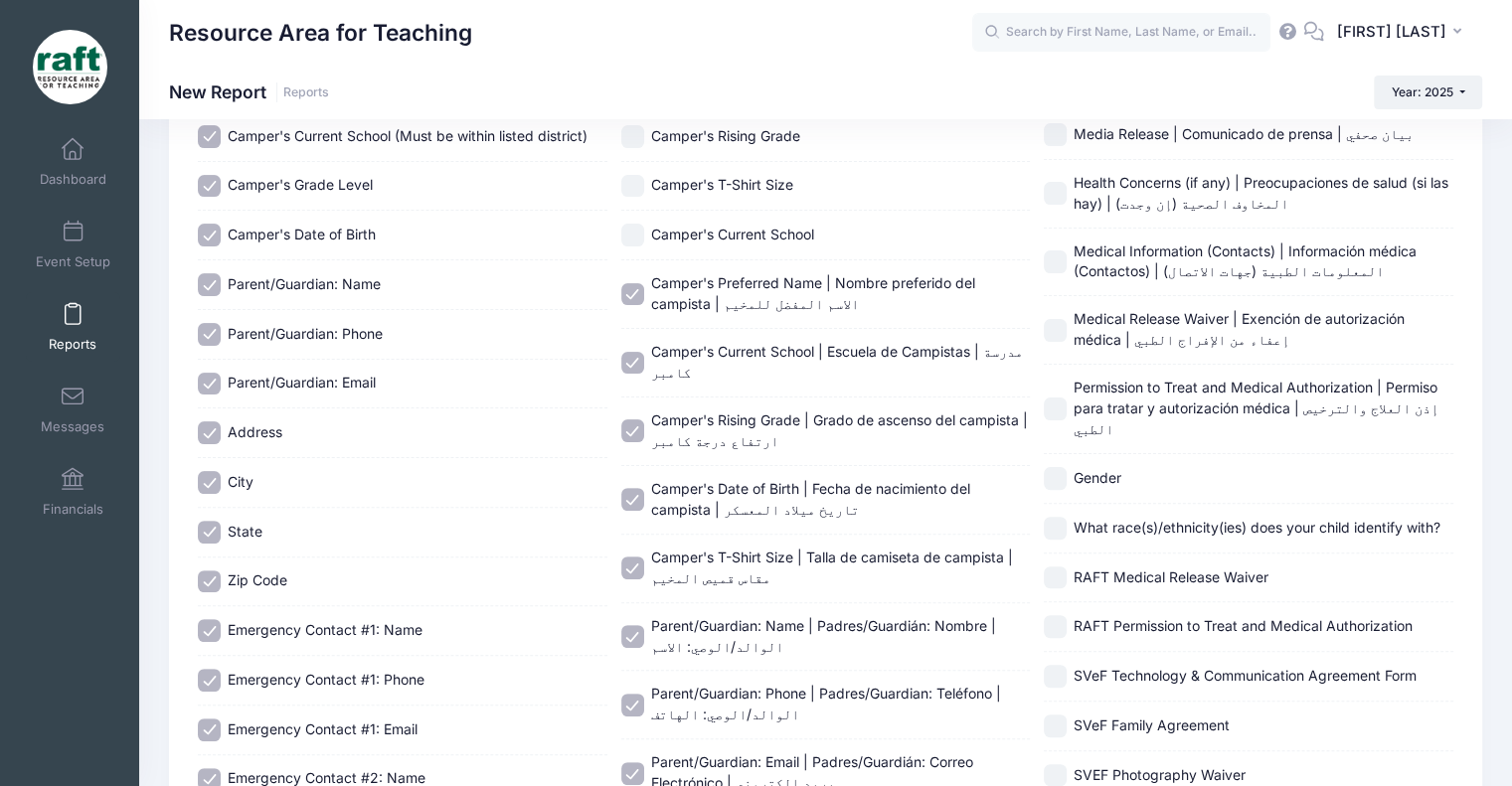 click on "Camper's Current School" at bounding box center [826, 236] 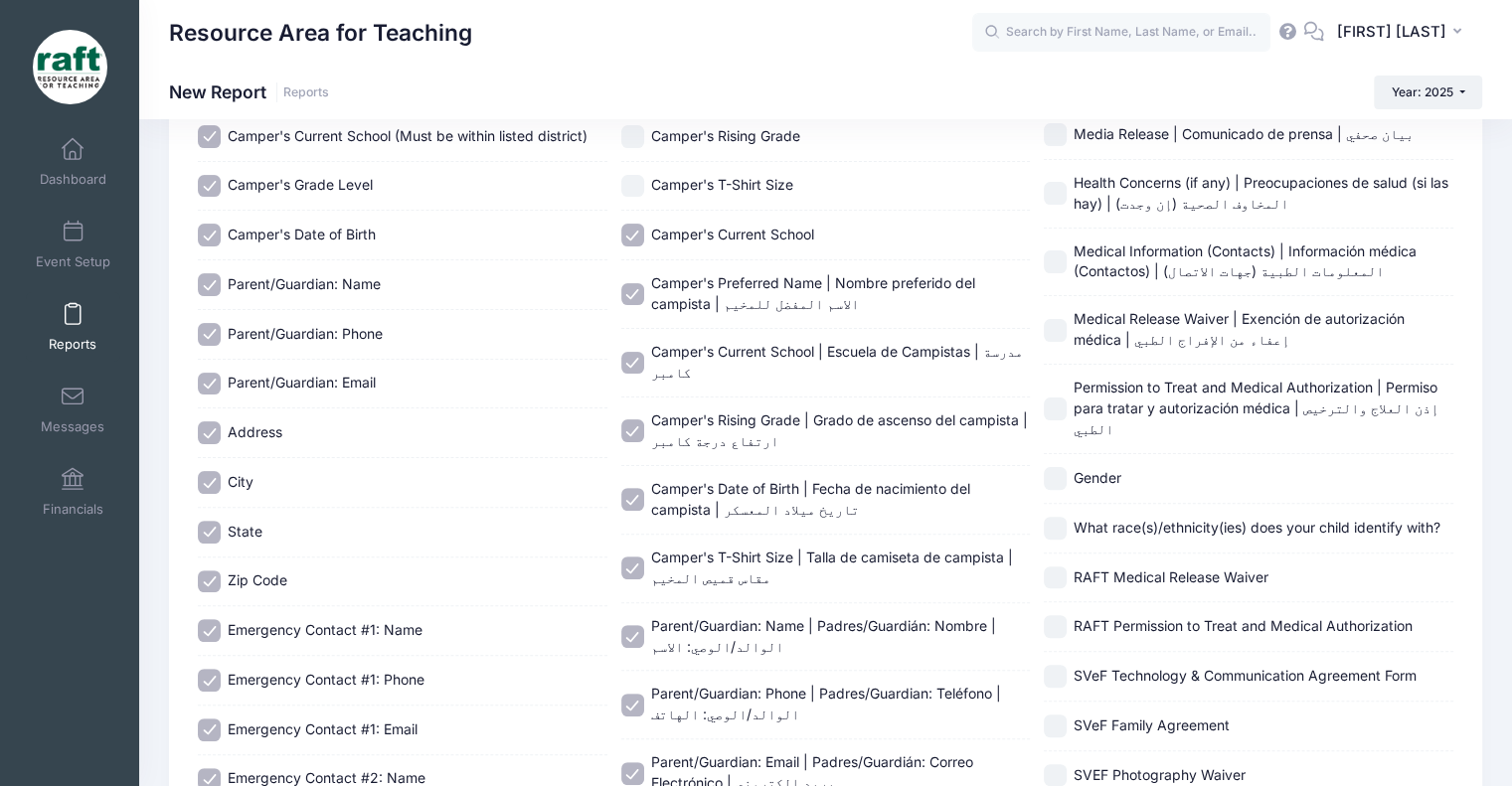 click on "Camper's T-Shirt Size" at bounding box center [722, 184] 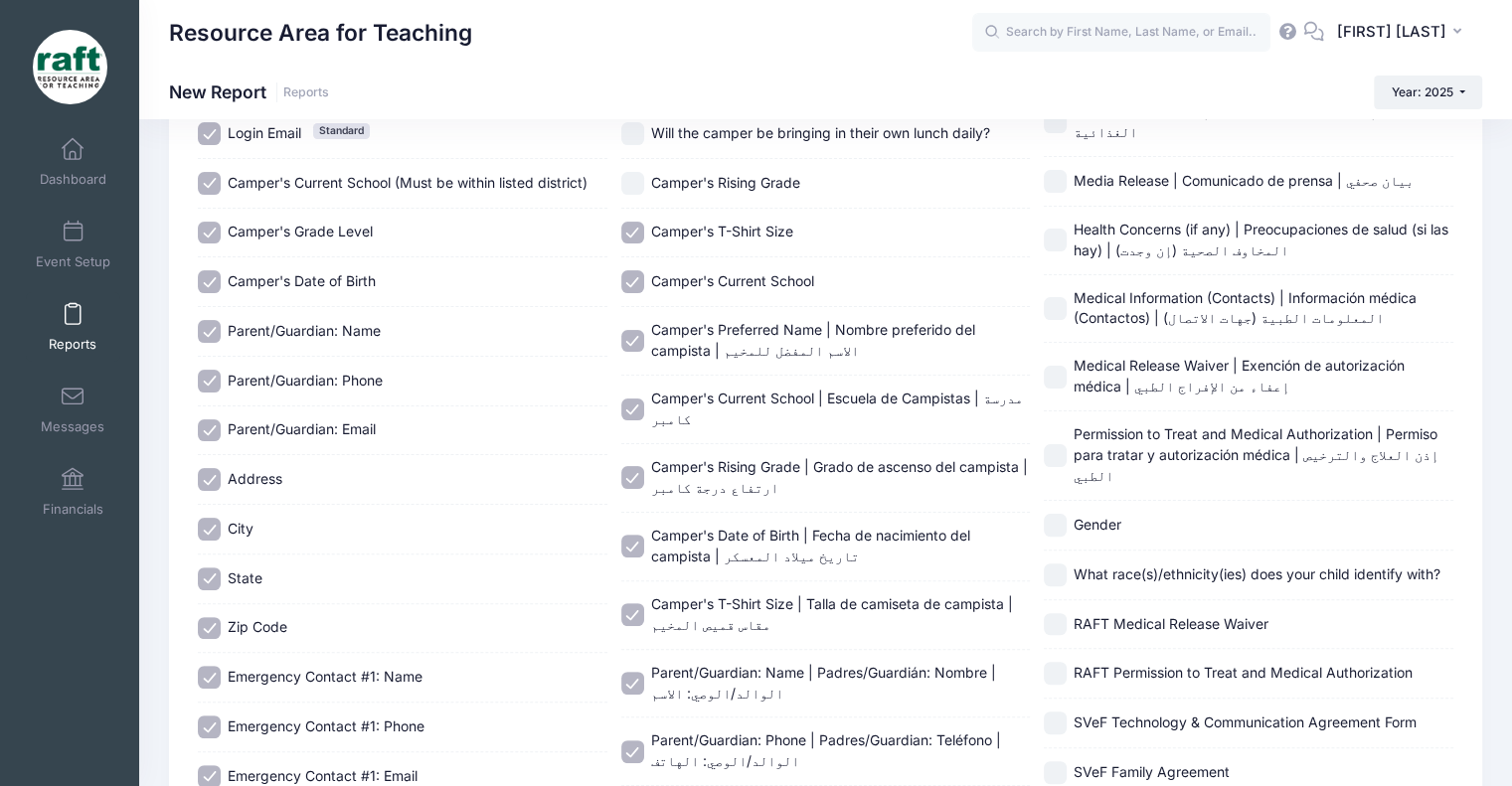 click on "Camper's Rising Grade" at bounding box center [726, 182] 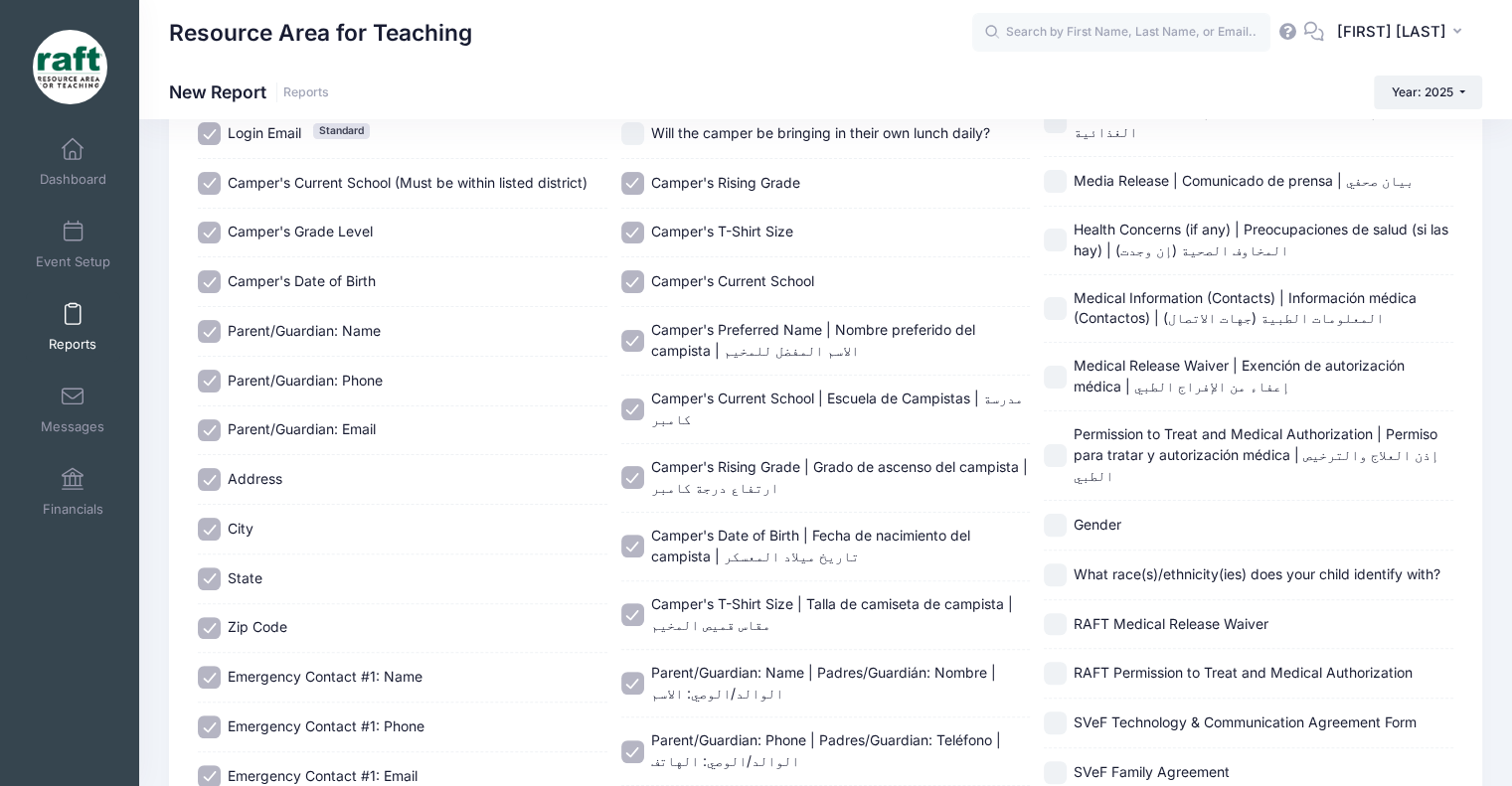 click on "Will the camper be bringing in their own lunch daily?" at bounding box center (820, 132) 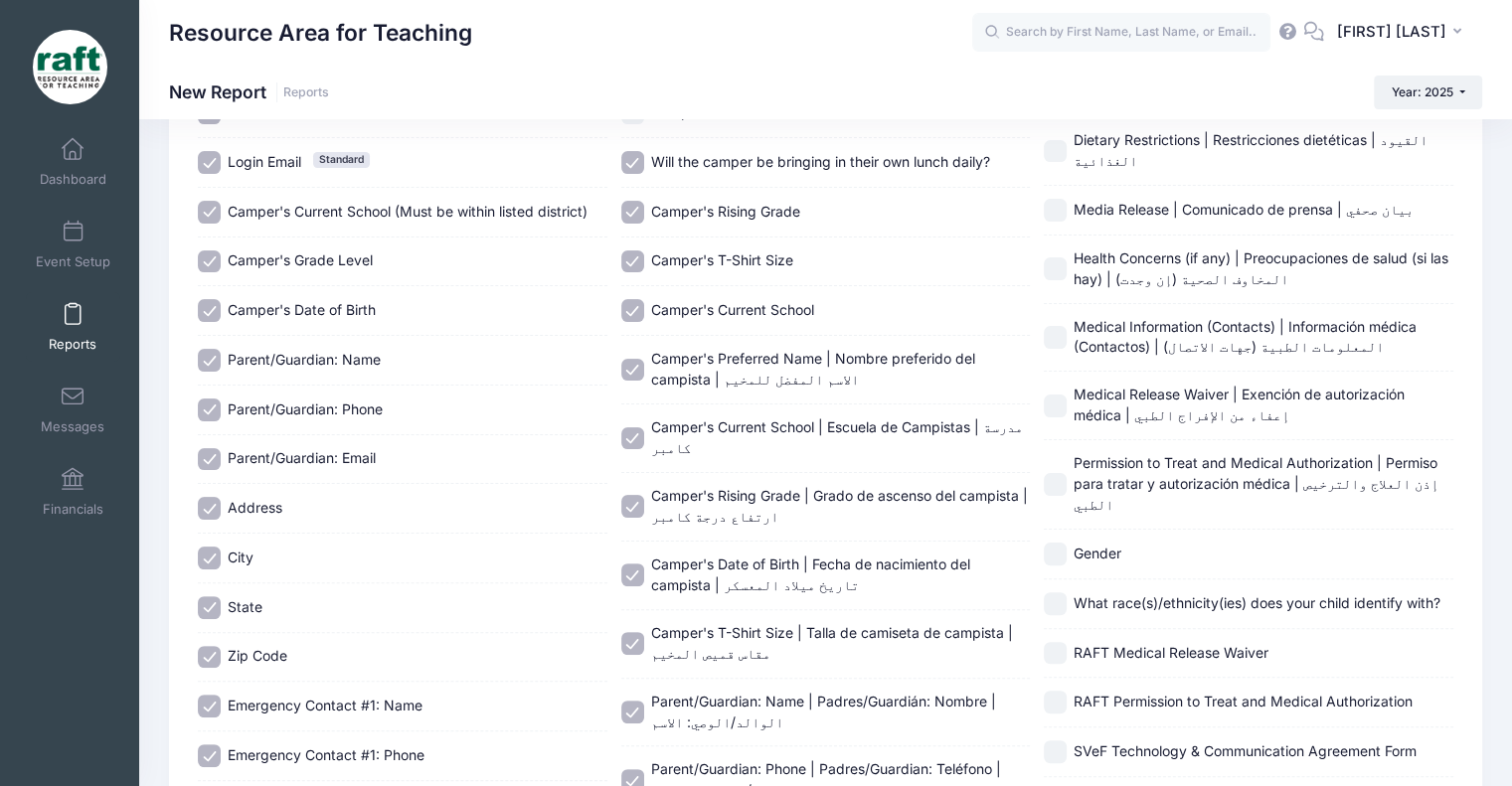 scroll, scrollTop: 382, scrollLeft: 0, axis: vertical 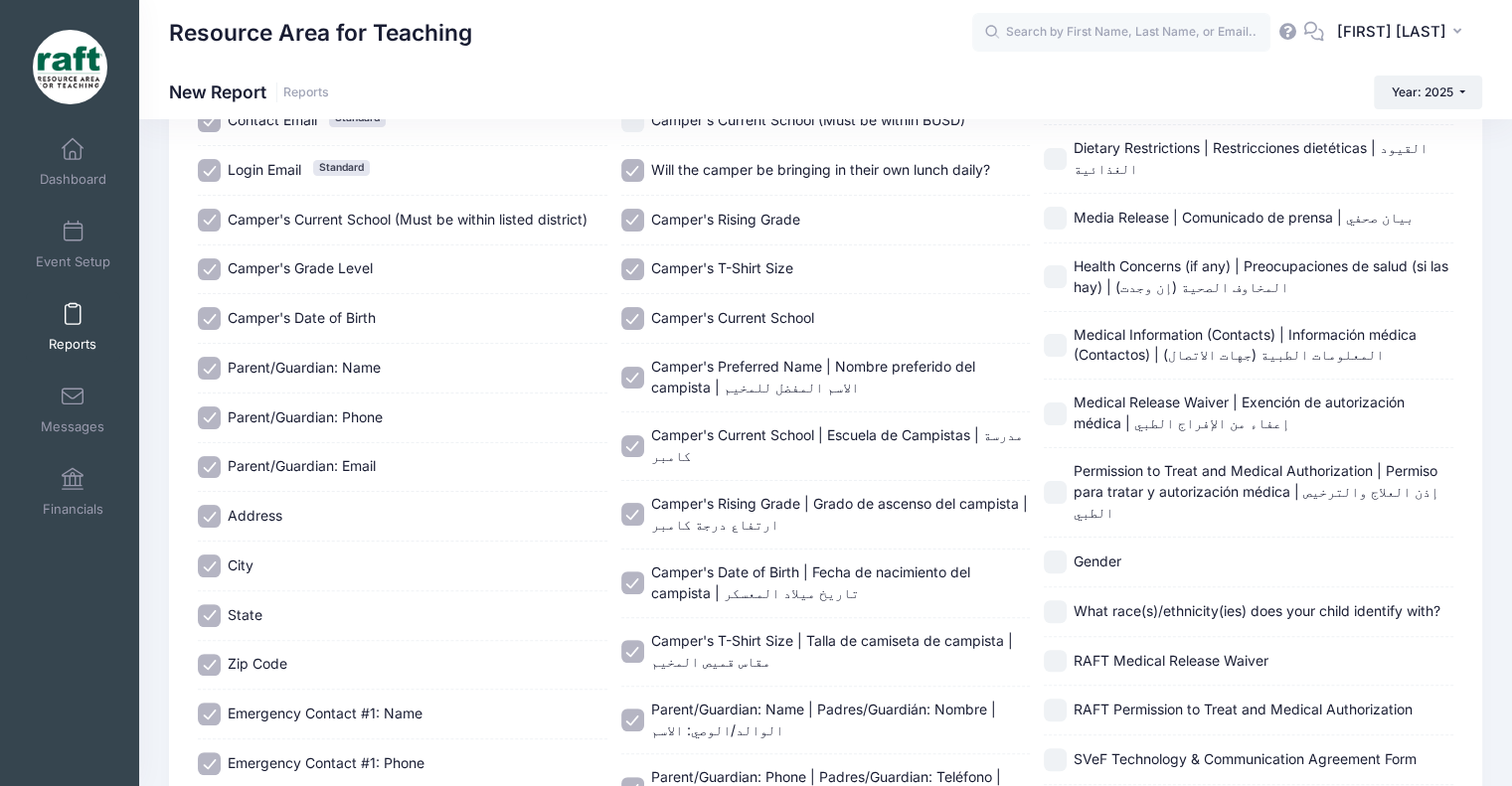 click on "Camper's Current School (Must be within BUSD)" at bounding box center [826, 121] 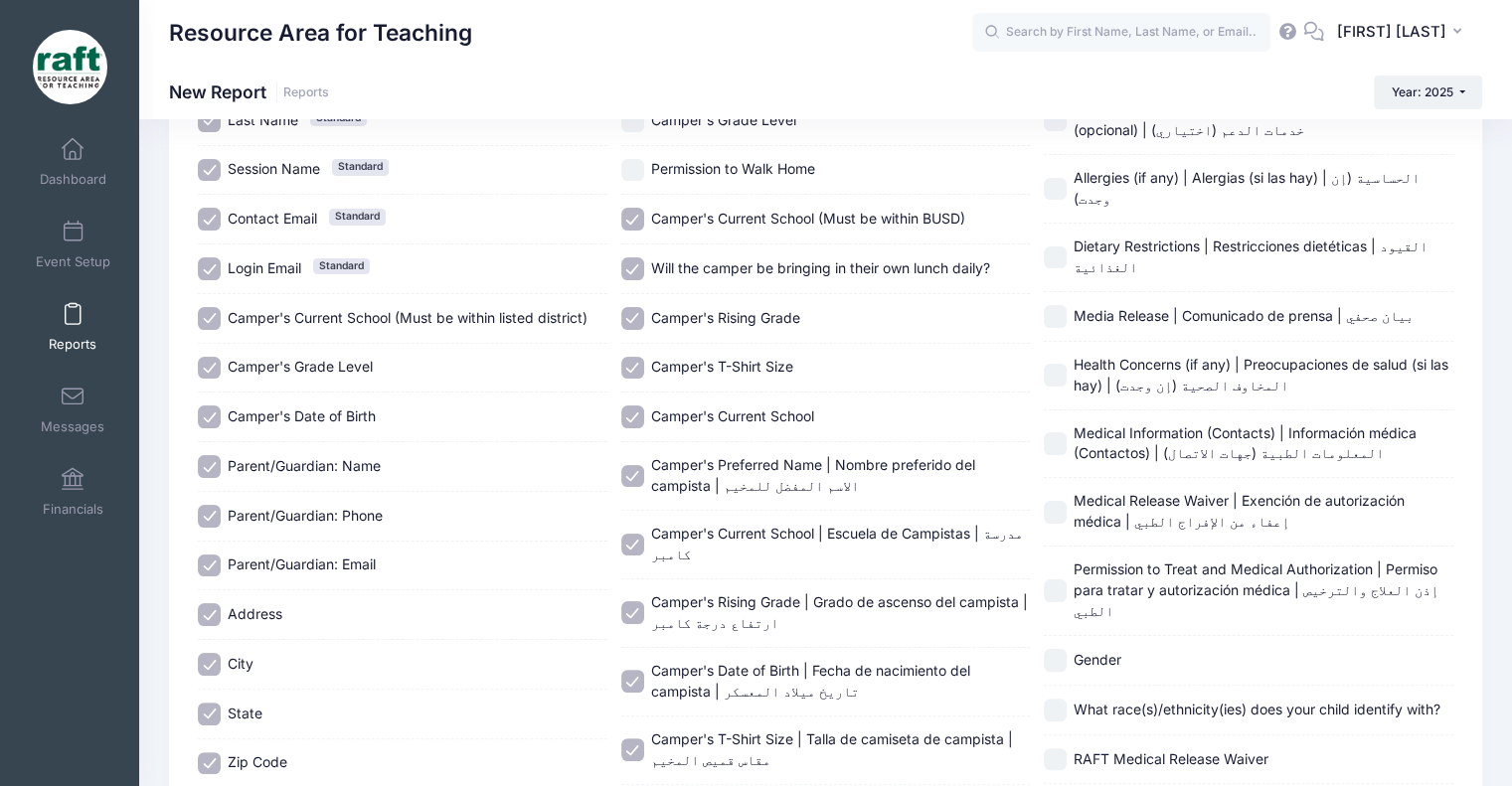 scroll, scrollTop: 282, scrollLeft: 0, axis: vertical 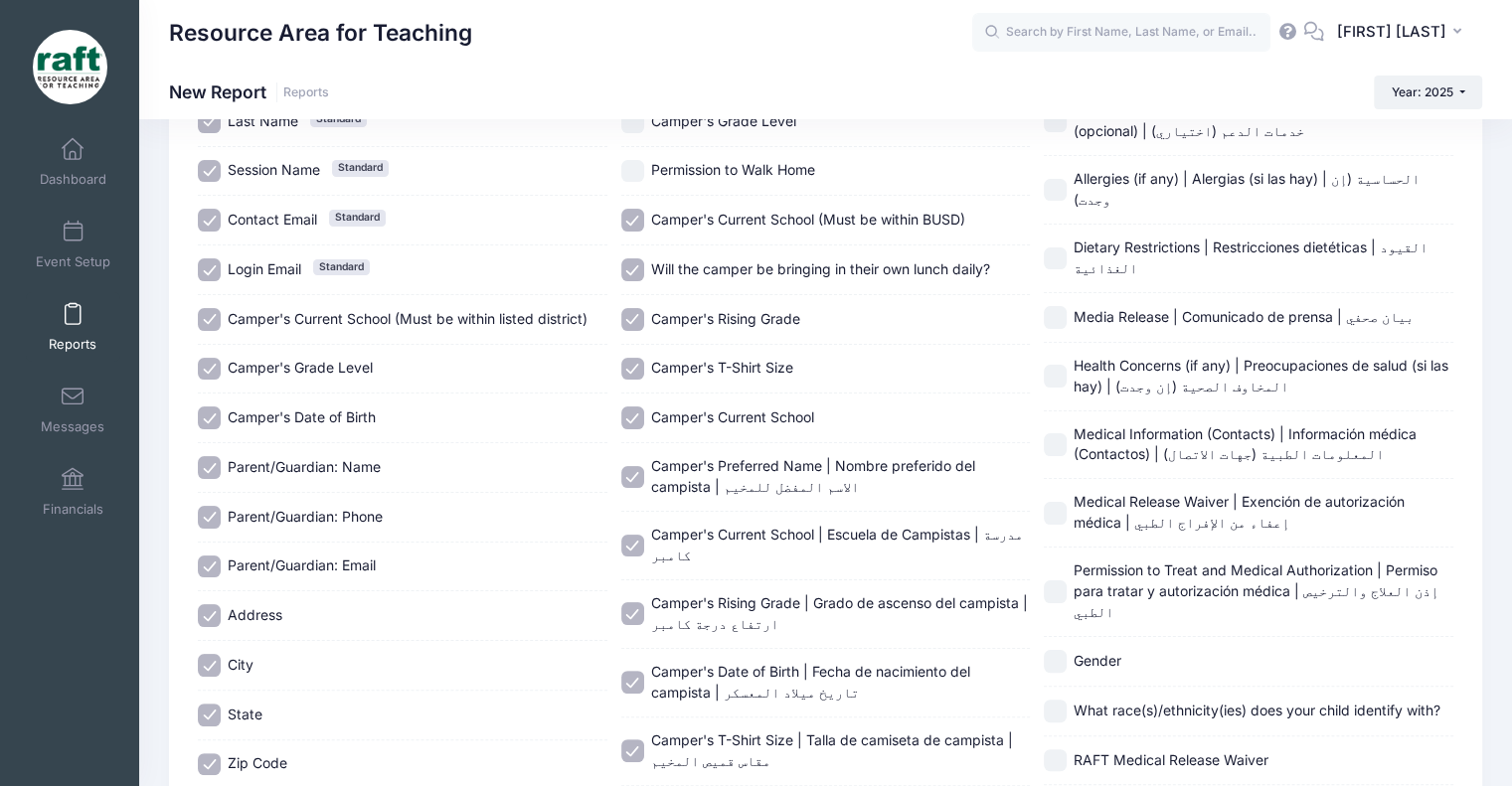 click on "Permission to Walk Home" at bounding box center [733, 169] 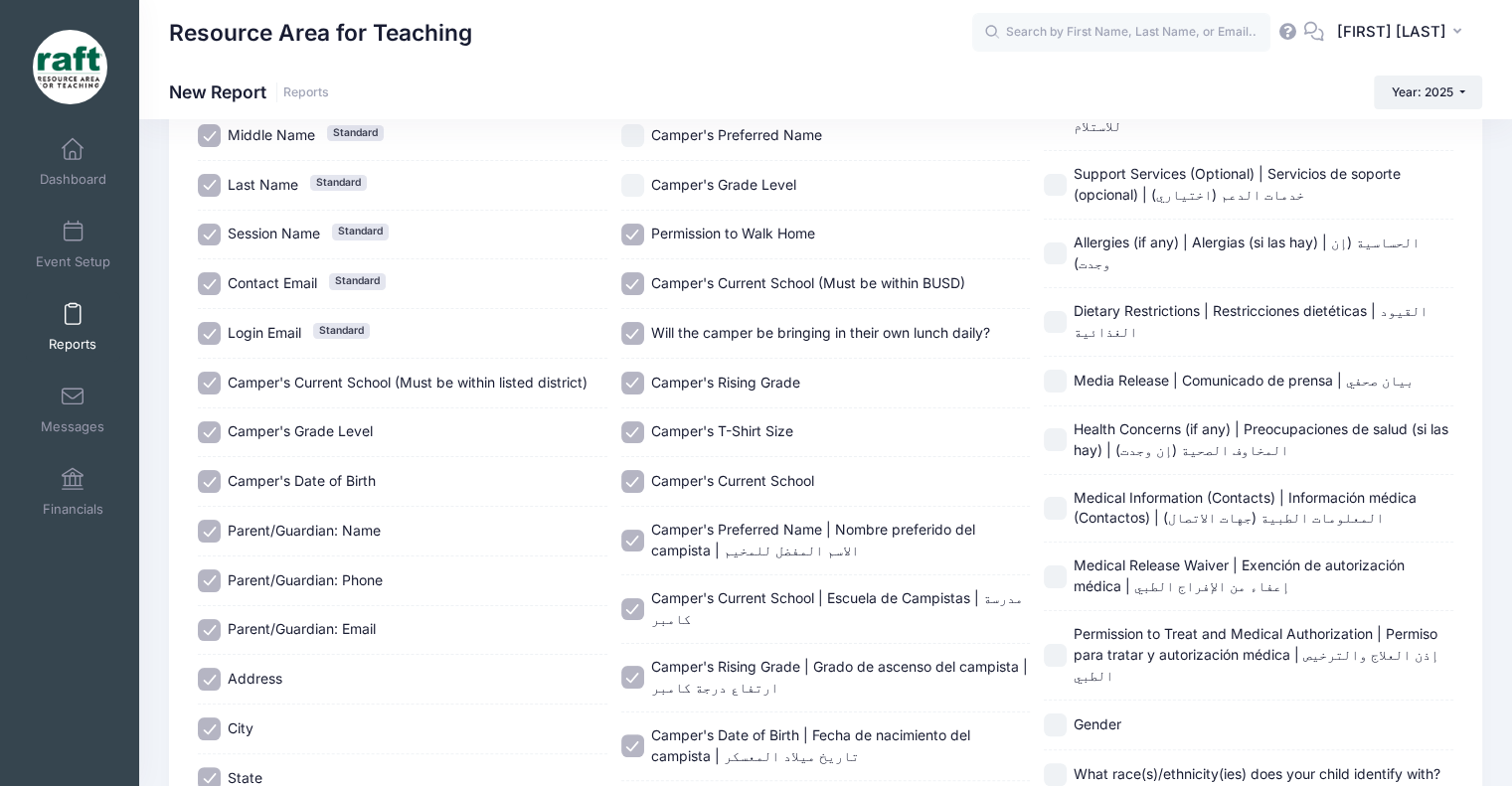 scroll, scrollTop: 218, scrollLeft: 0, axis: vertical 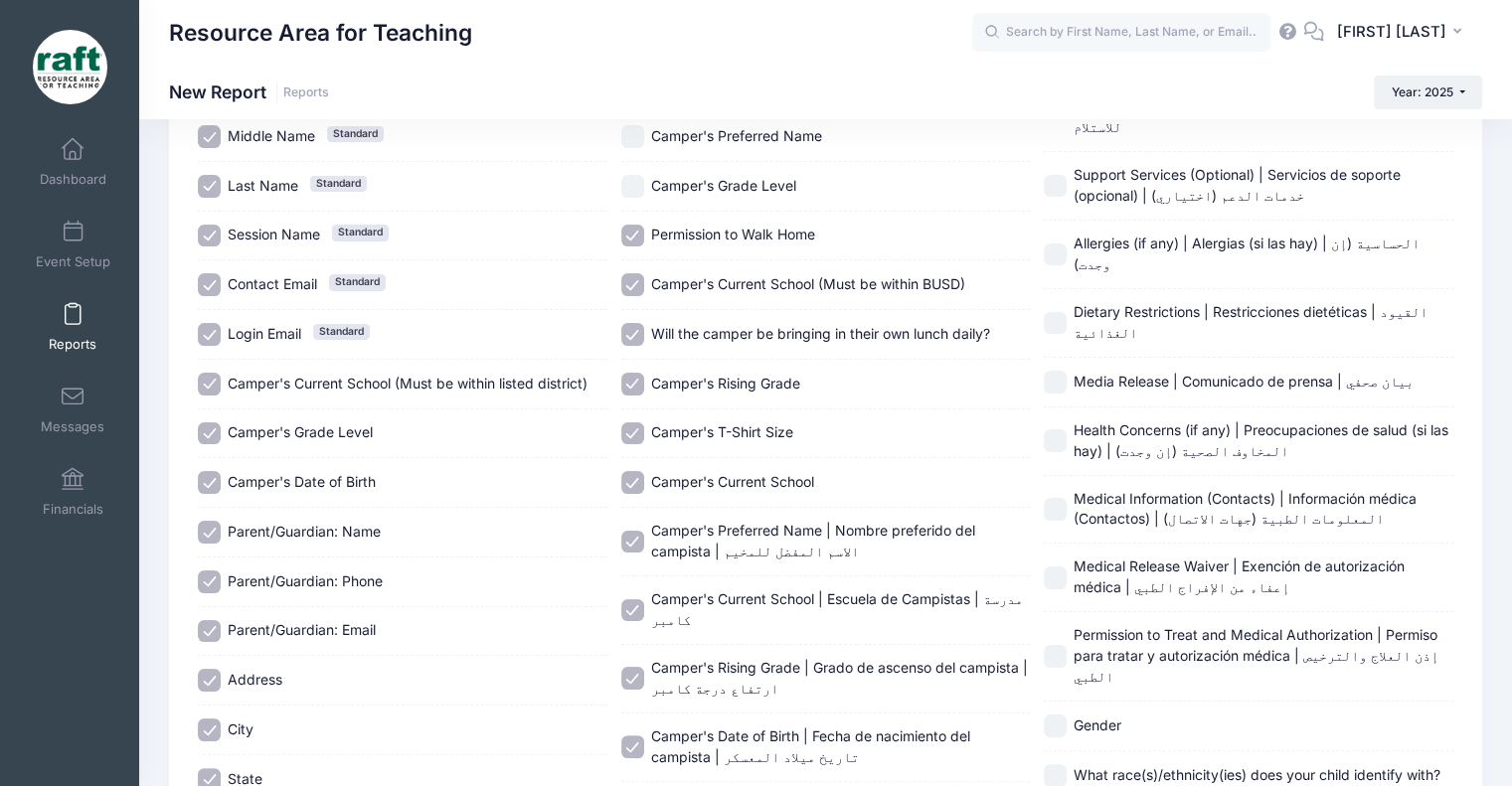 click on "Camper's Grade Level" at bounding box center [826, 187] 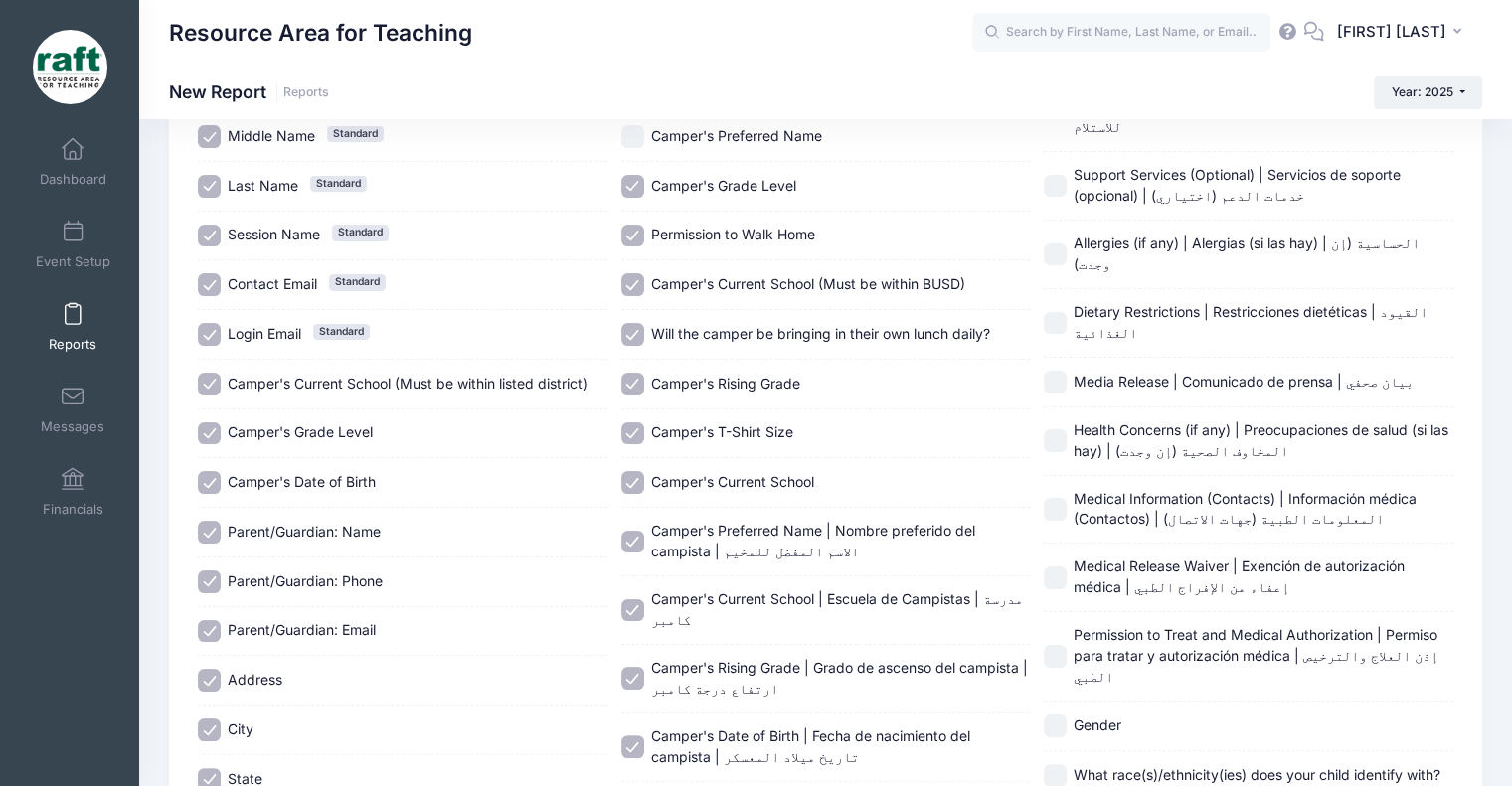 click on "Camper's Preferred Name" at bounding box center (737, 135) 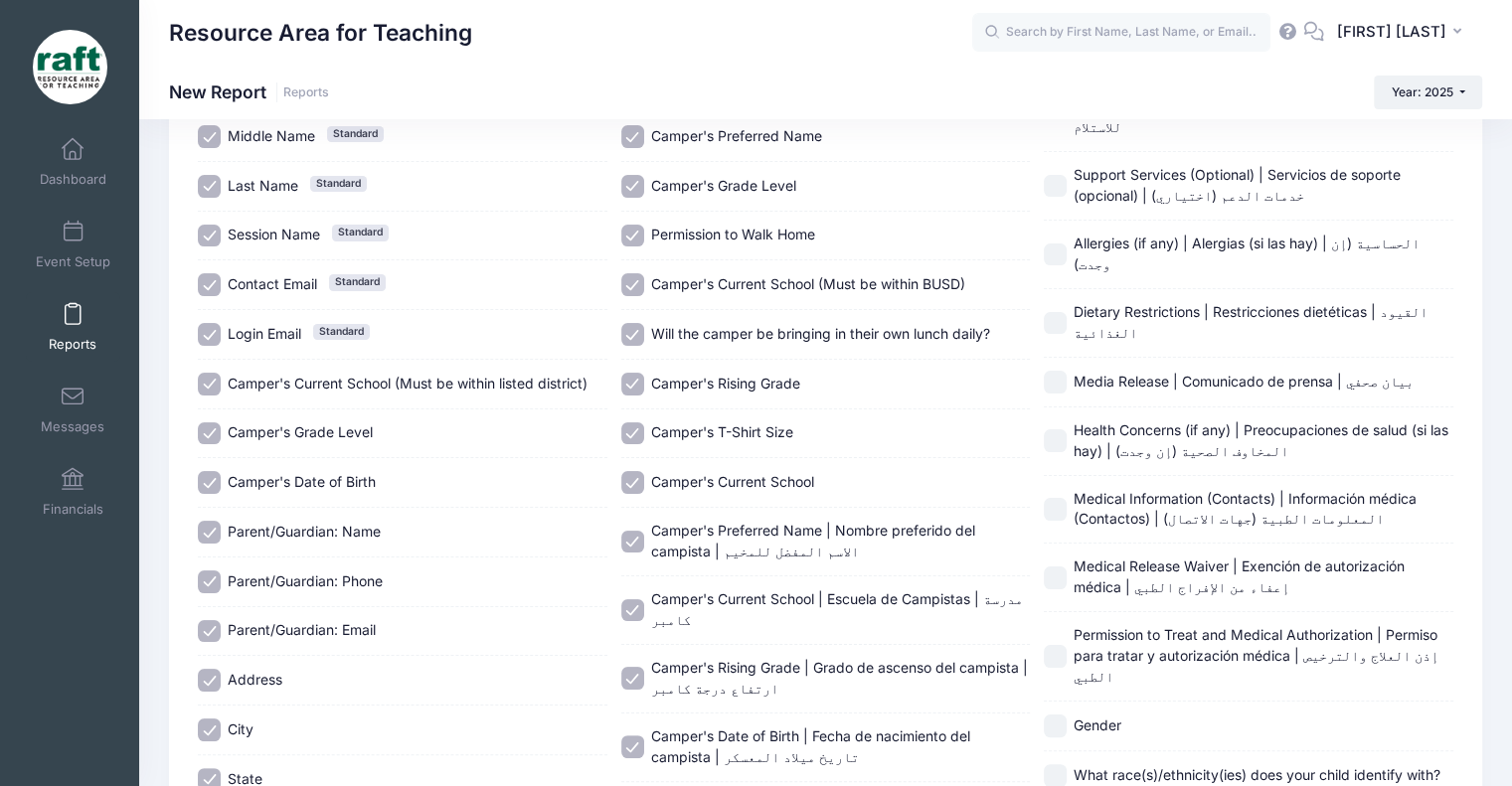 click on "Camper's Current Grade Level" at bounding box center [750, 85] 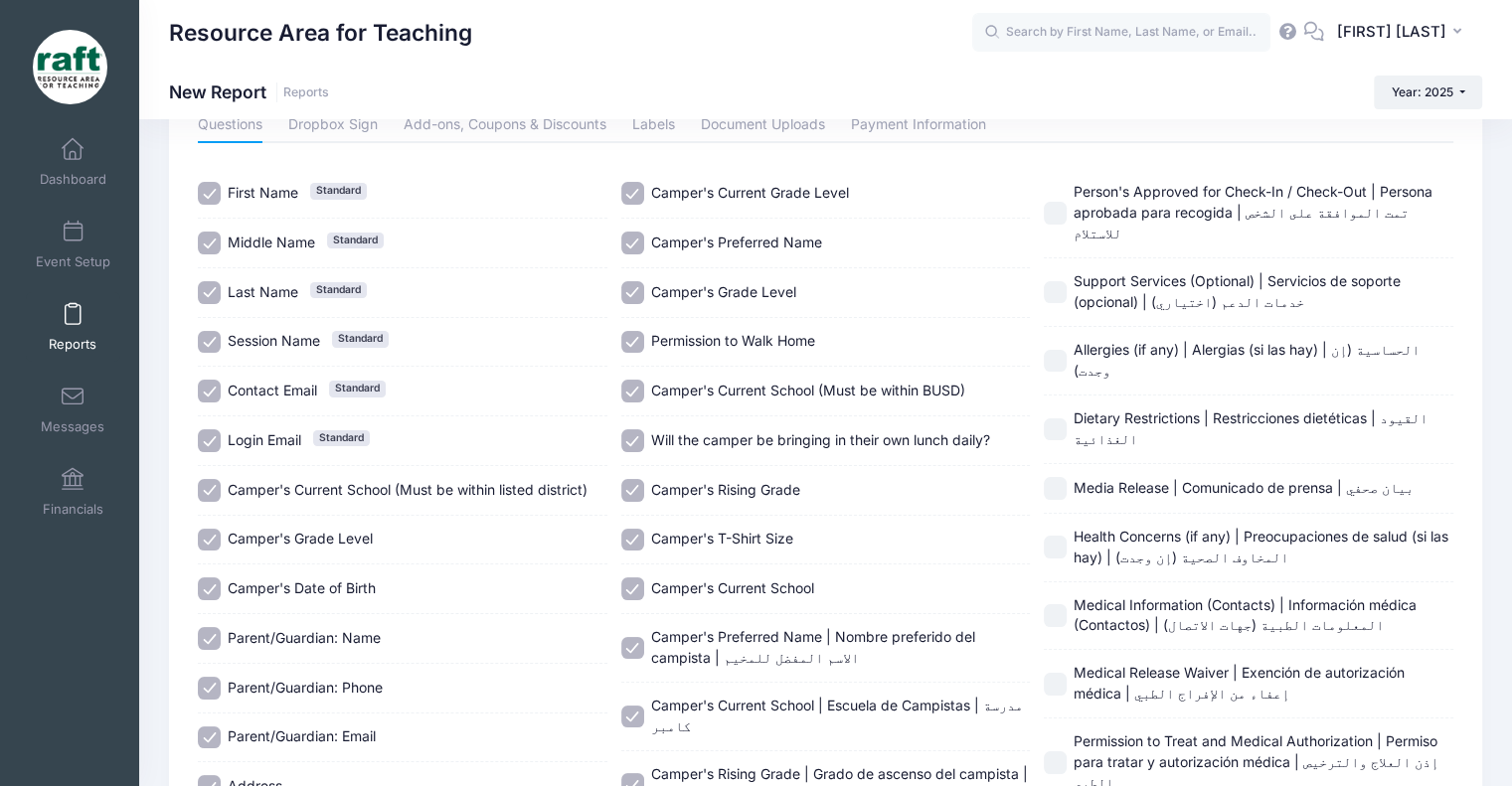 click on "Camper's Current Grade Level" at bounding box center [826, 194] 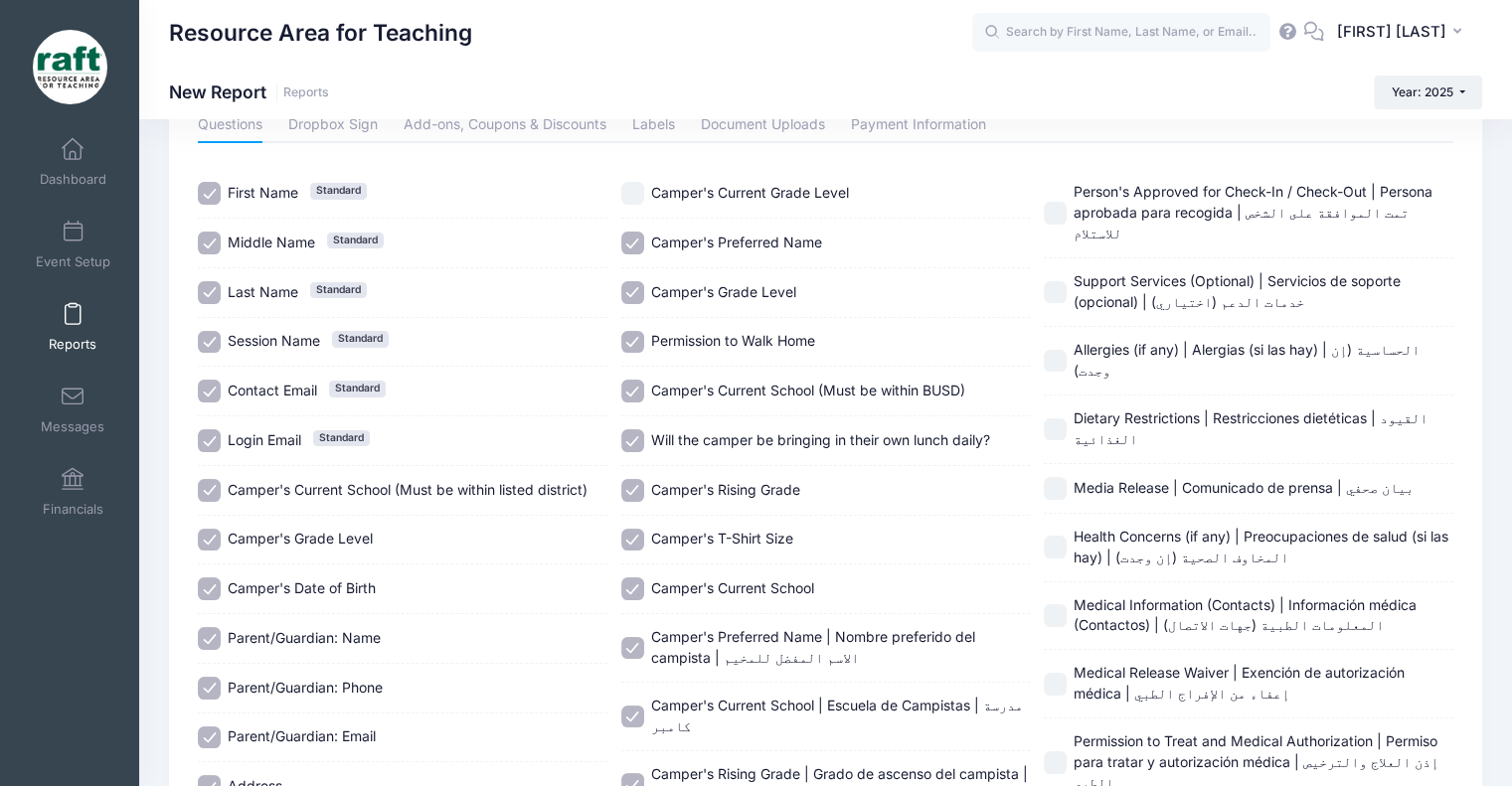 click on "Link to Resources" at bounding box center [403, 1825] 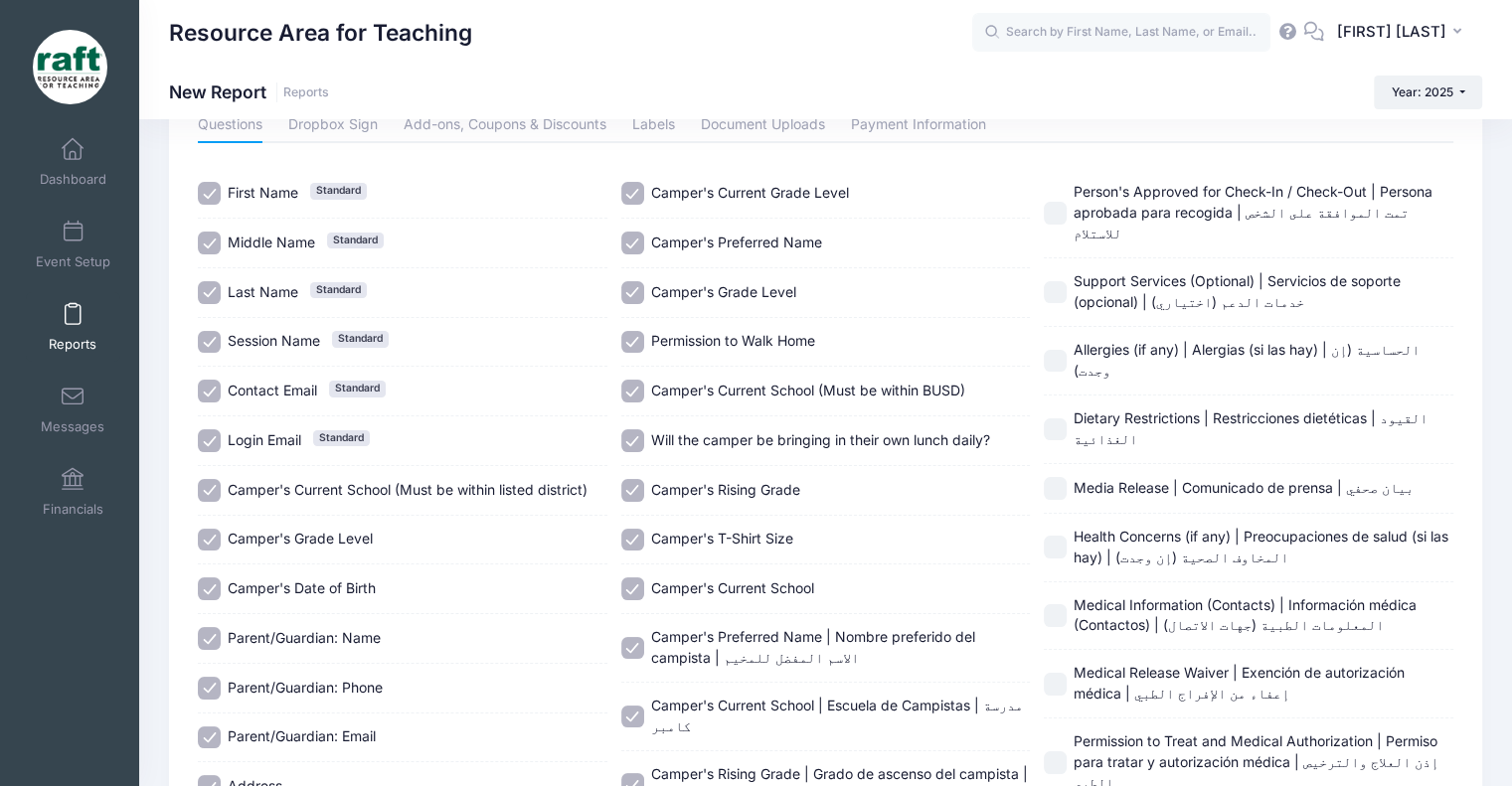 click on "Person's Approved for Check-In / Check-Out | Persona aprobada para recogida | تمت الموافقة على الشخص للاستلام" at bounding box center (1055, 213) 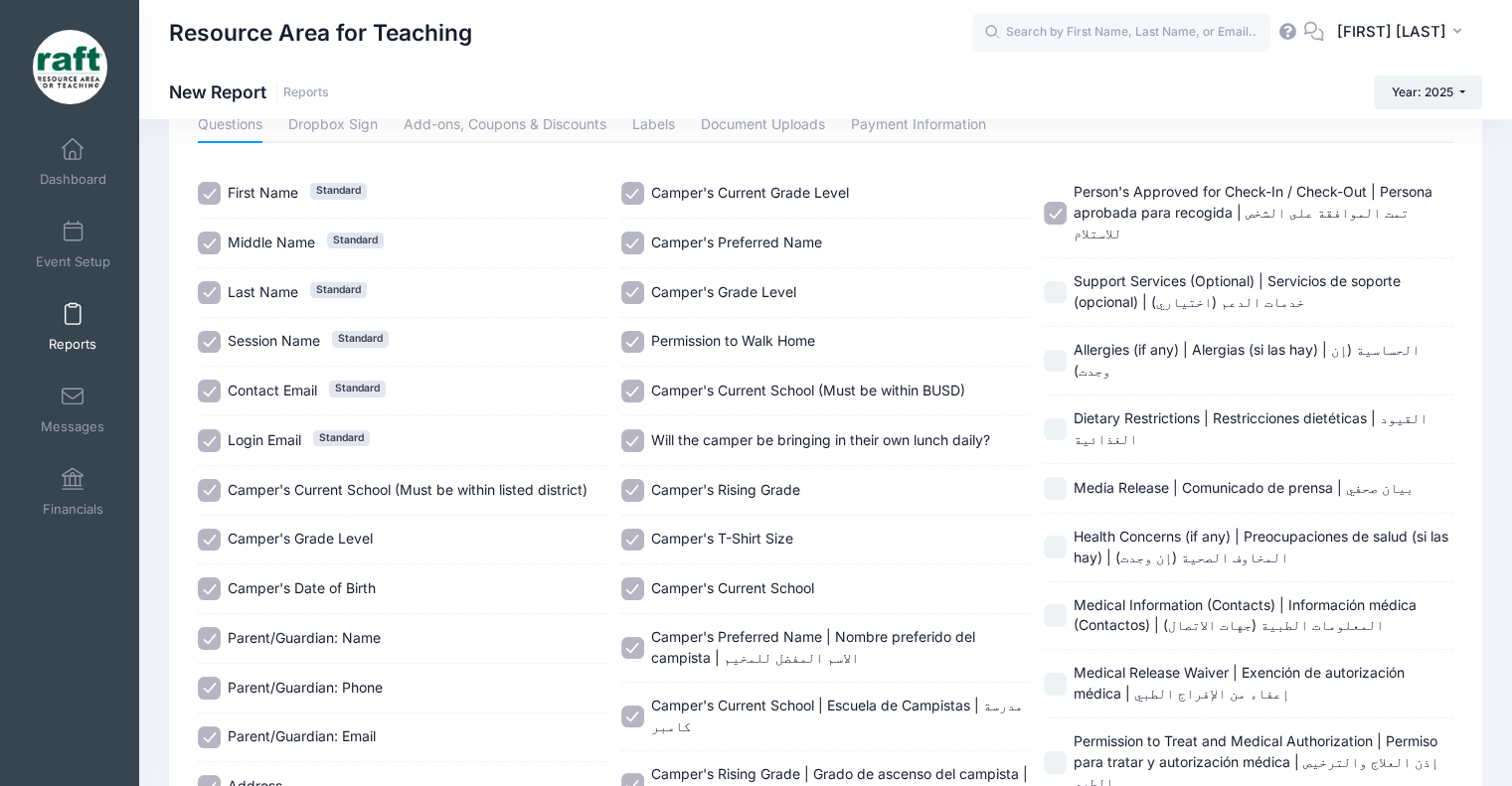 click on "Support Services (Optional) | Servicios de soporte (opcional) | خدمات الدعم (اختياري)" at bounding box center (1237, 291) 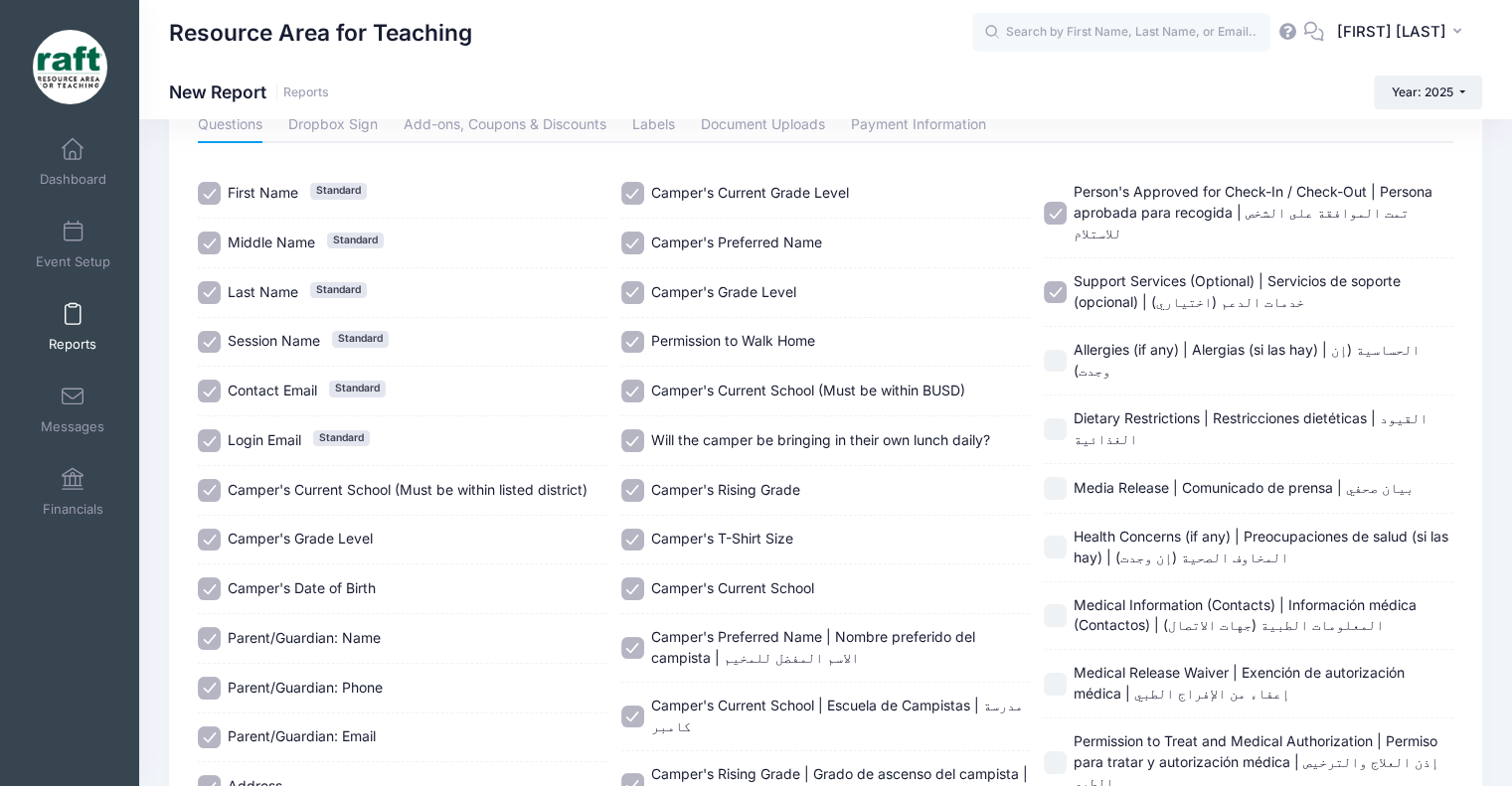 click on "Dietary Restrictions | Restricciones dietéticas | القيود الغذائية" at bounding box center [1249, 429] 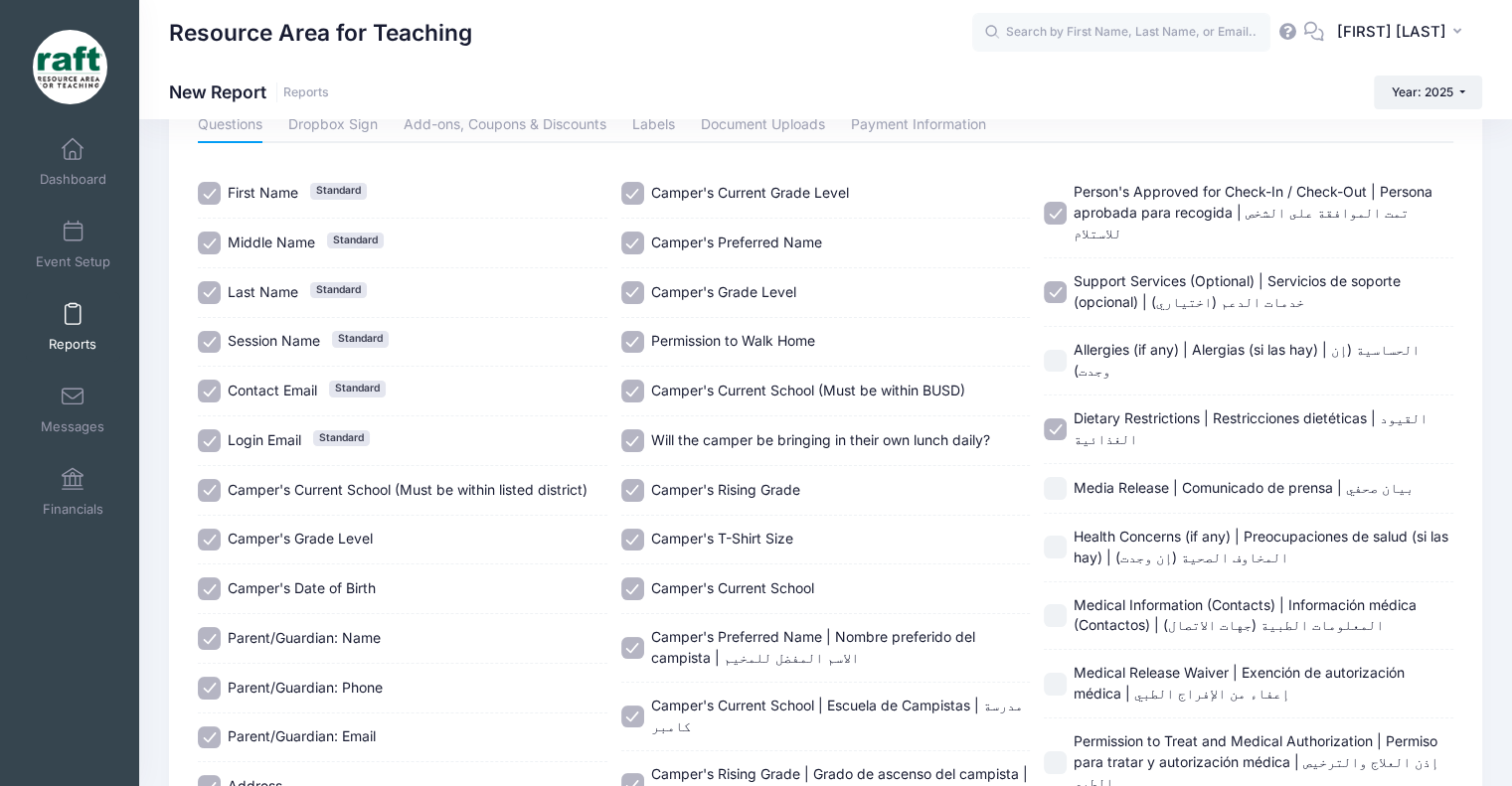 click on "Allergies (if any) | Alergias (si las hay) | الحساسية (إن وجدت)" at bounding box center [1249, 361] 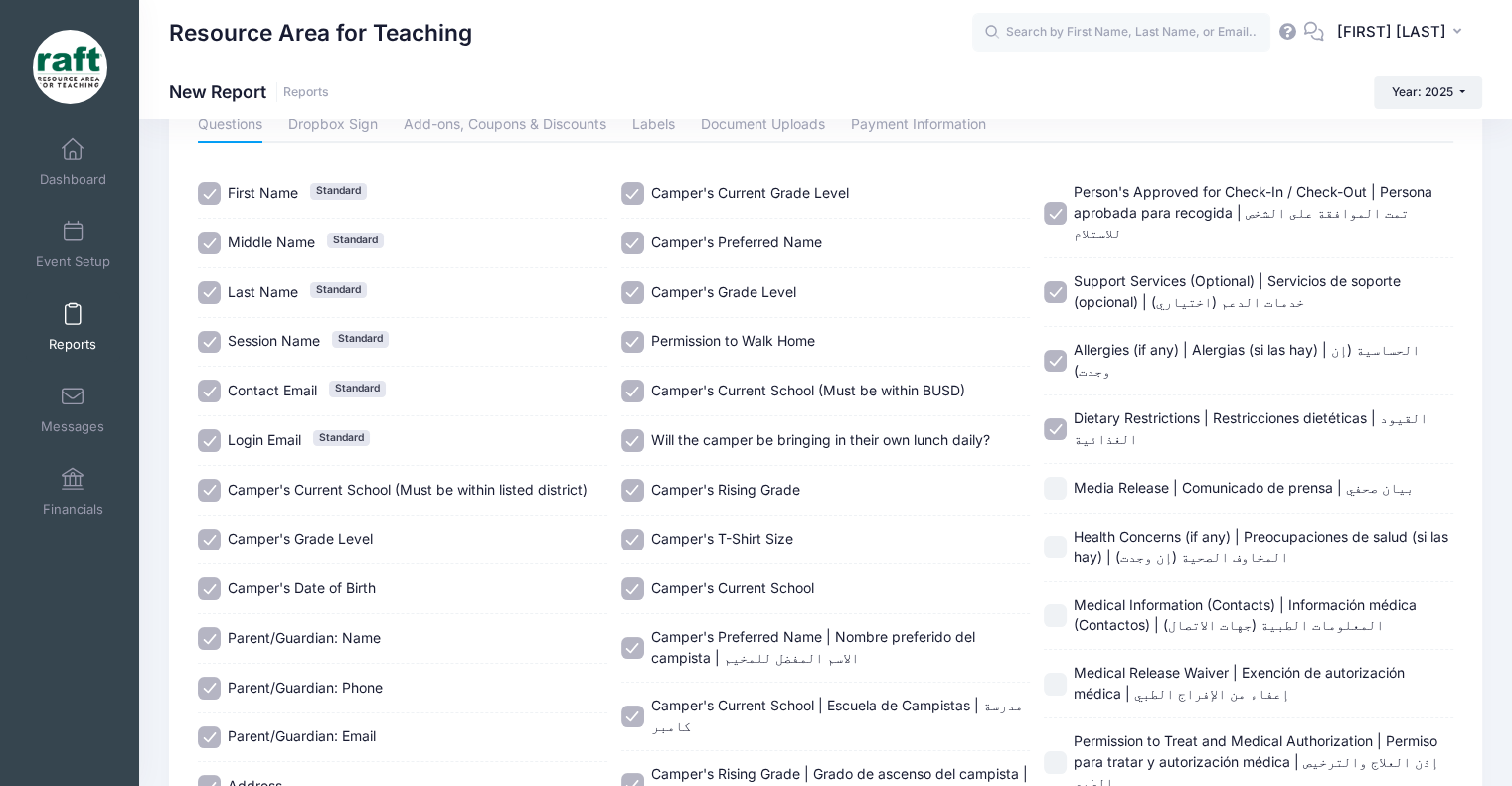 click on "Dietary Restrictions | Restricciones dietéticas | القيود الغذائية" at bounding box center [1249, 429] 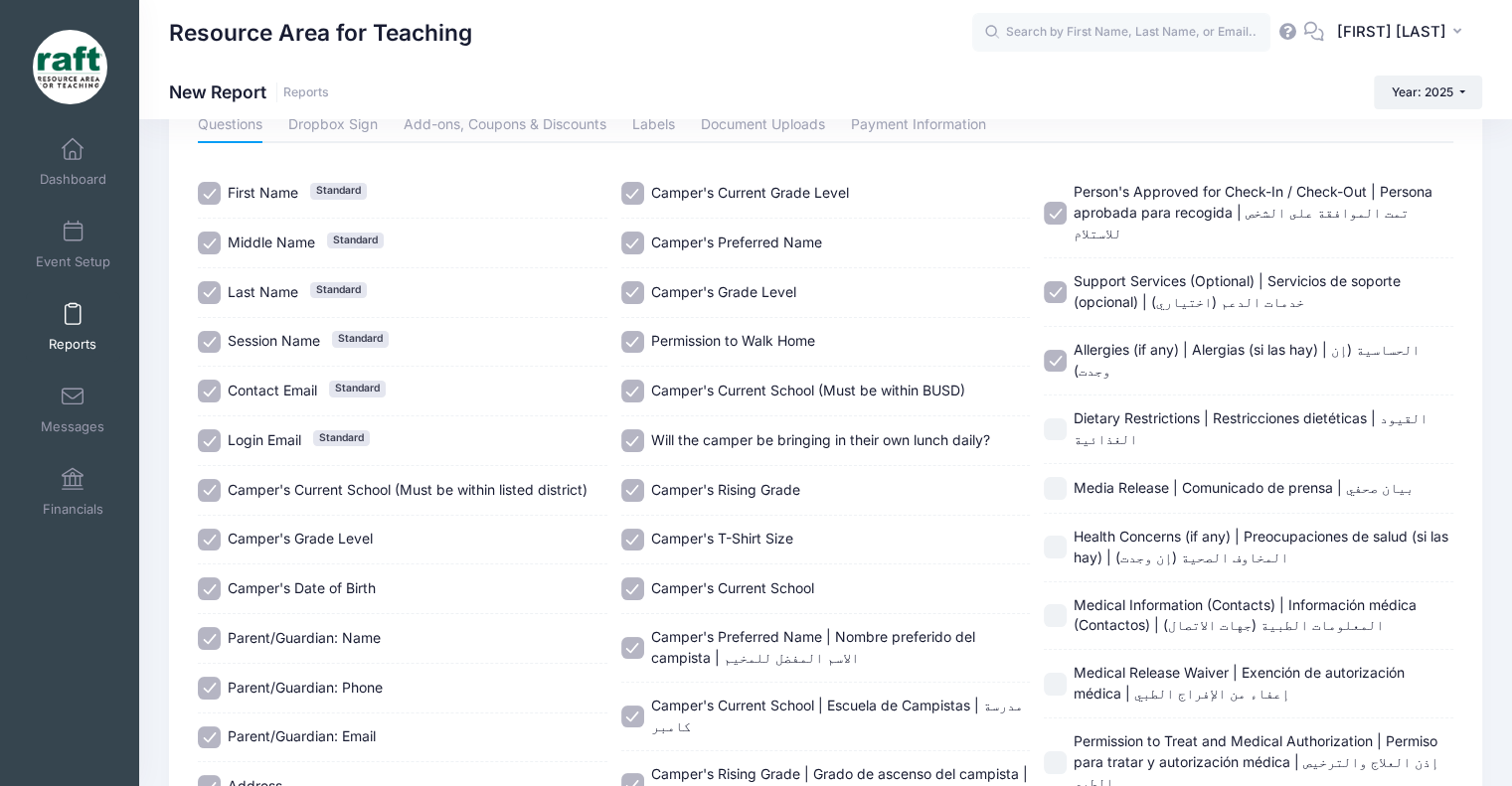 click on "Dietary Restrictions | Restricciones dietéticas | القيود الغذائية" at bounding box center (1249, 429) 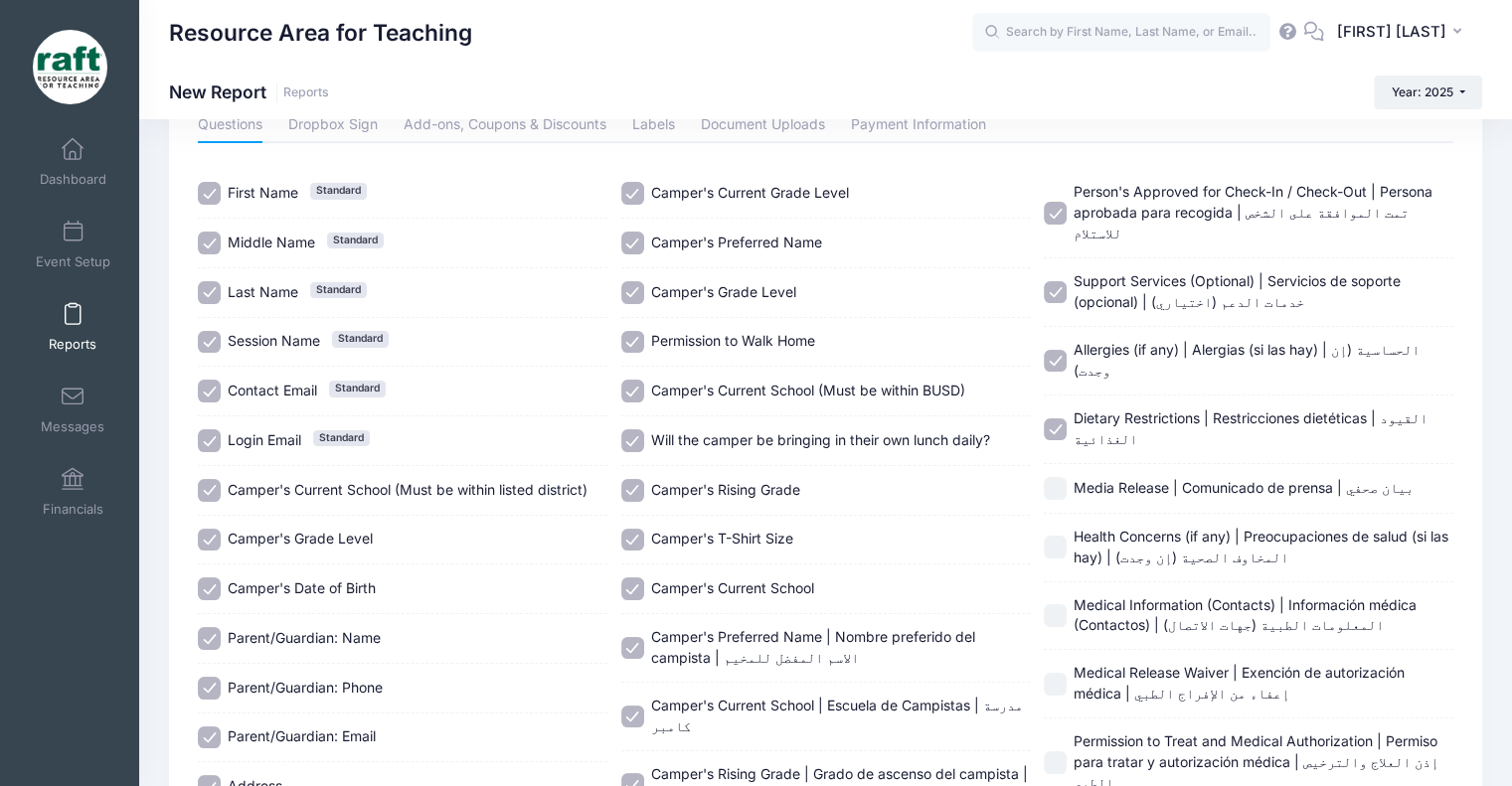 click on "Health Concerns (if any) | Preocupaciones de salud (si las hay) | المخاوف الصحية (إن وجدت)" at bounding box center [1249, 548] 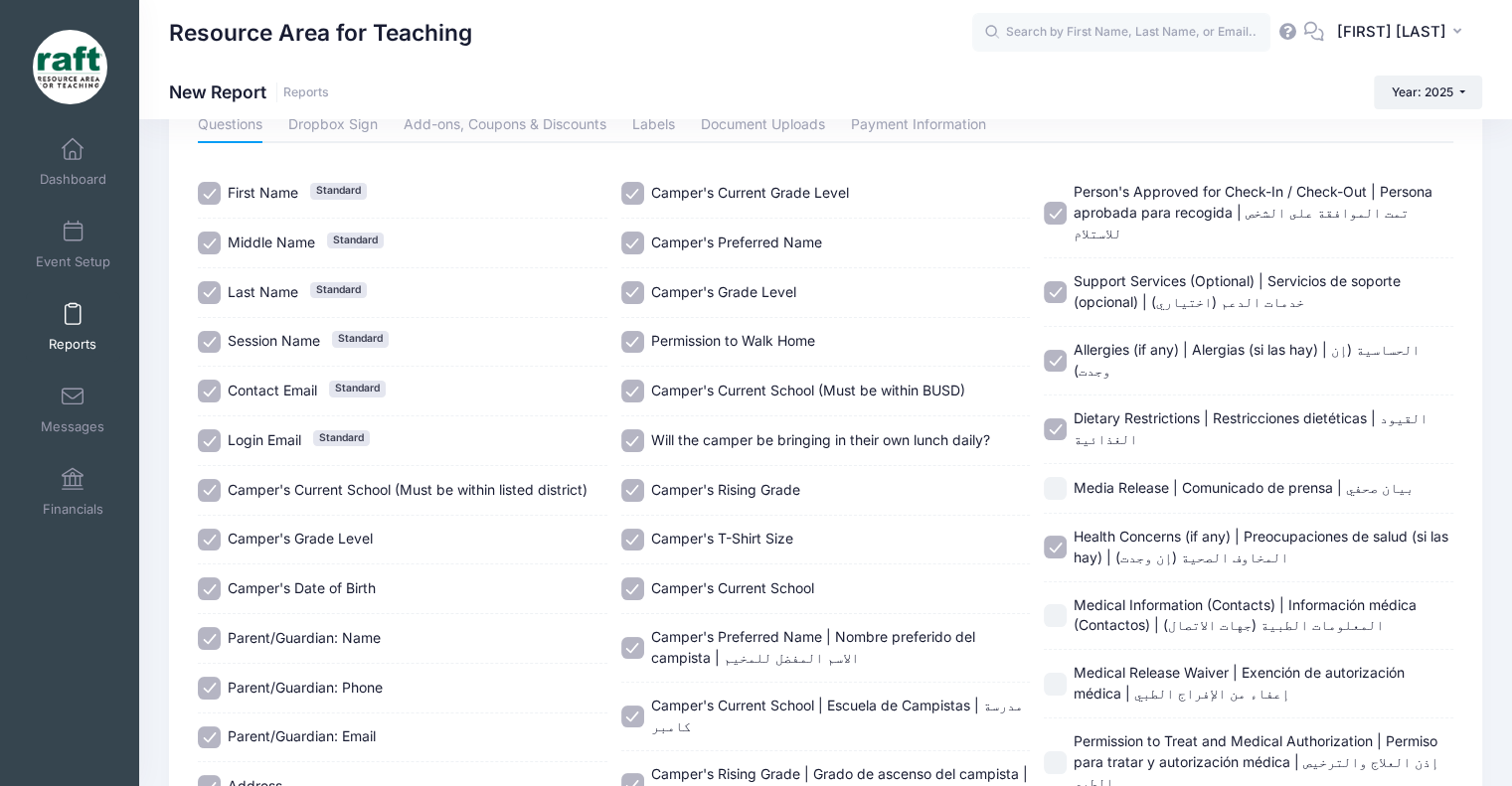 scroll, scrollTop: 263, scrollLeft: 0, axis: vertical 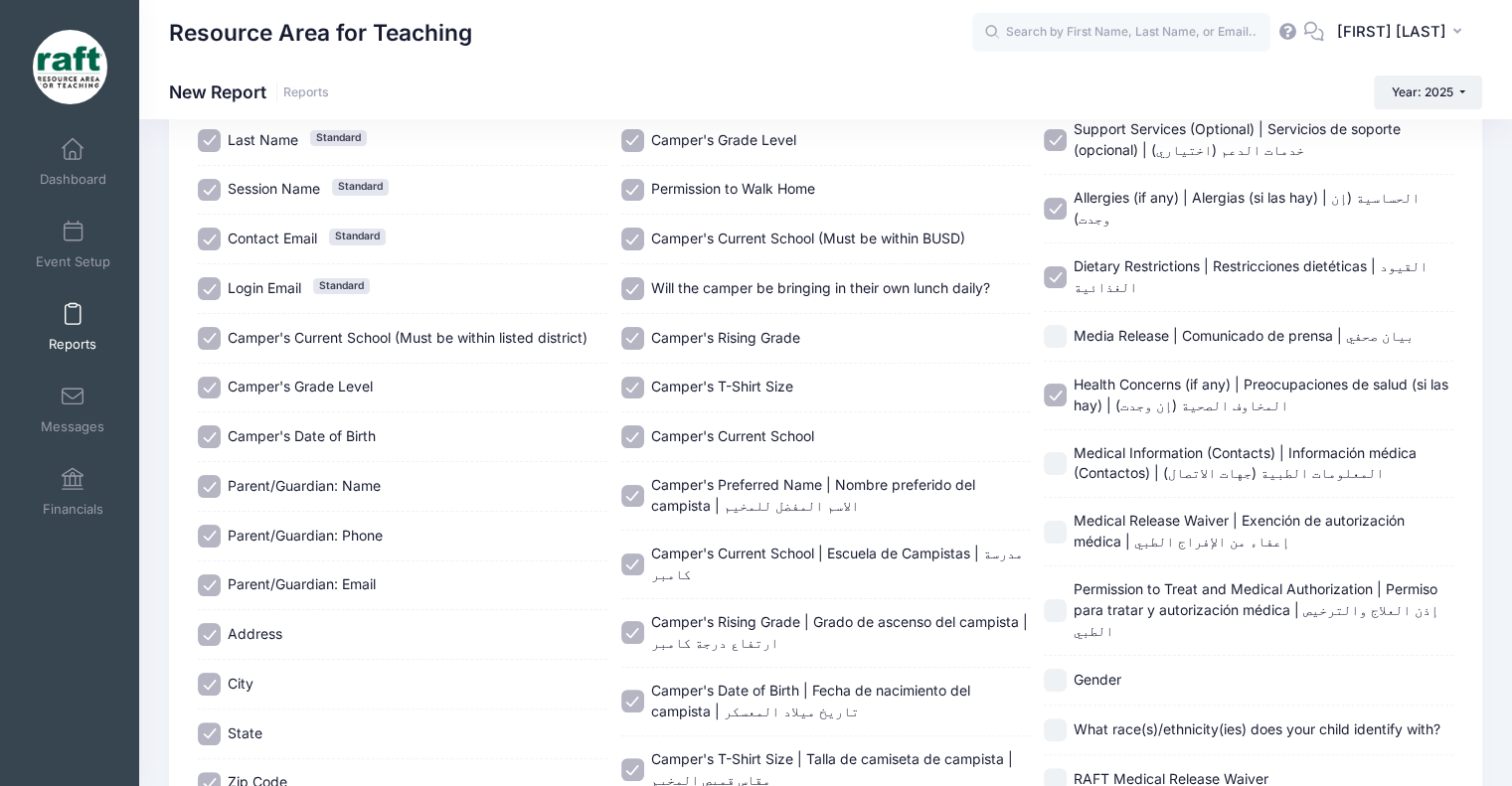 click on "Media Release | Comunicado de prensa | بيان صحفي" at bounding box center (1244, 335) 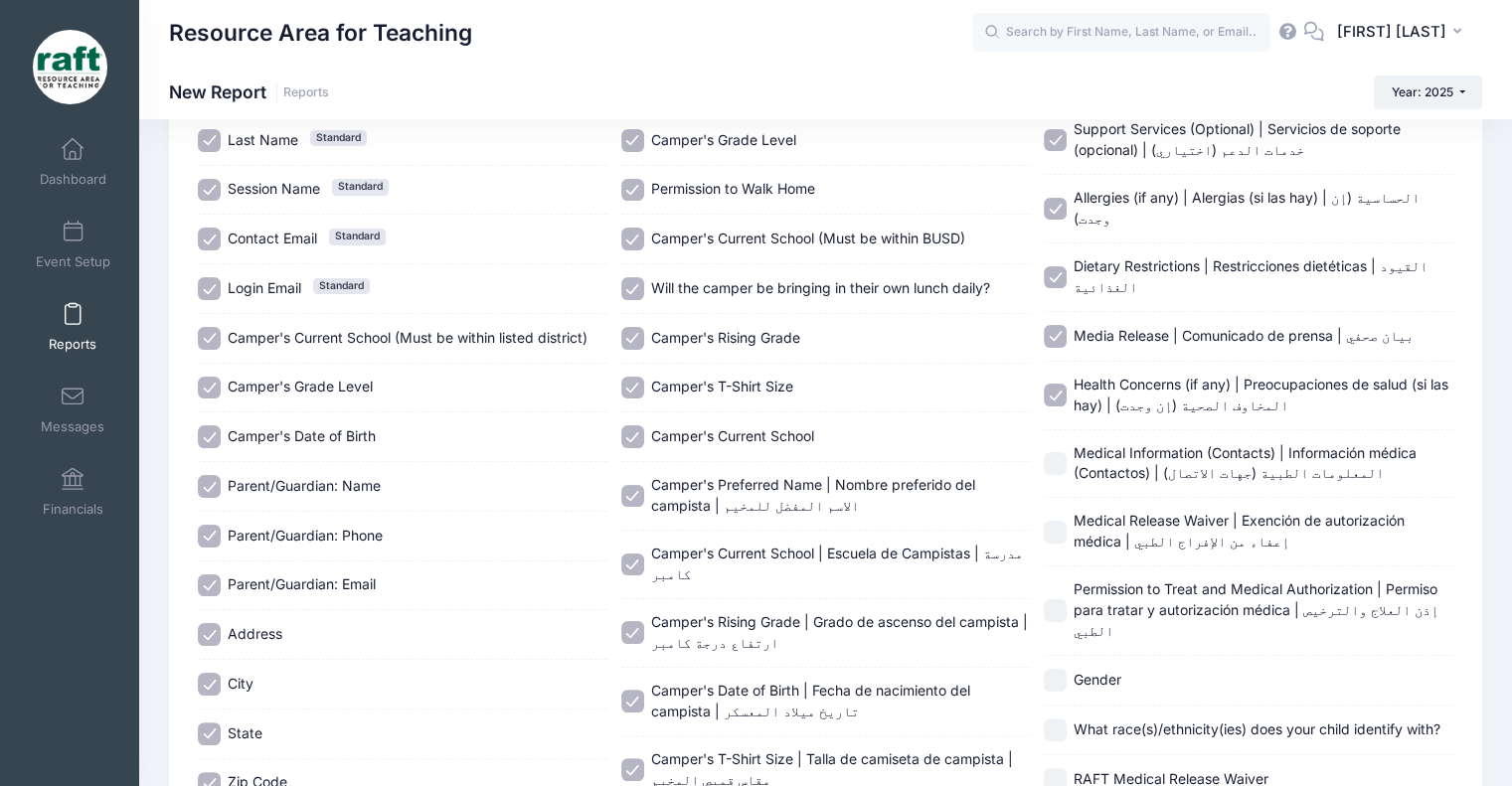 click on "Medical Information (Contacts) | Información médica (Contactos) | المعلومات الطبية (جهات الاتصال)" at bounding box center [1249, 464] 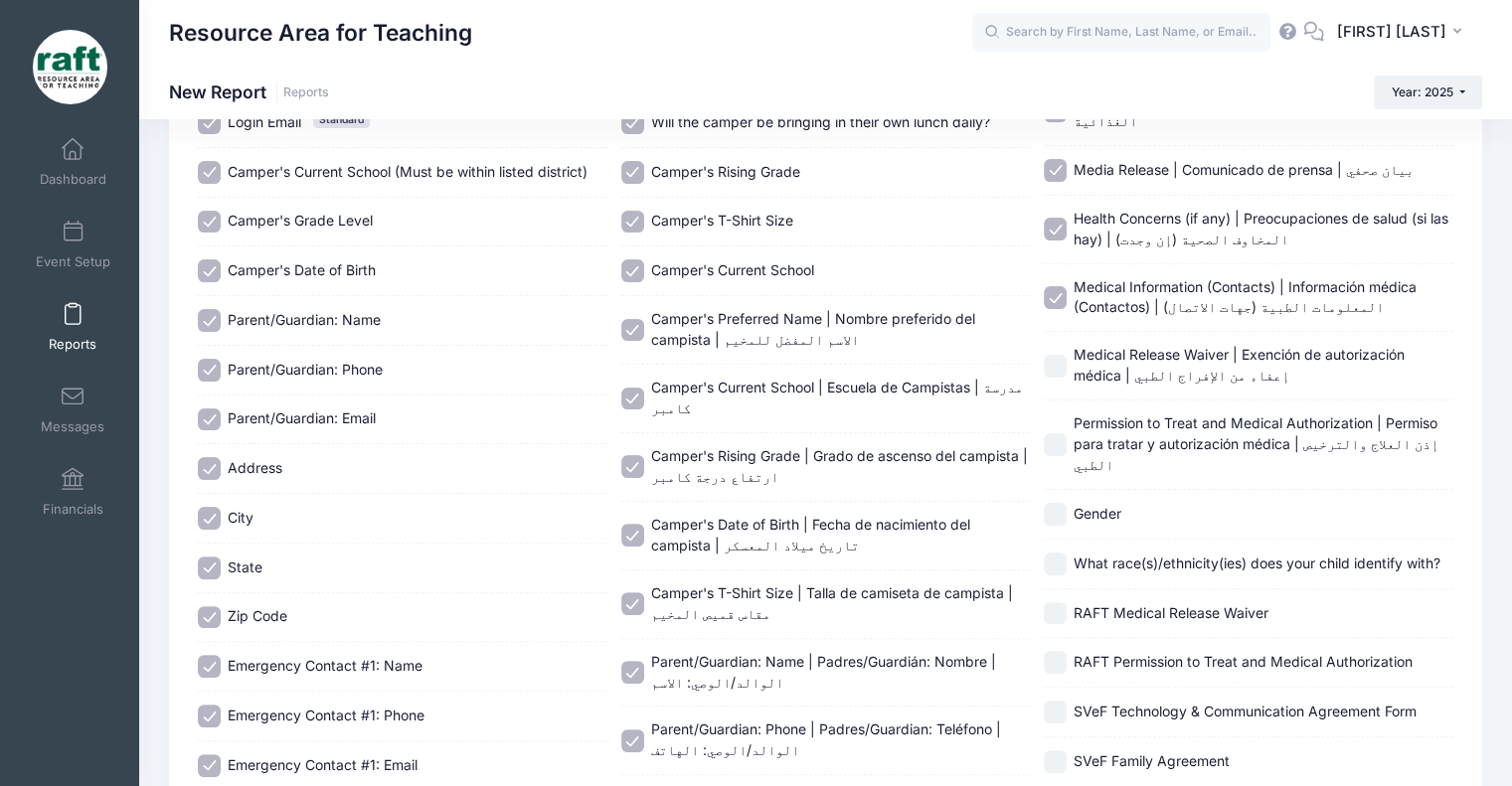 scroll, scrollTop: 432, scrollLeft: 0, axis: vertical 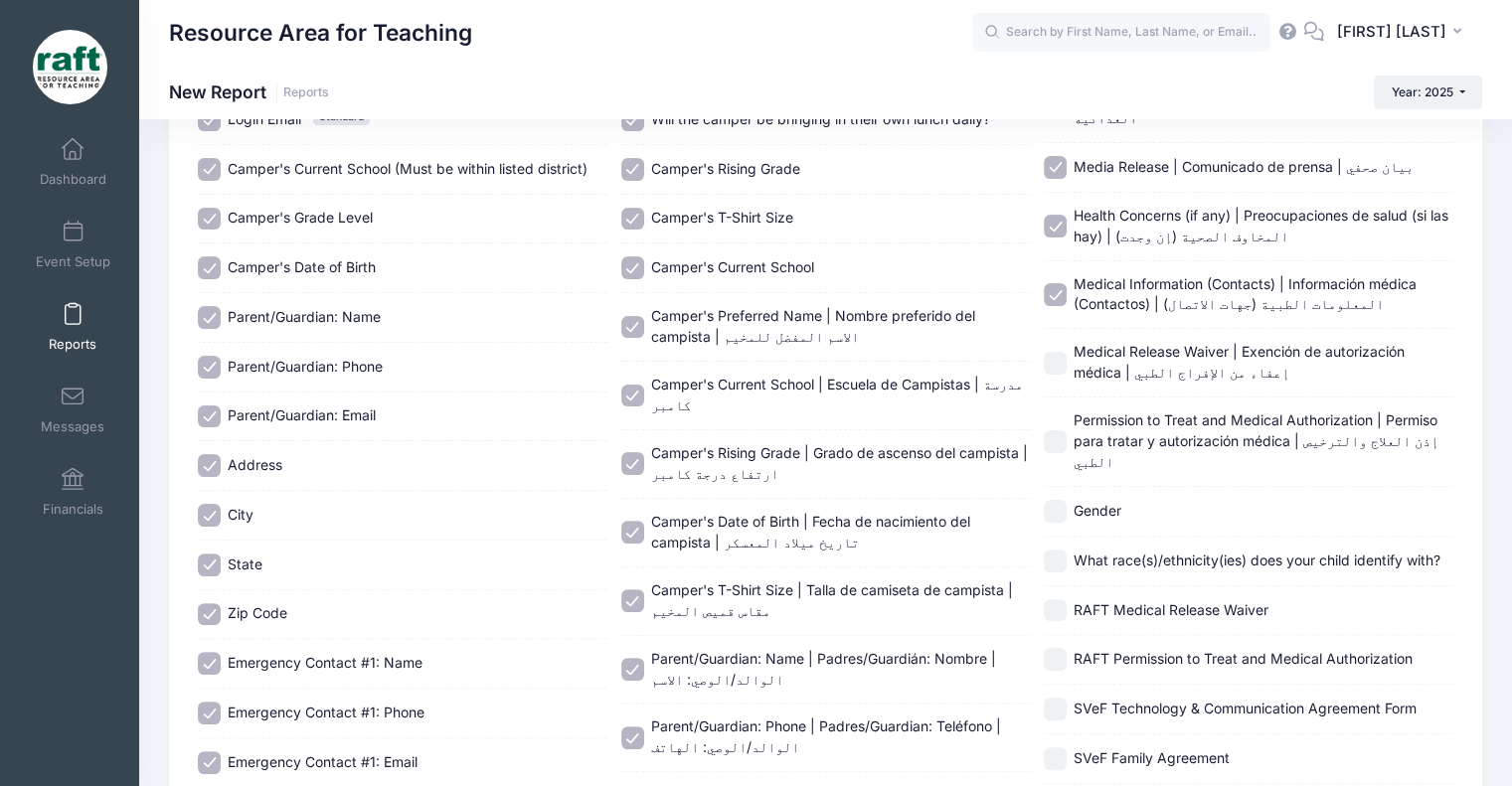 click on "Medical Release Waiver | Exención de autorización médica | إعفاء من الإفراج الطبي" at bounding box center (1239, 362) 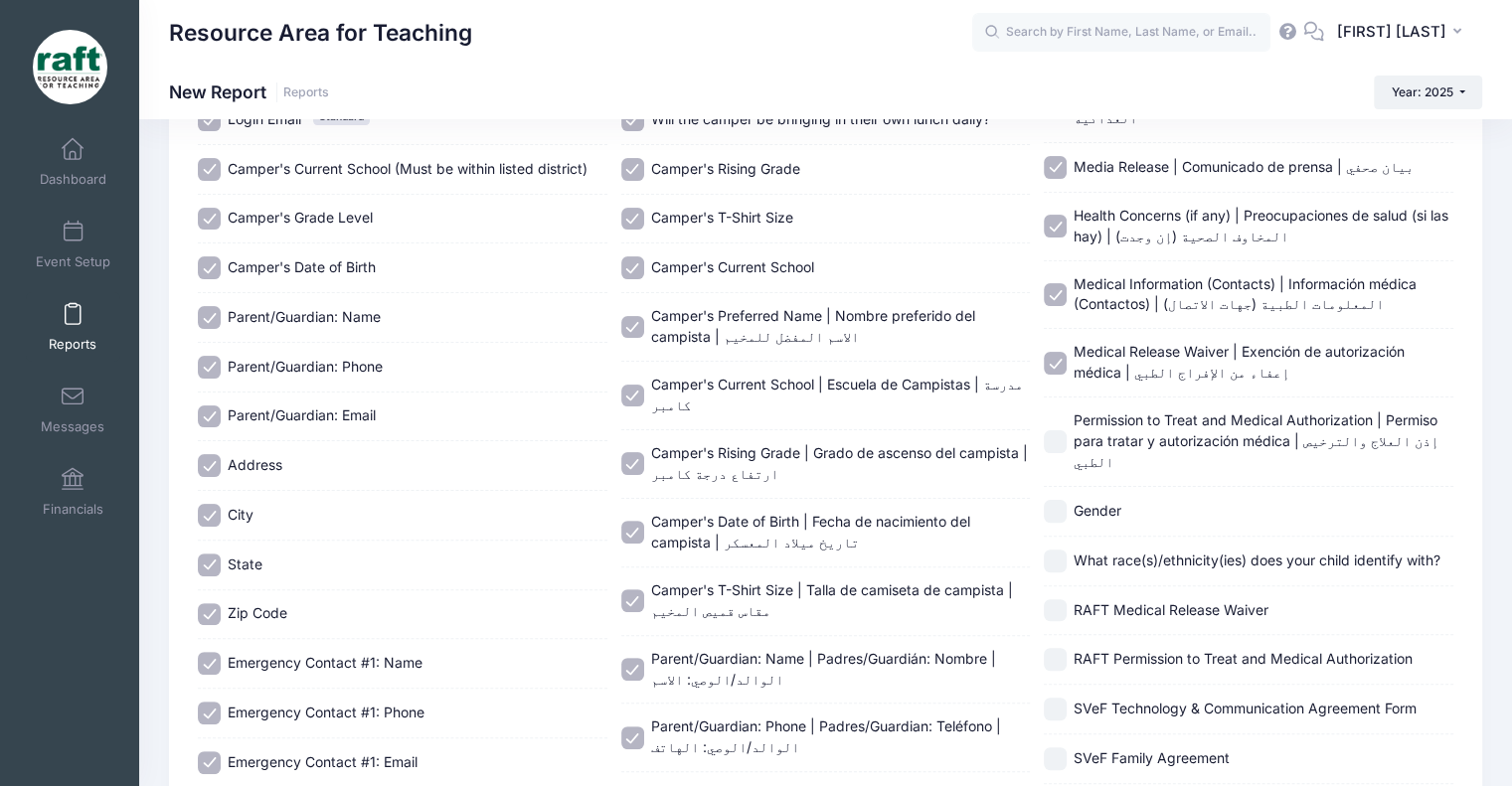 click on "Permission to Treat and Medical Authorization | Permiso para tratar y autorización médica | إذن العلاج والترخيص الطبي" at bounding box center (1256, 440) 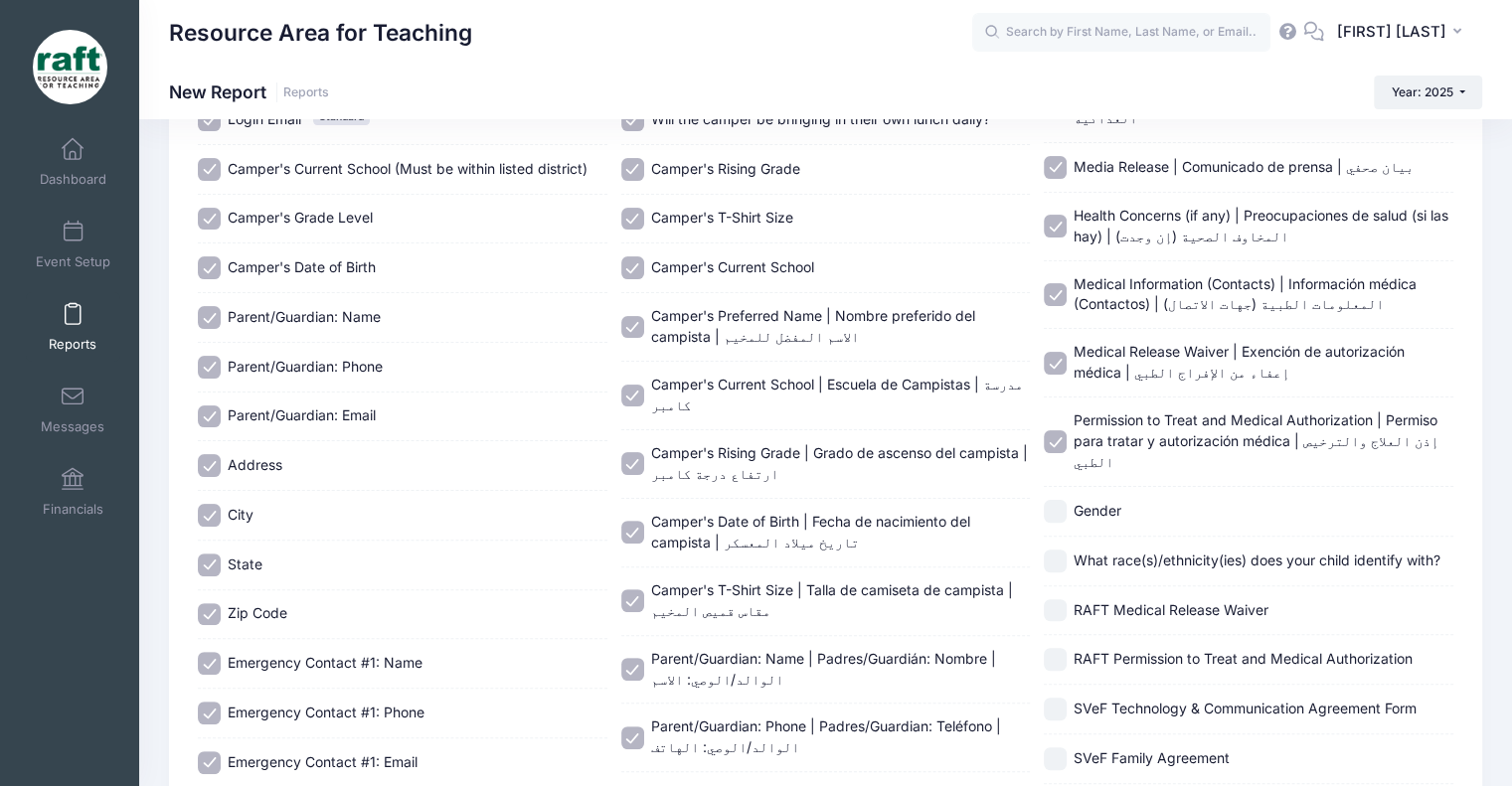 click on "Gender" at bounding box center [1249, 512] 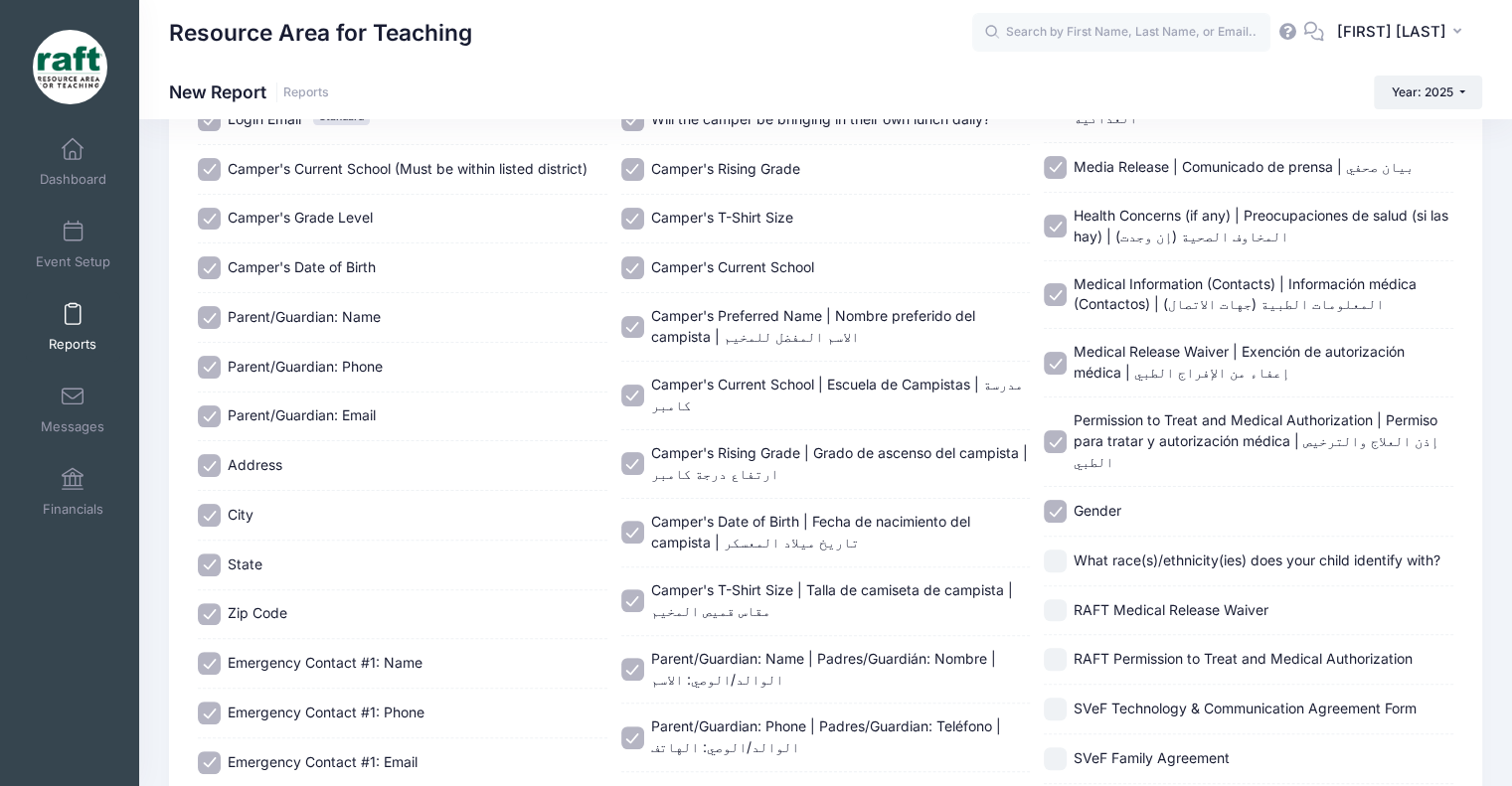 click on "What race(s)/ethnicity(ies) does your child identify with?" at bounding box center (1257, 560) 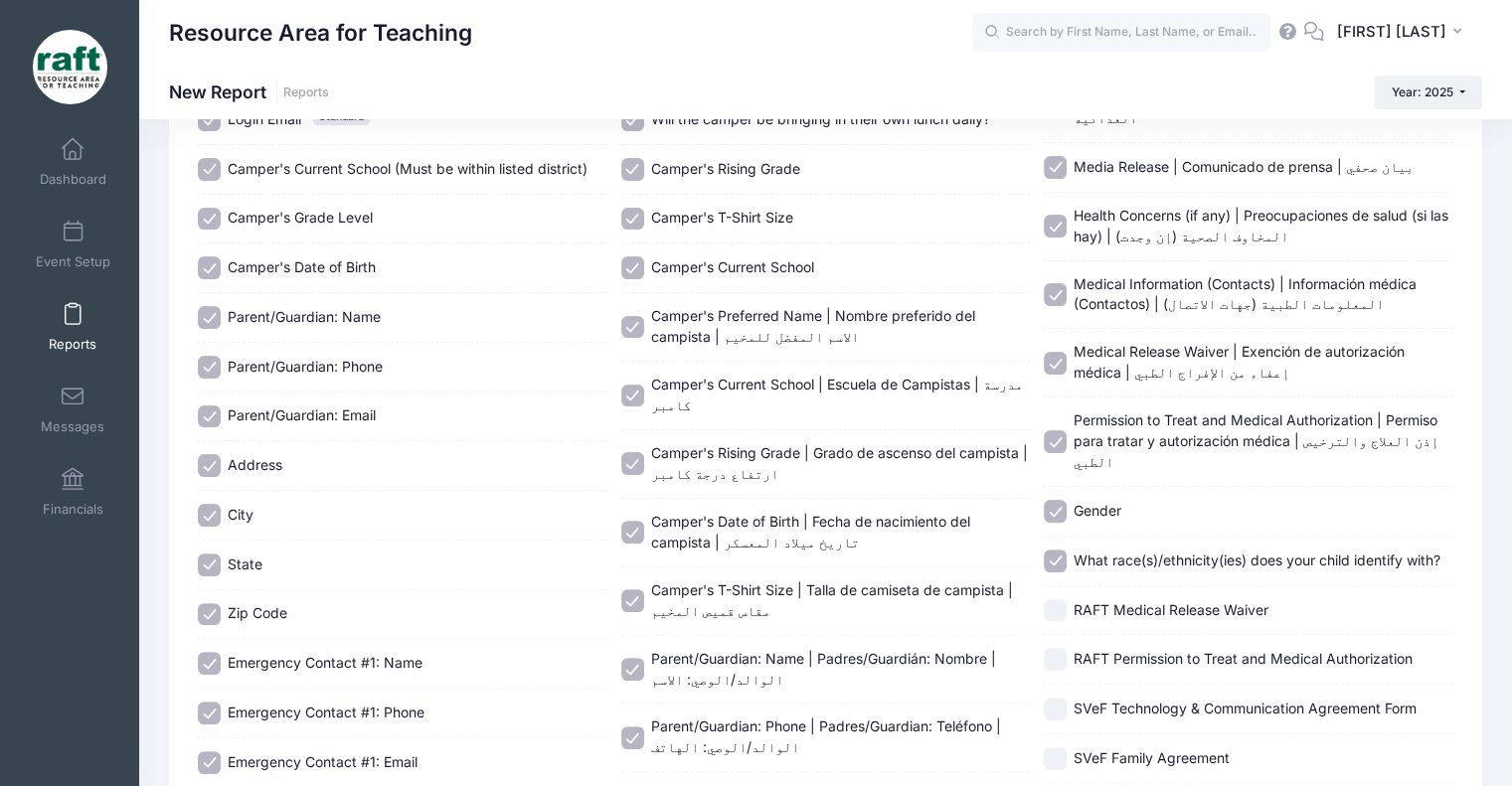 click on "RAFT Permission to Treat and Medical Authorization" at bounding box center (1249, 660) 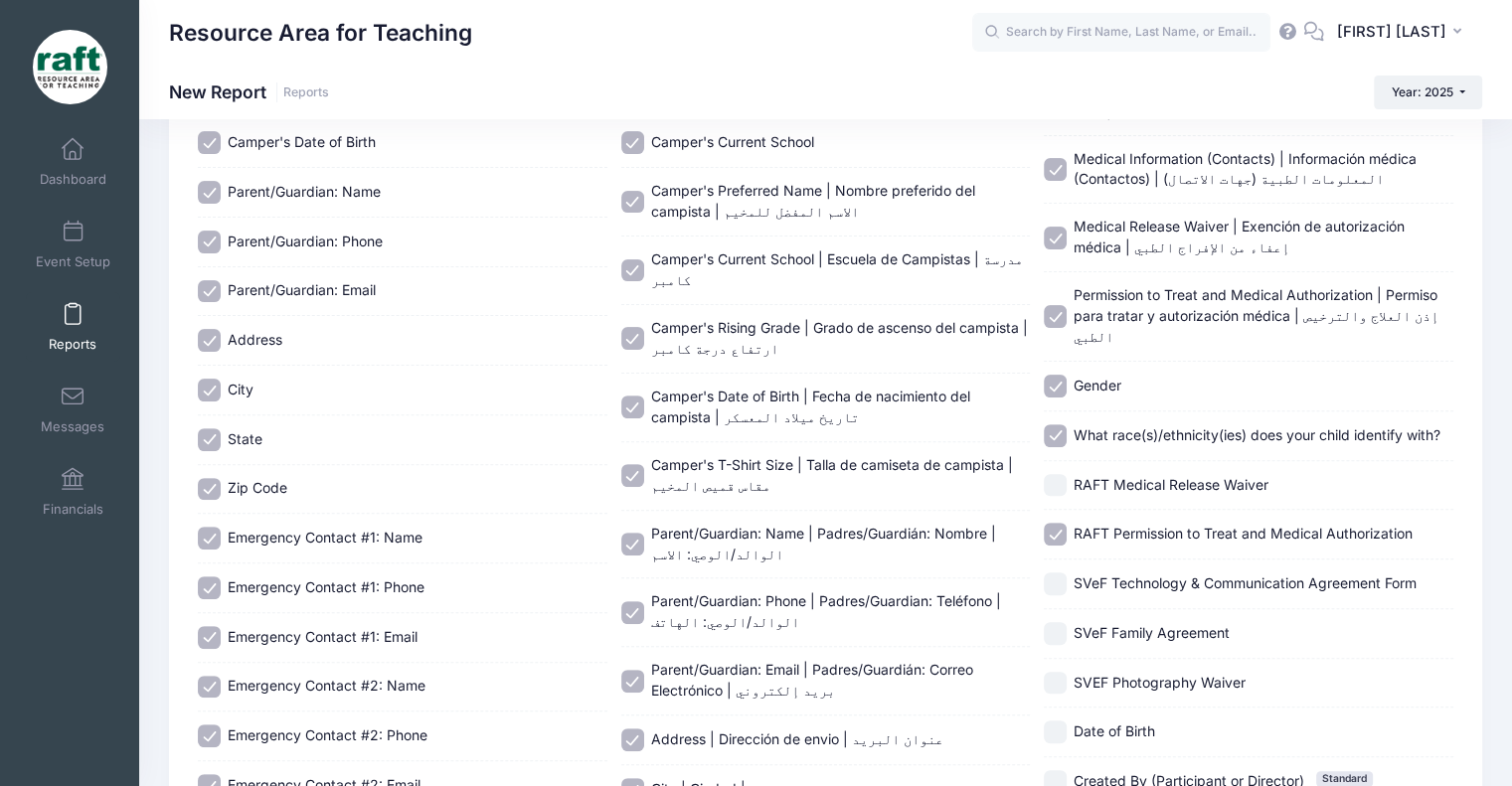 scroll, scrollTop: 599, scrollLeft: 0, axis: vertical 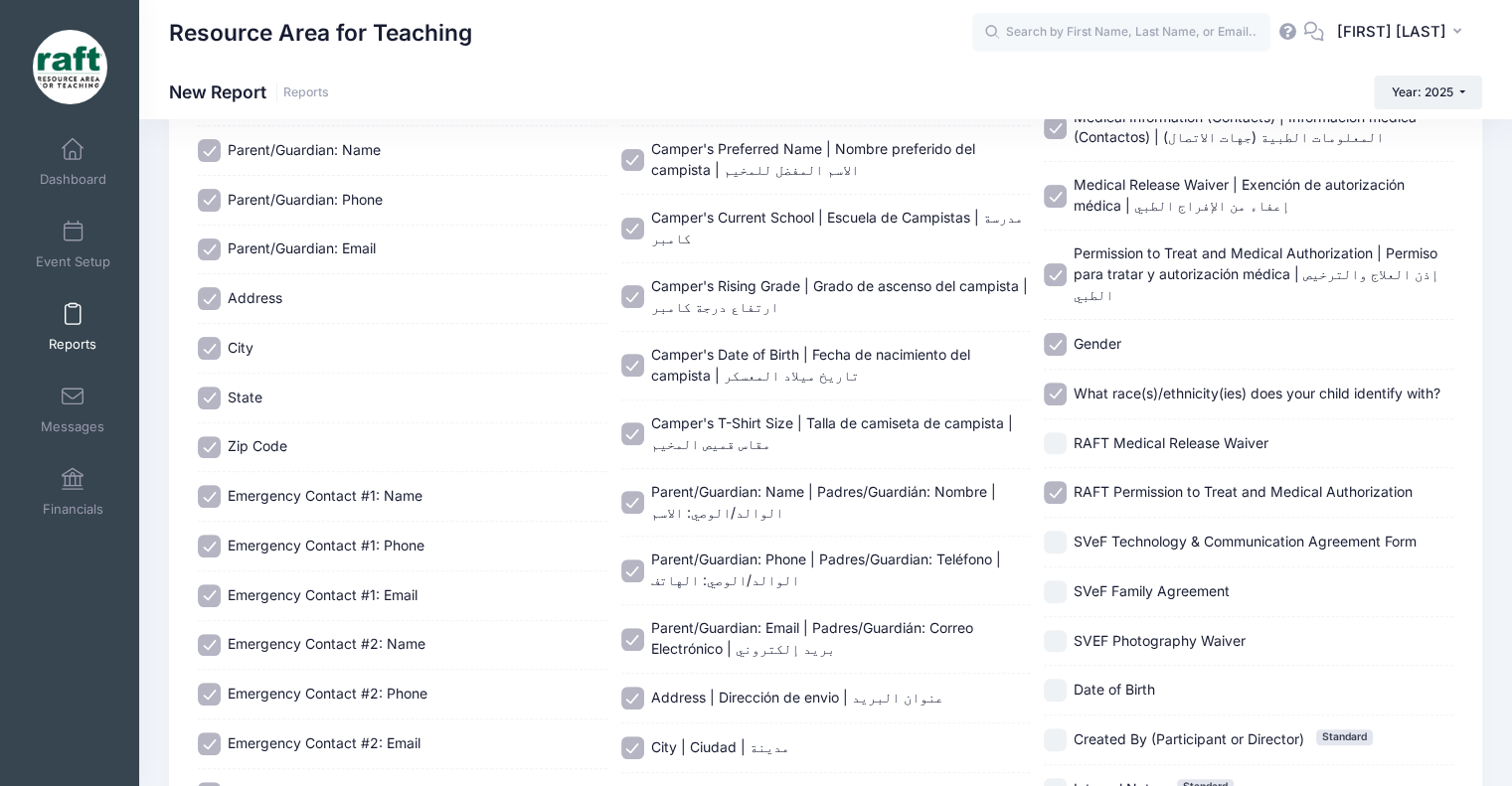click on "RAFT Permission to Treat and Medical Authorization" at bounding box center (1243, 491) 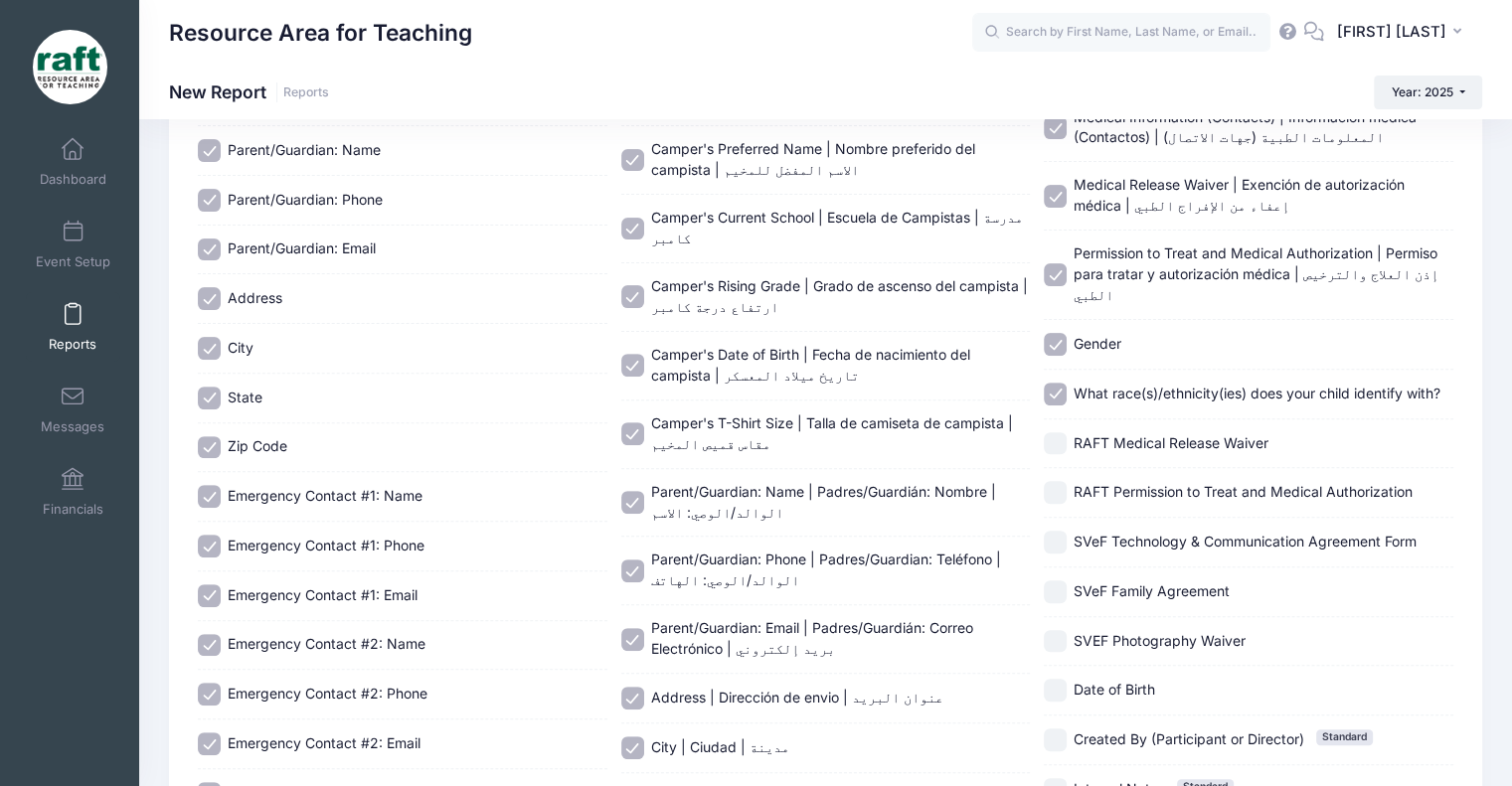 click on "RAFT Medical Release Waiver" at bounding box center (1249, 444) 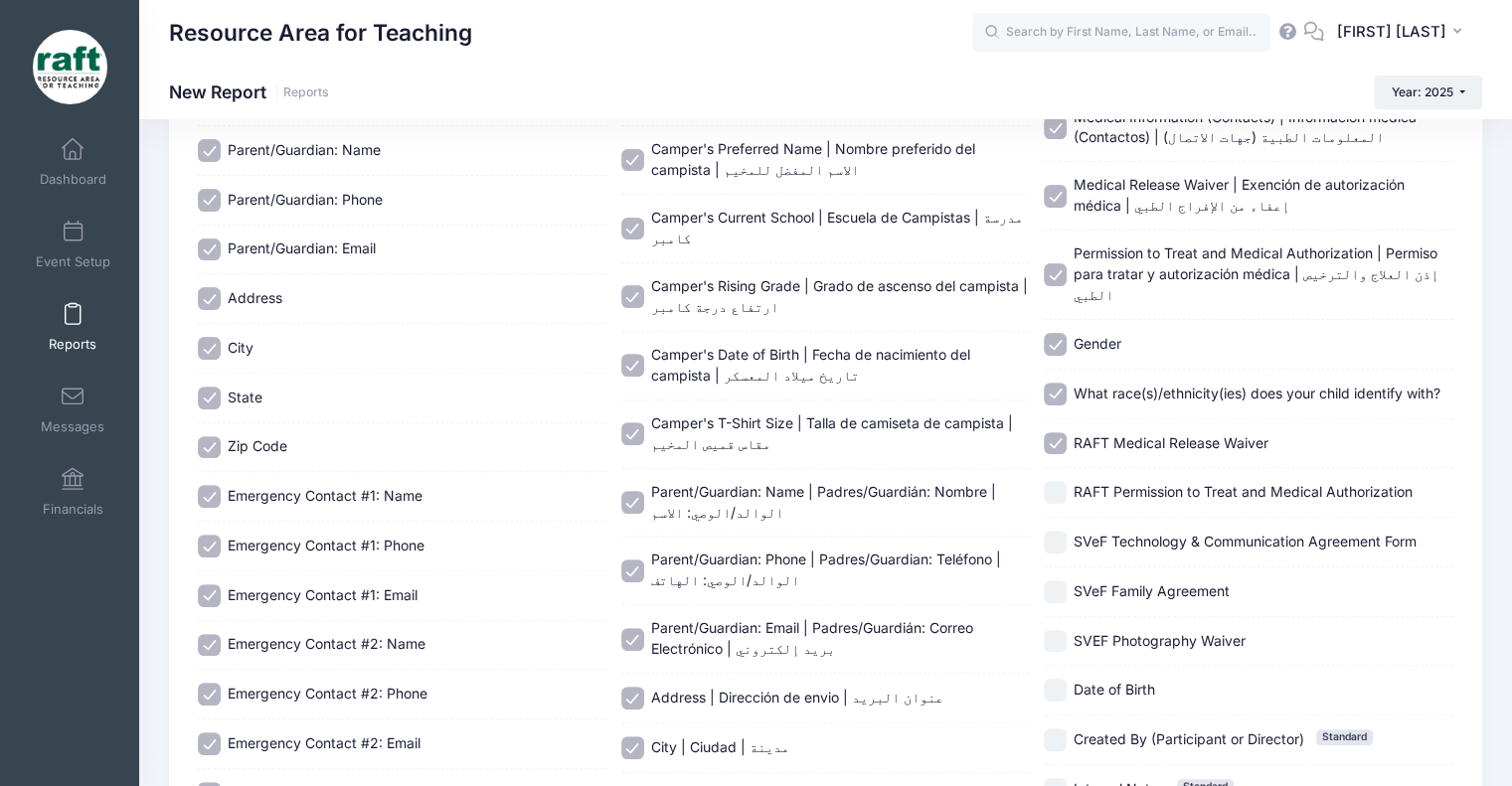 click on "RAFT Permission to Treat and Medical Authorization" at bounding box center [1243, 491] 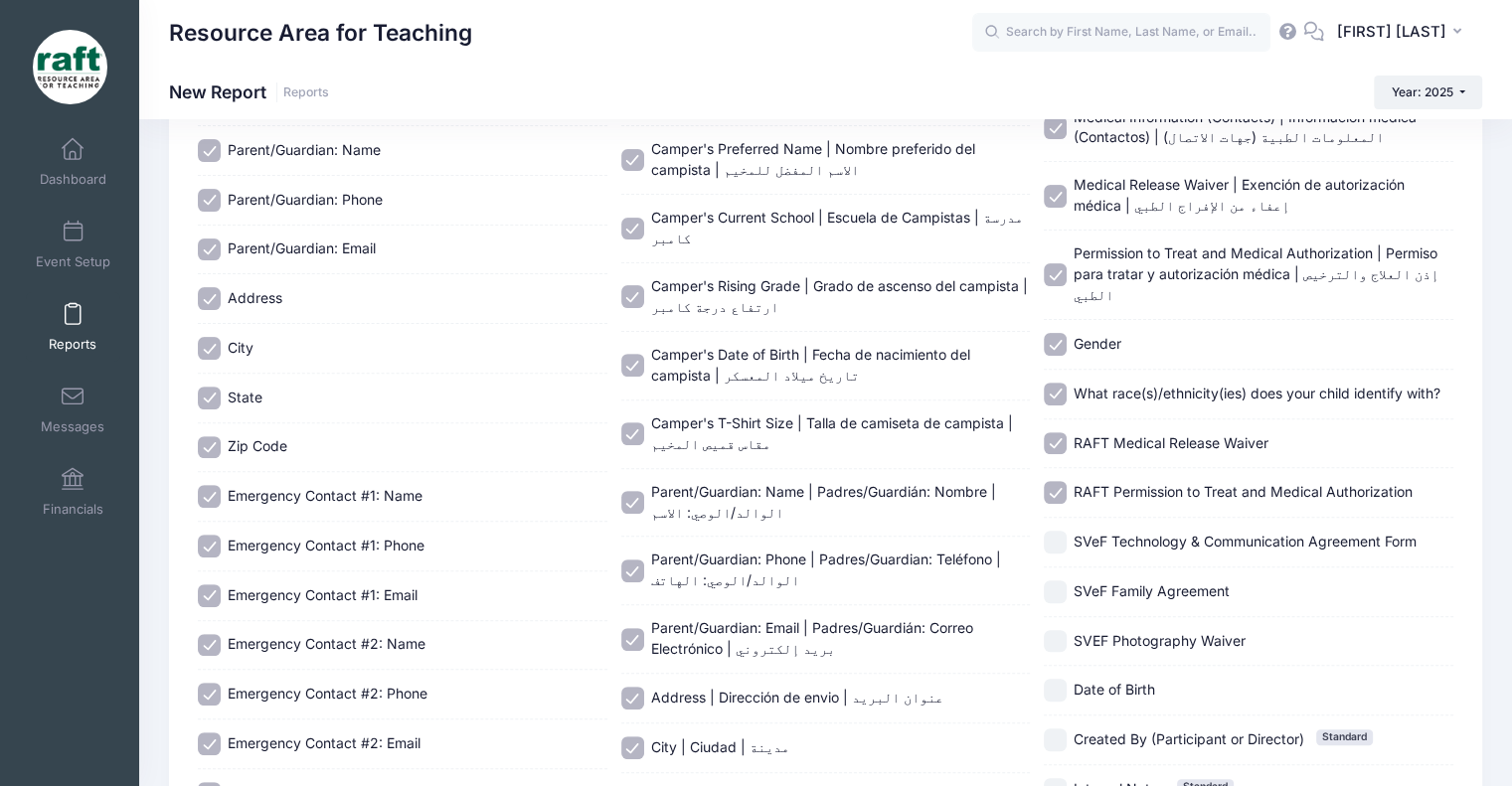 click on "SVeF Technology & Communication Agreement Form" at bounding box center [1249, 543] 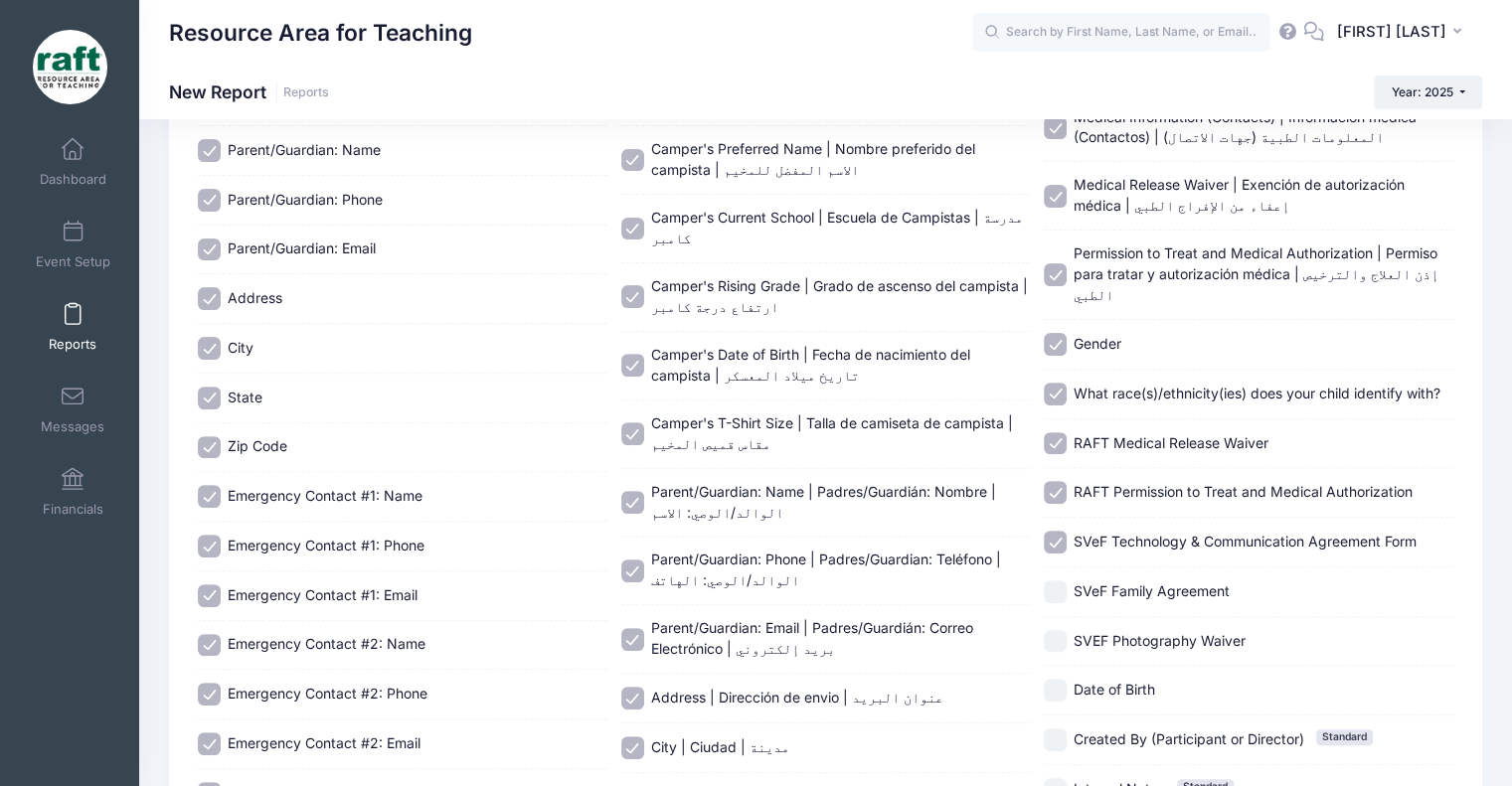 click on "SVeF Family Agreement" at bounding box center [1249, 591] 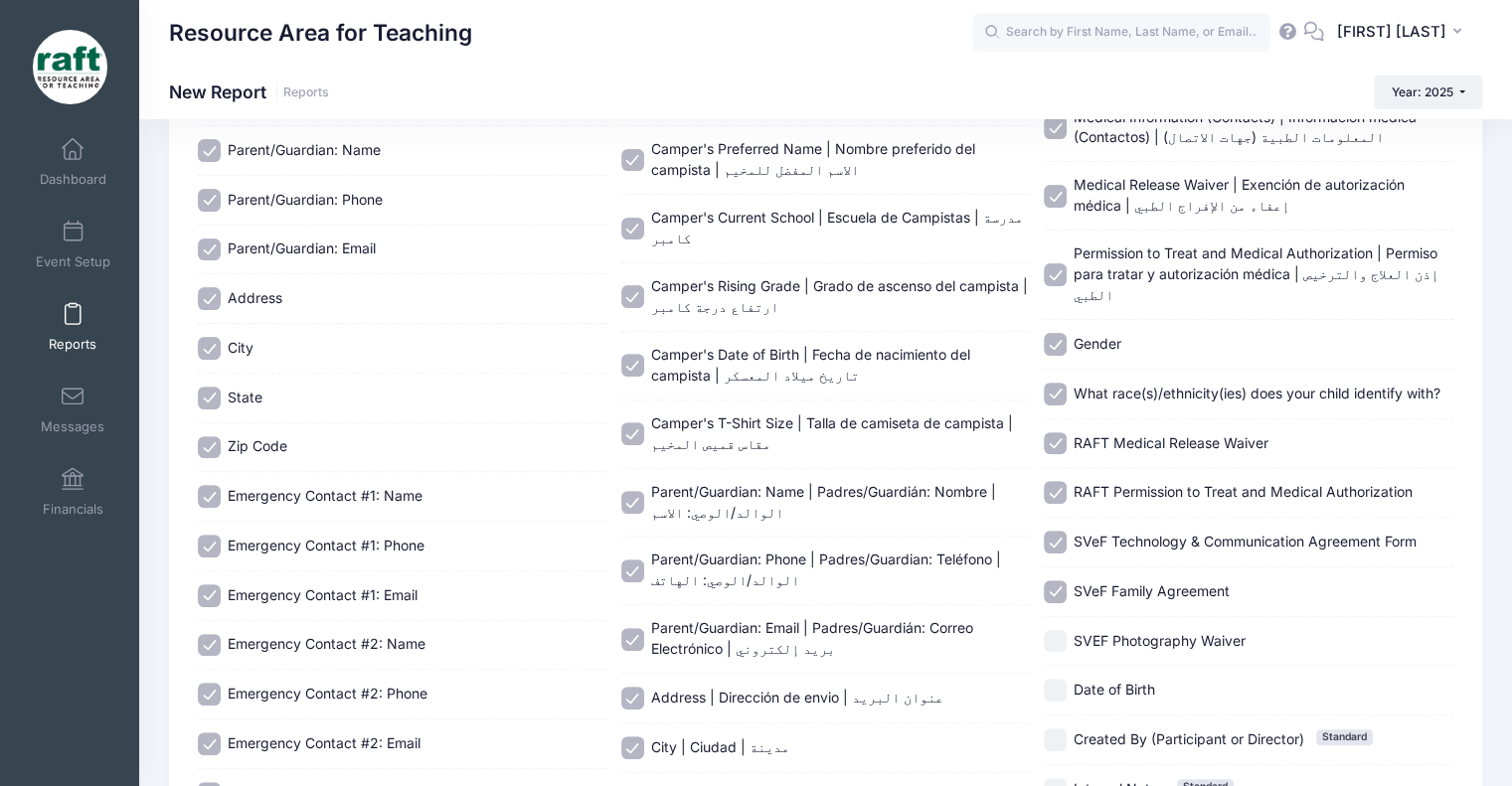 click on "SVEF Photography Waiver" at bounding box center [1249, 641] 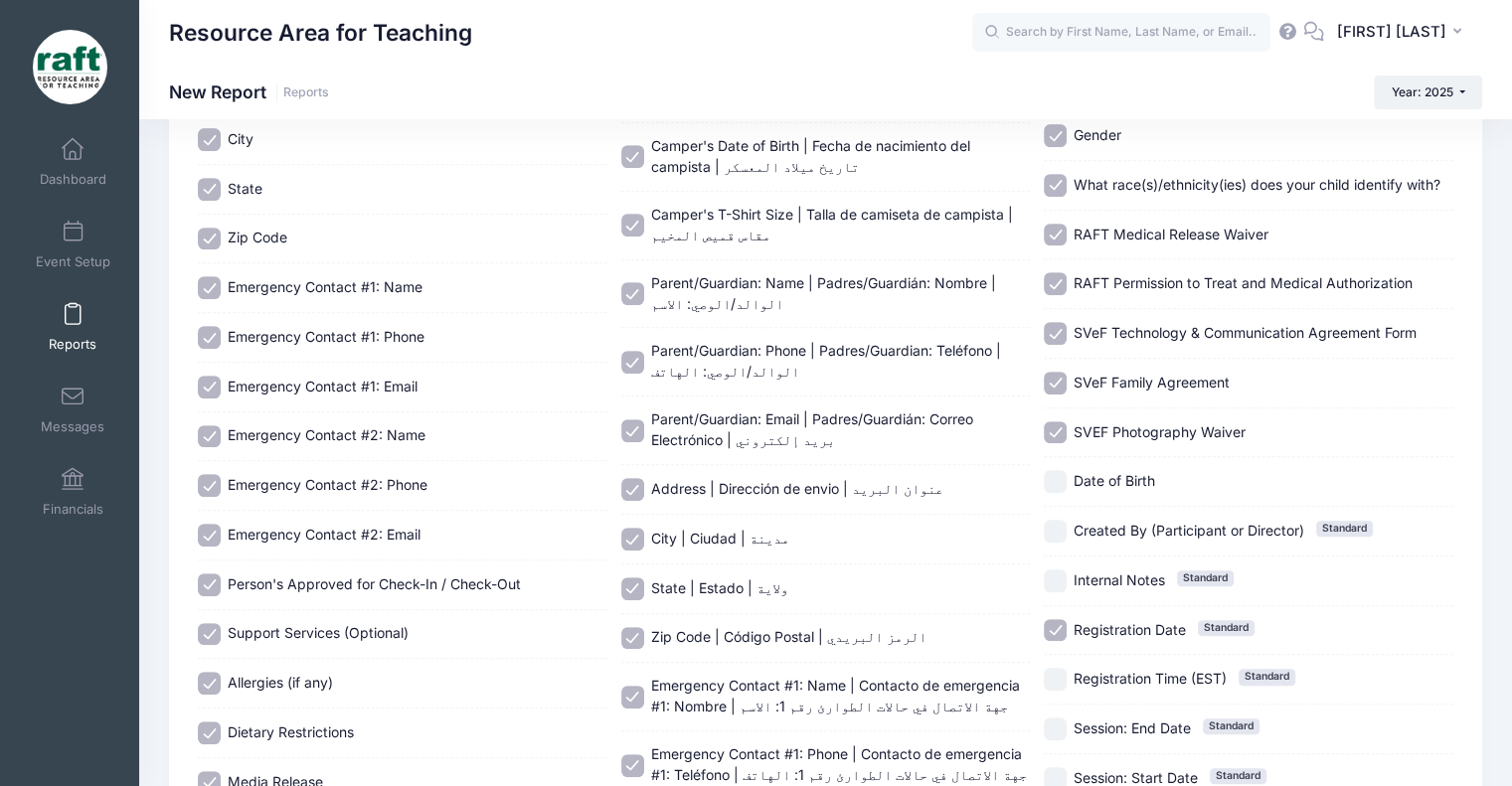 scroll, scrollTop: 810, scrollLeft: 0, axis: vertical 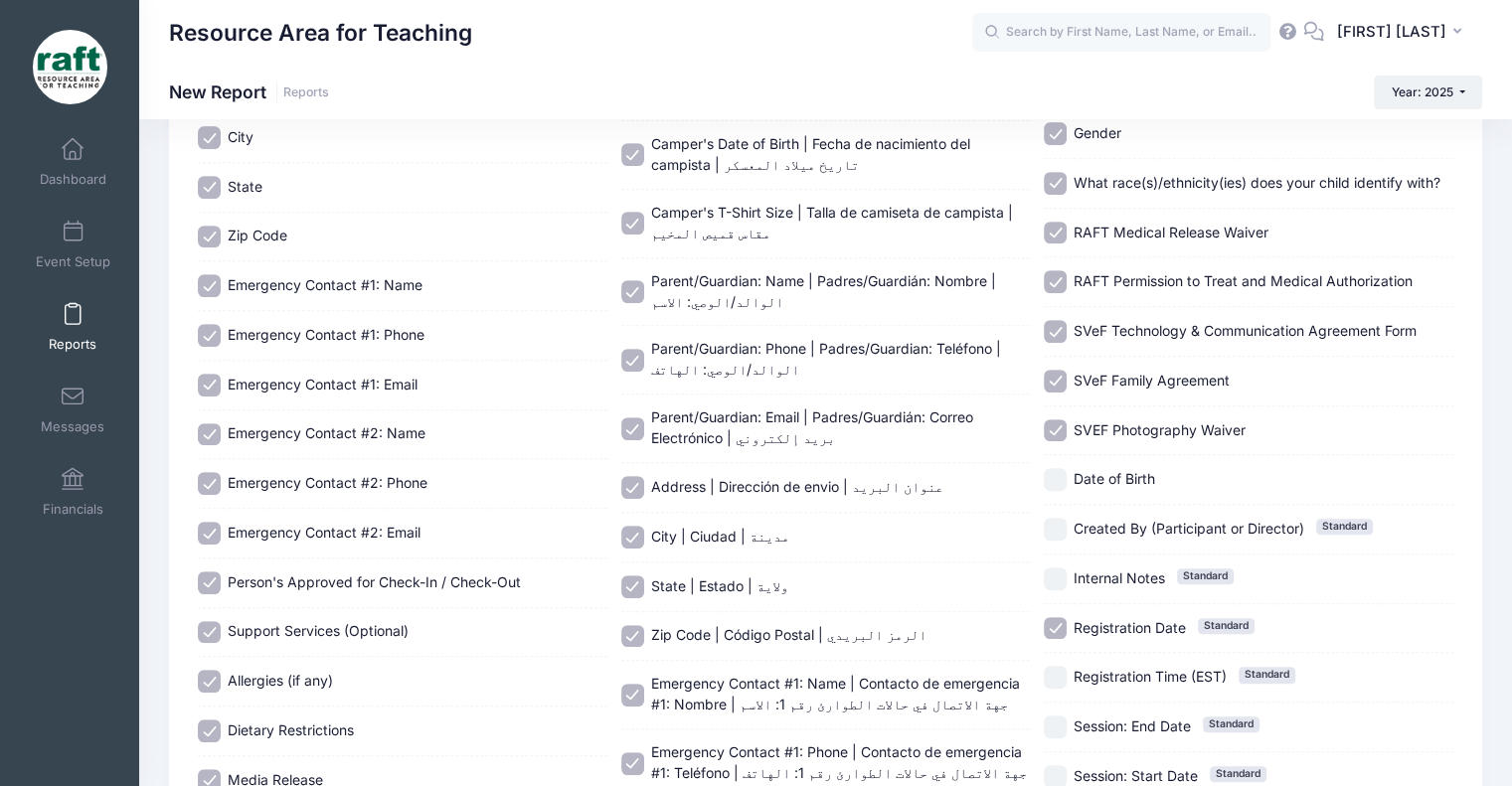 click on "Created By (Participant or Director) Standard" at bounding box center [1249, 530] 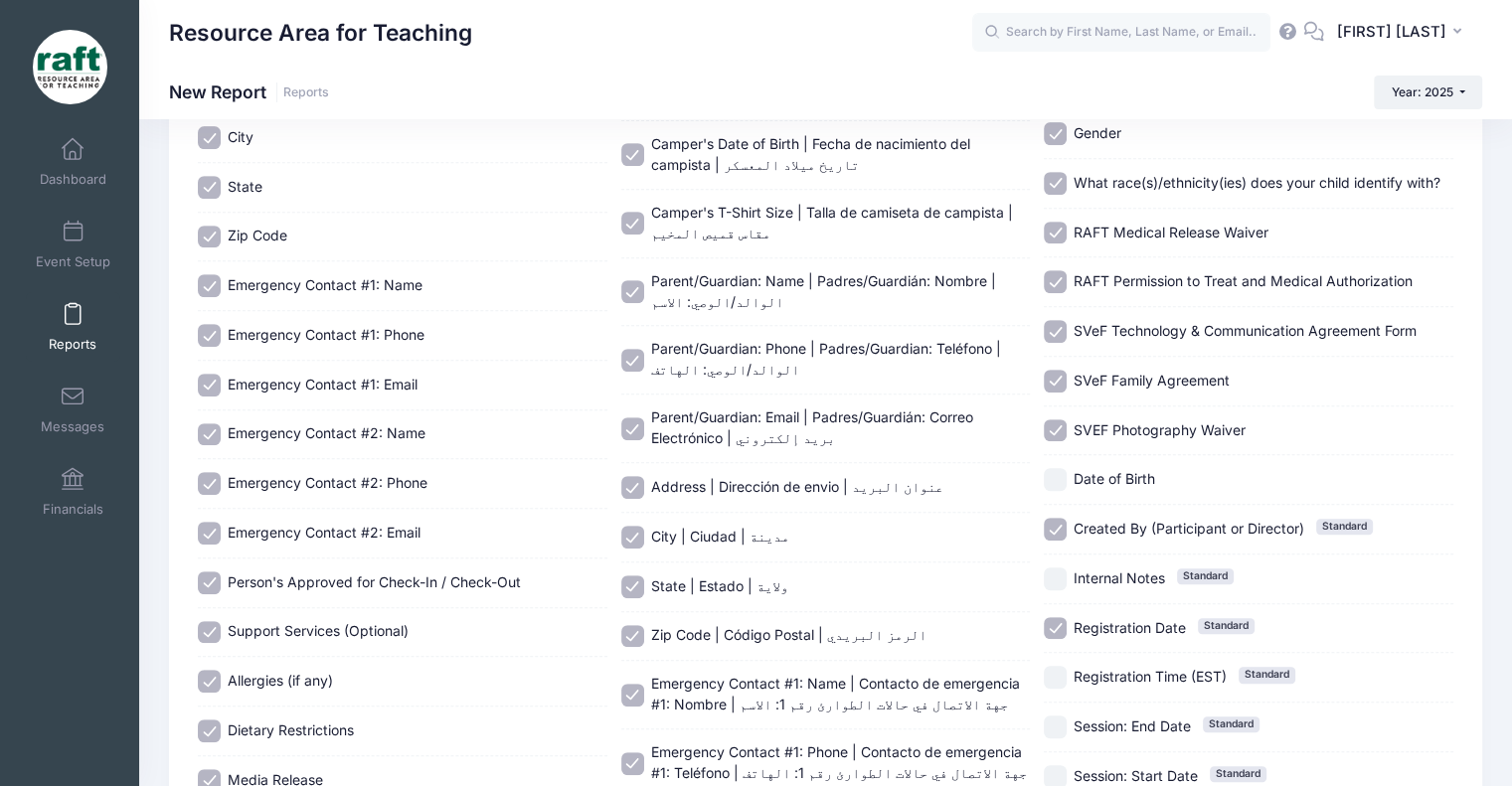 click on "Created By (Participant or Director) Standard" at bounding box center (1249, 530) 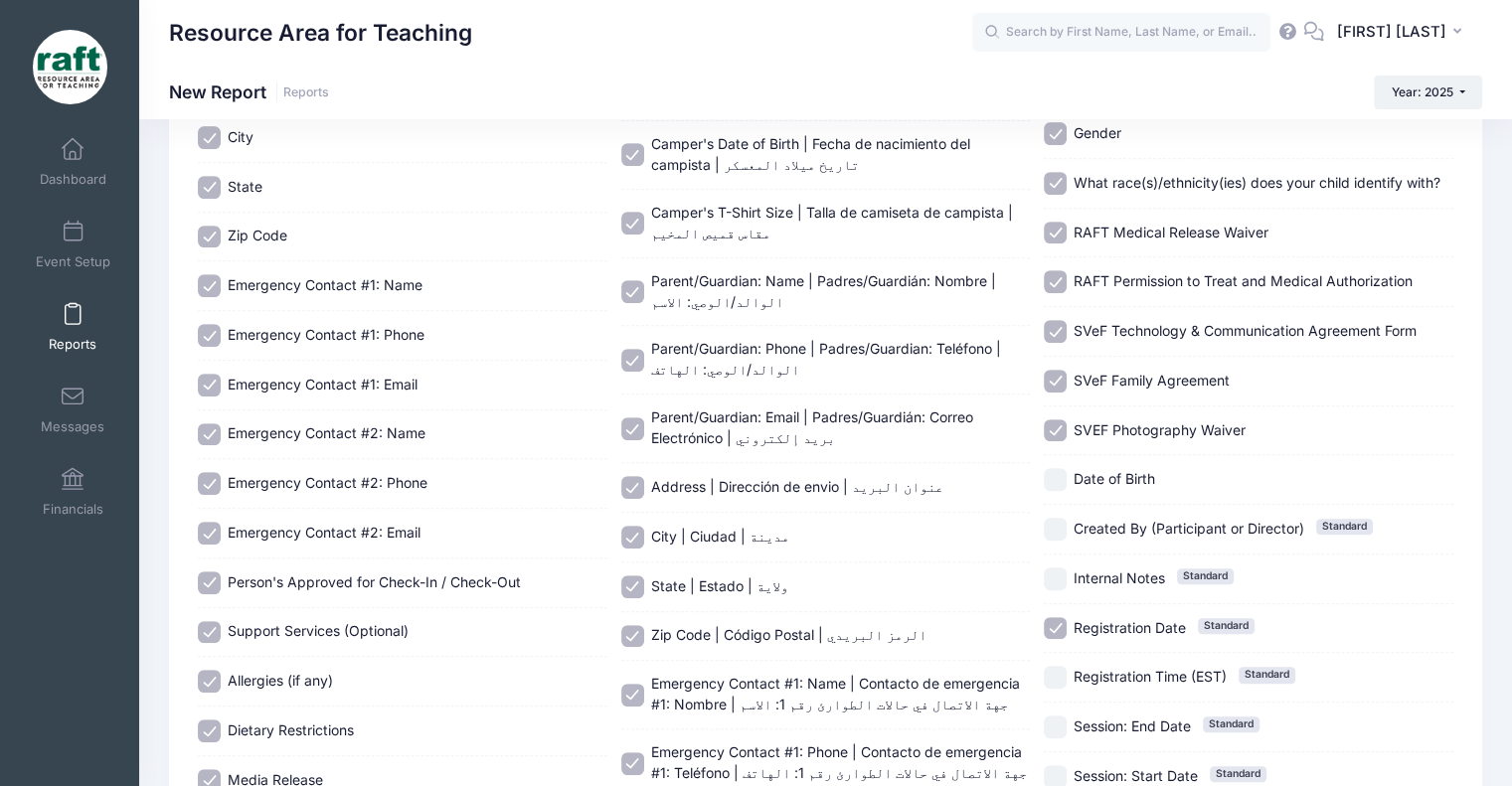 click on "Date of Birth" at bounding box center [1249, 479] 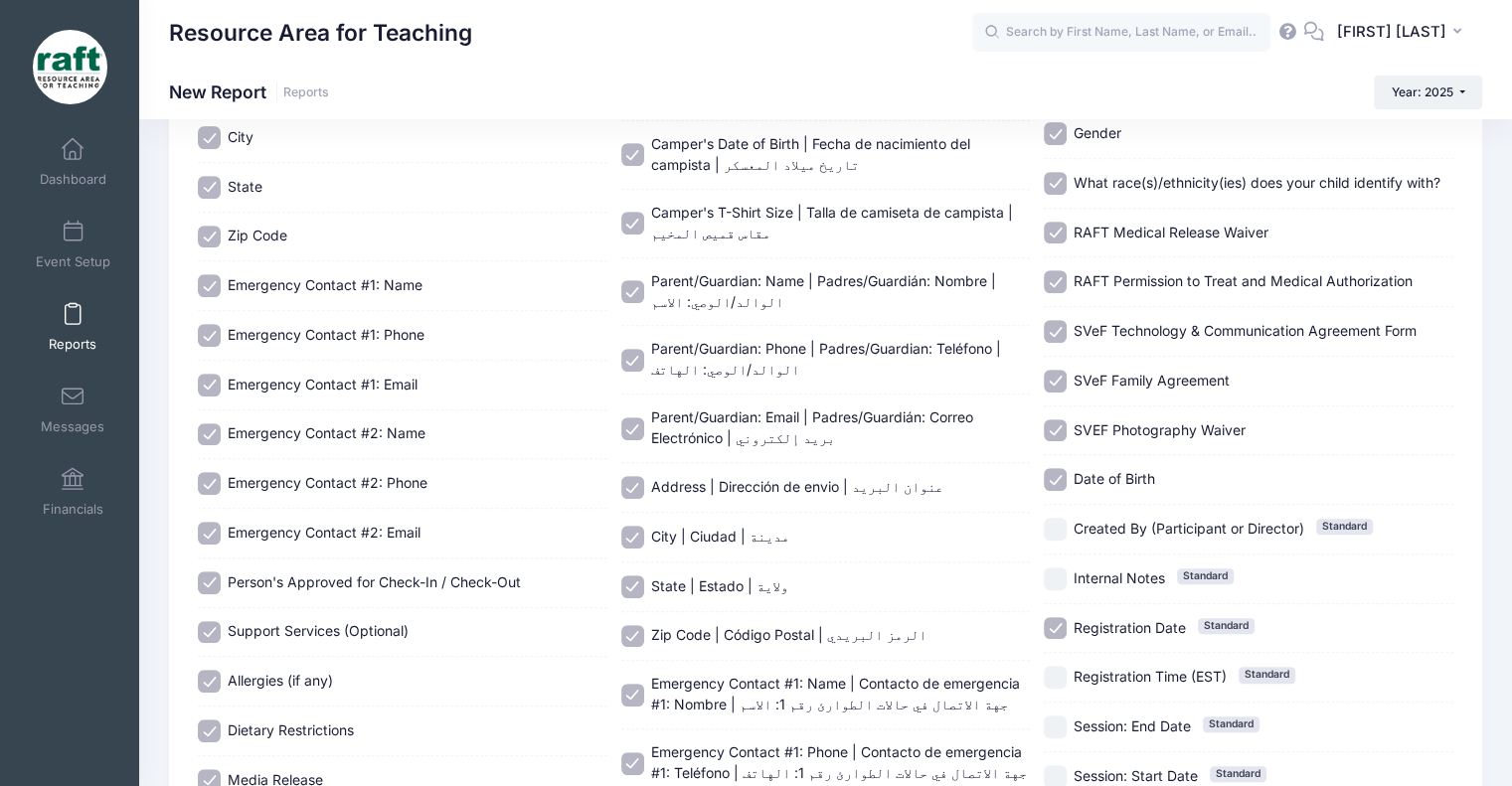click on "Created By (Participant or Director)" at bounding box center [1189, 528] 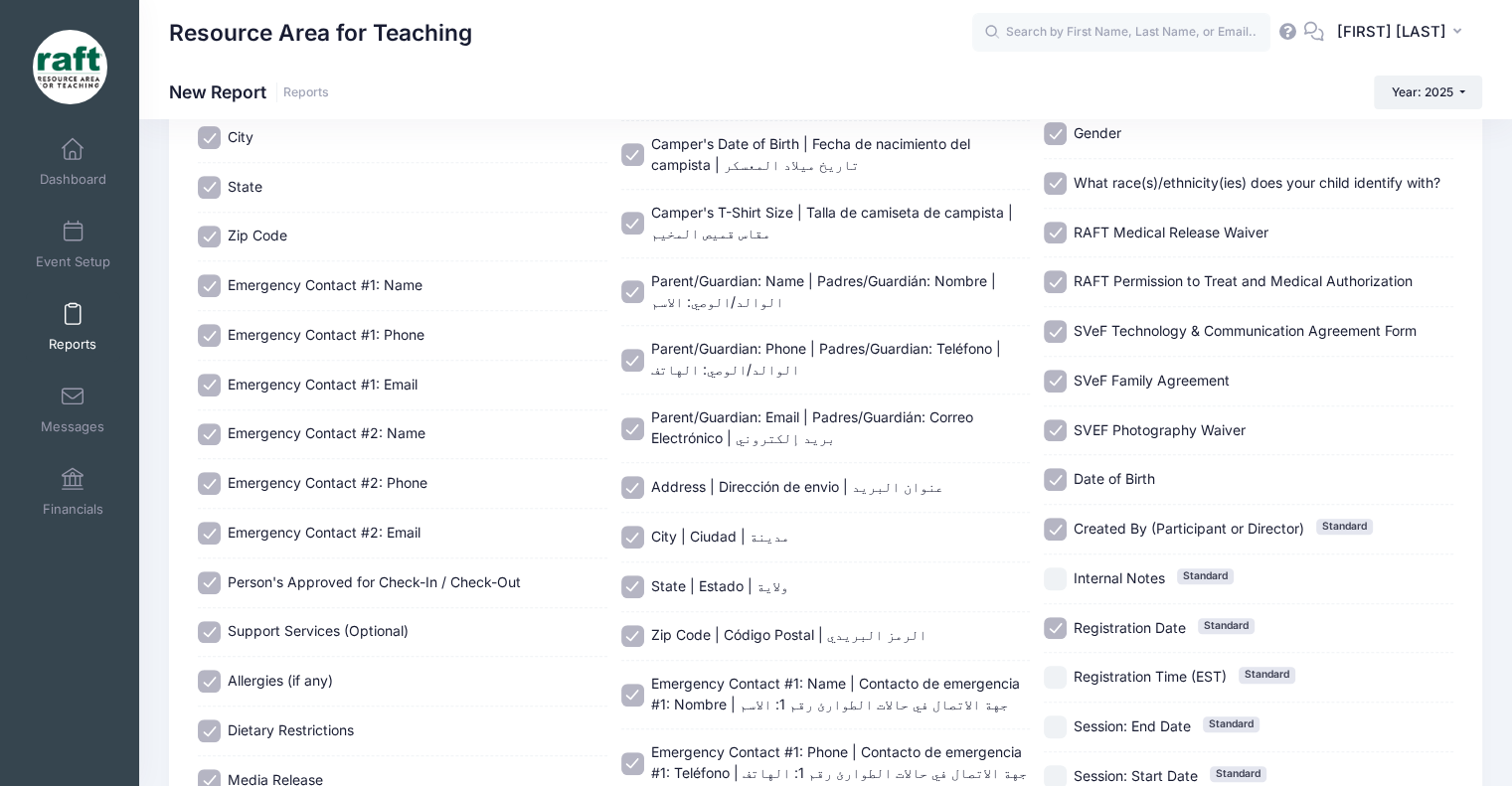 click on "Internal Notes Standard" at bounding box center (1249, 578) 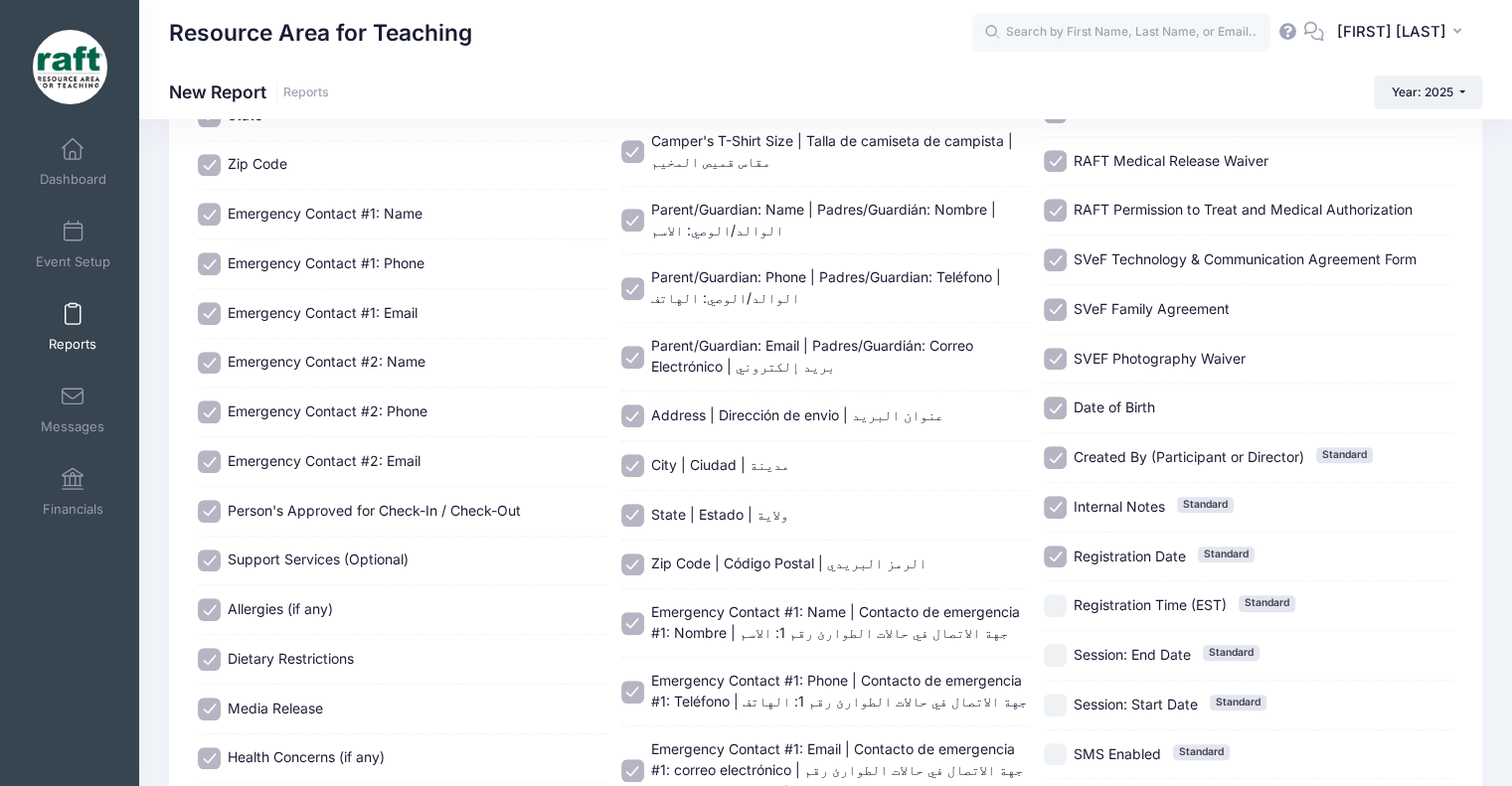 scroll, scrollTop: 883, scrollLeft: 0, axis: vertical 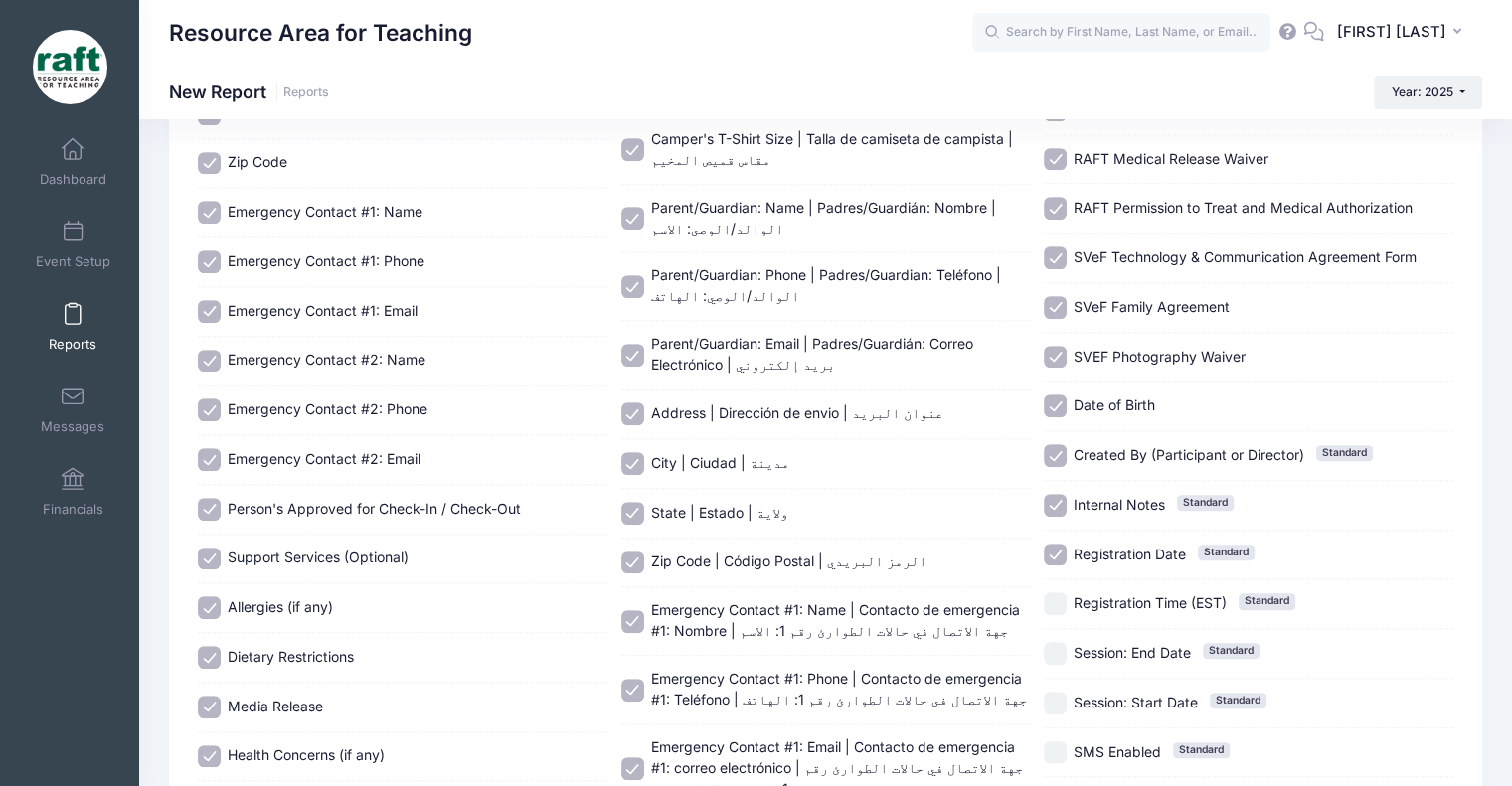 click on "Registration Time (EST) Standard" at bounding box center [1249, 603] 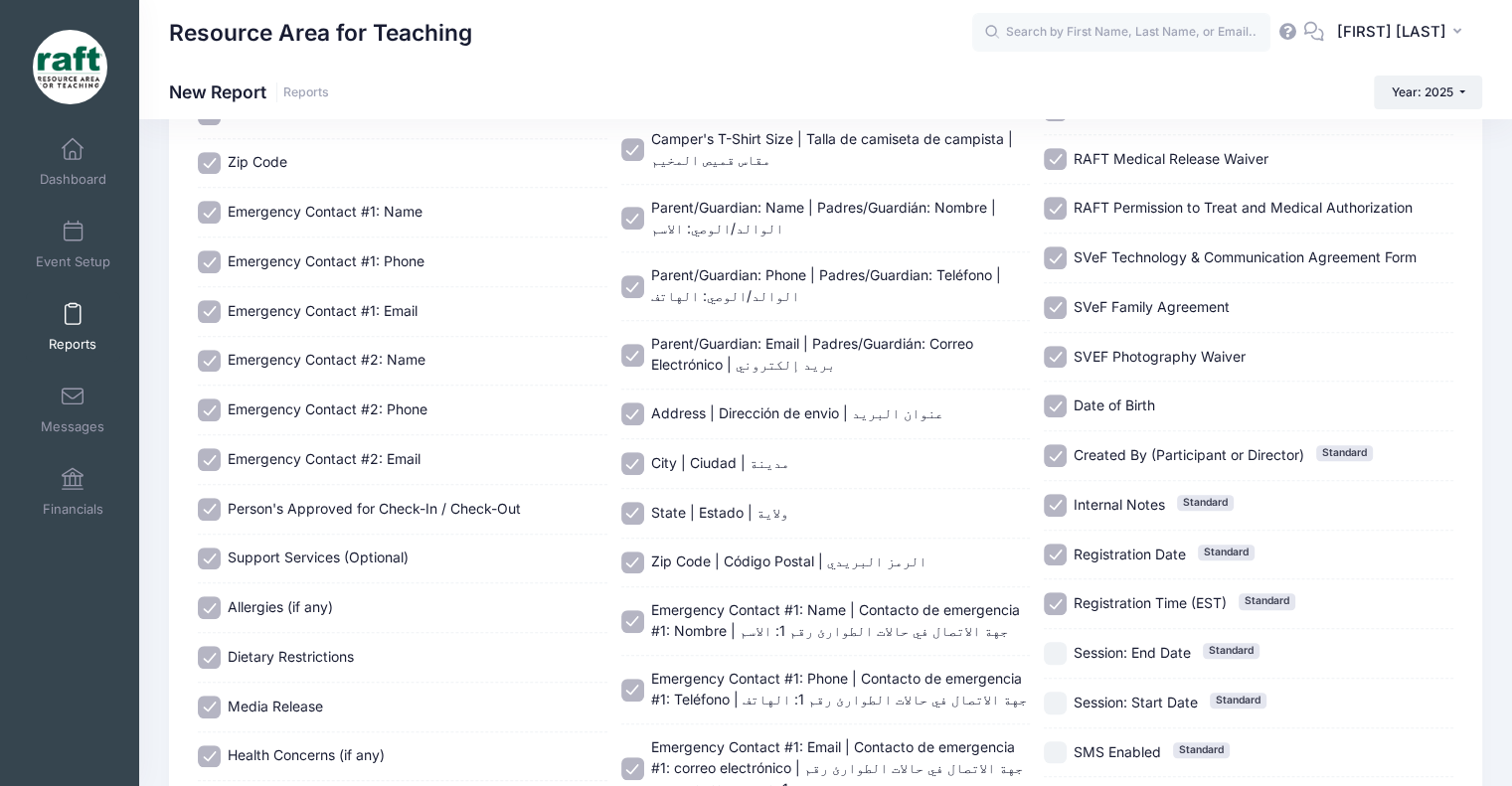 click on "Session: End Date Standard" at bounding box center [1249, 653] 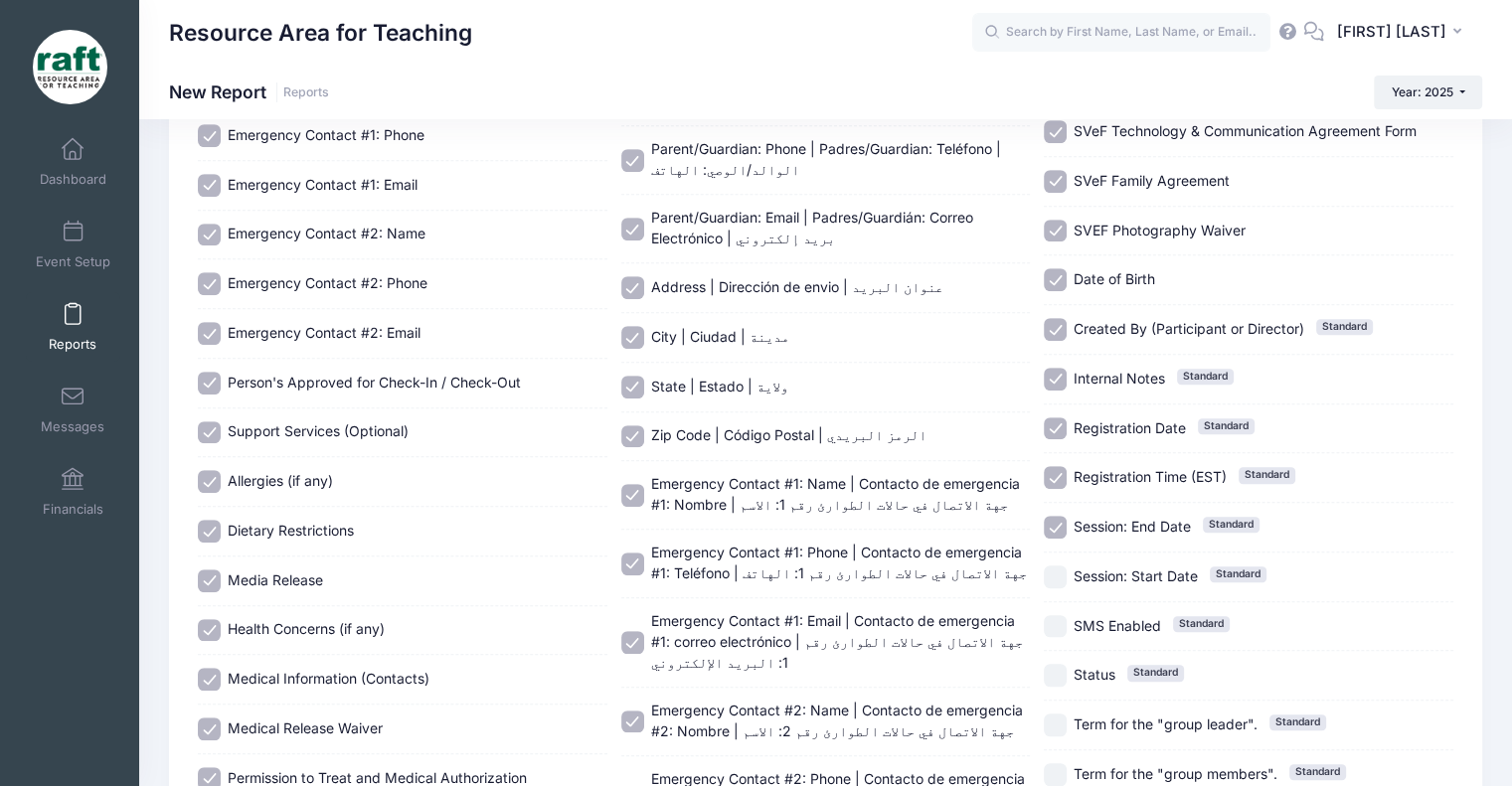 scroll, scrollTop: 1050, scrollLeft: 0, axis: vertical 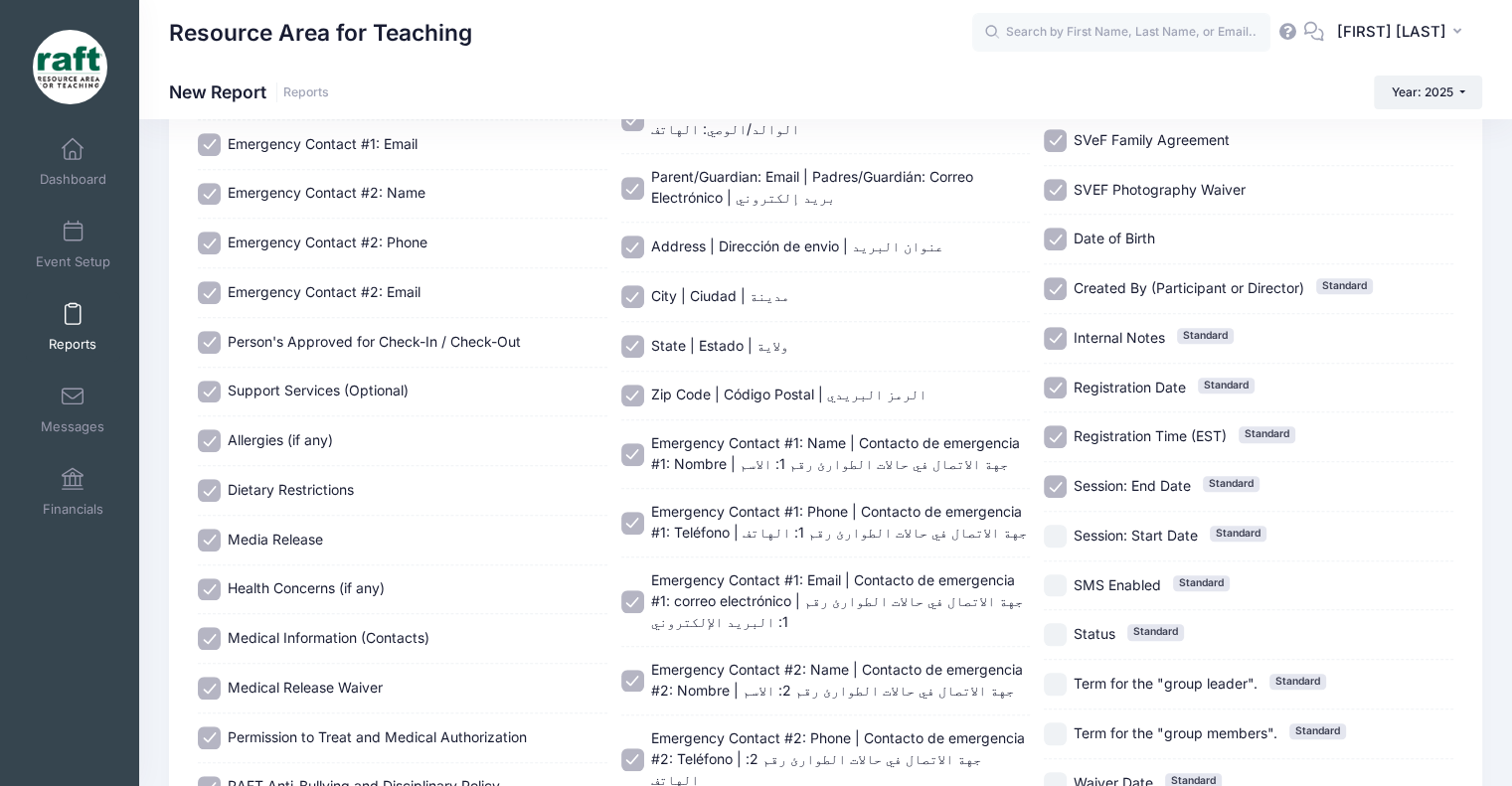 click on "Session: Start Date Standard" at bounding box center (1249, 536) 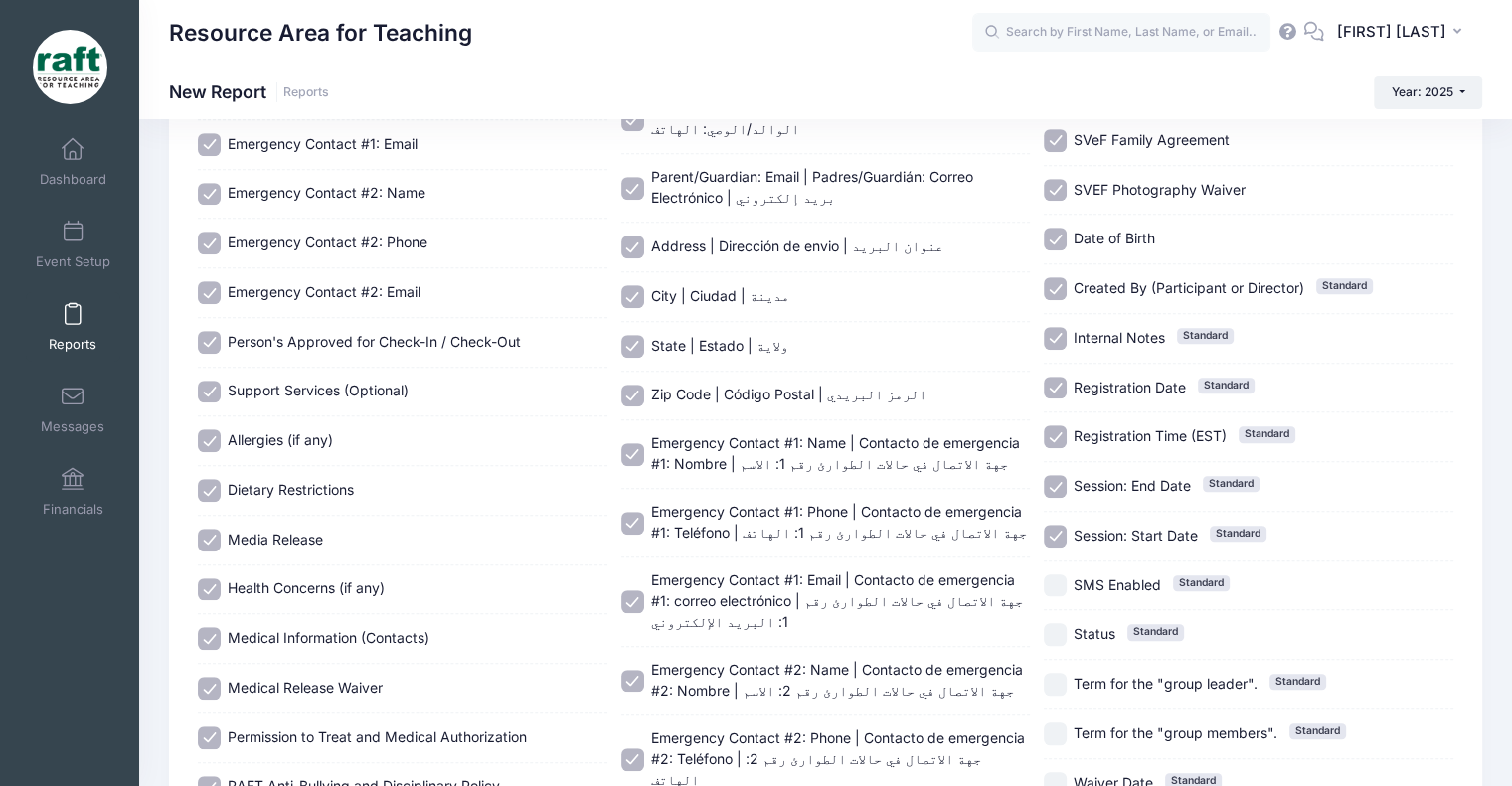click on "Session: Start Date Standard" at bounding box center (1249, 537) 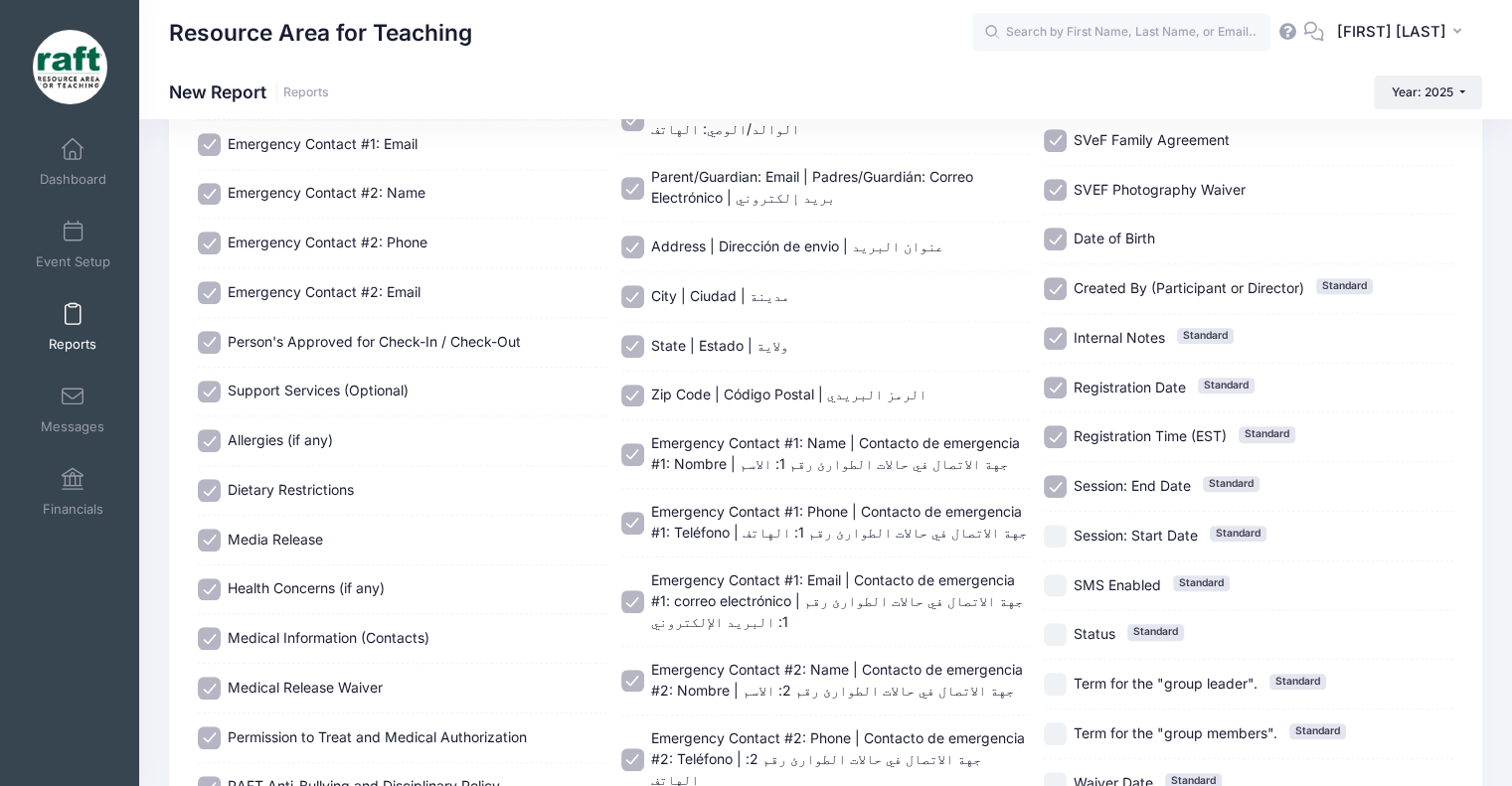 click on "Session: Start Date Standard" at bounding box center [1249, 537] 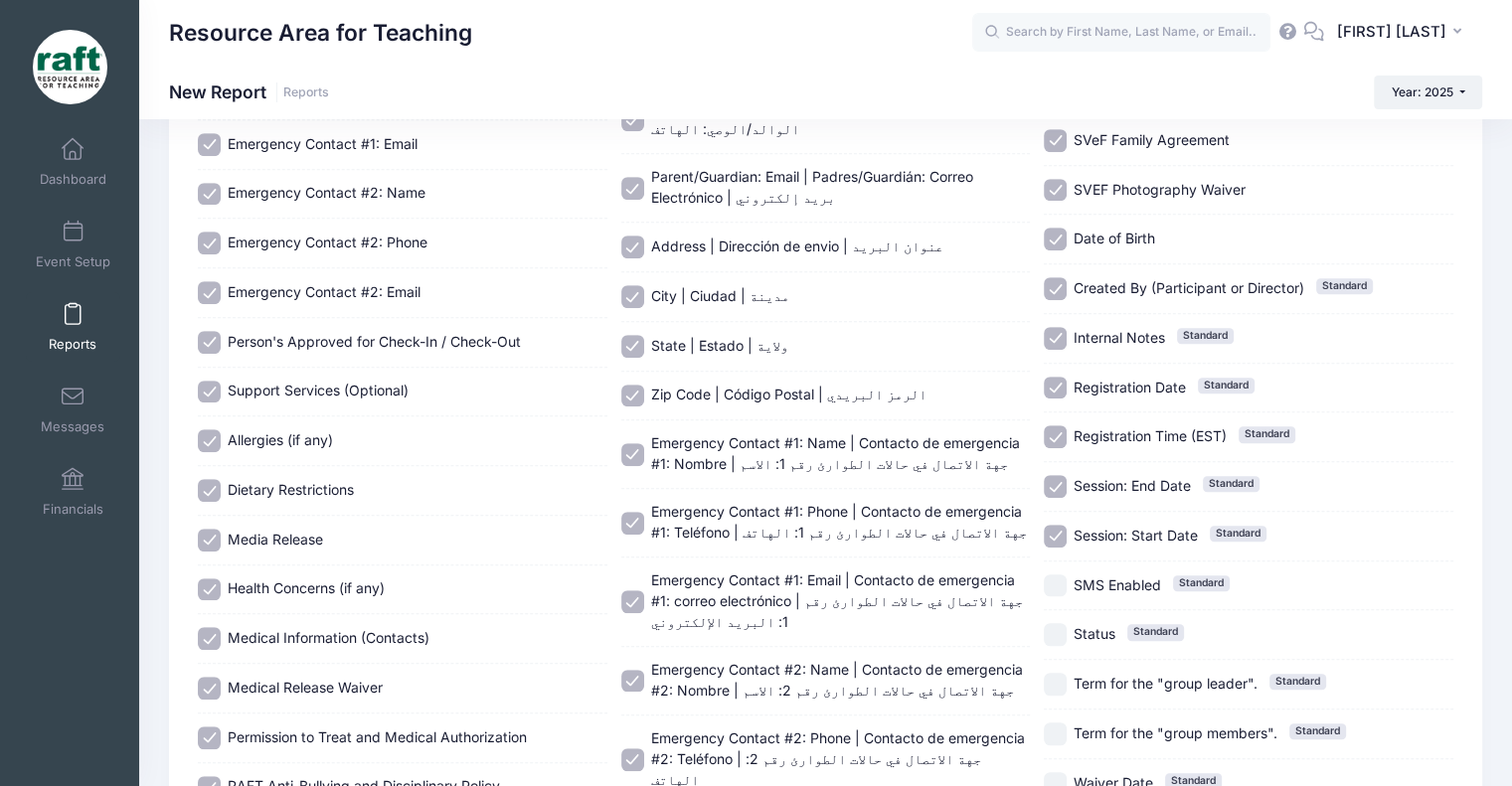 click on "SMS Enabled Standard" at bounding box center [1249, 586] 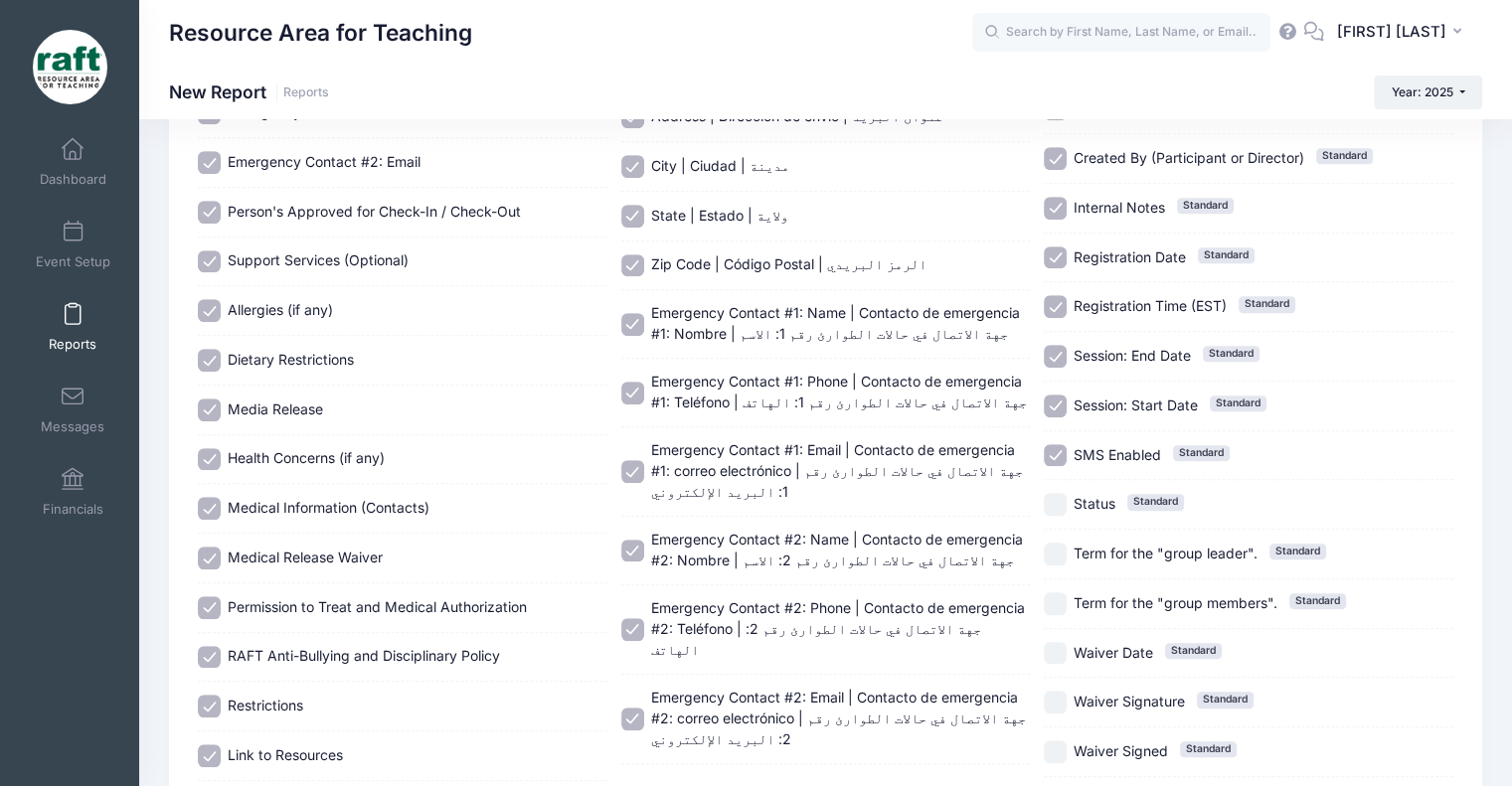 scroll, scrollTop: 1205, scrollLeft: 0, axis: vertical 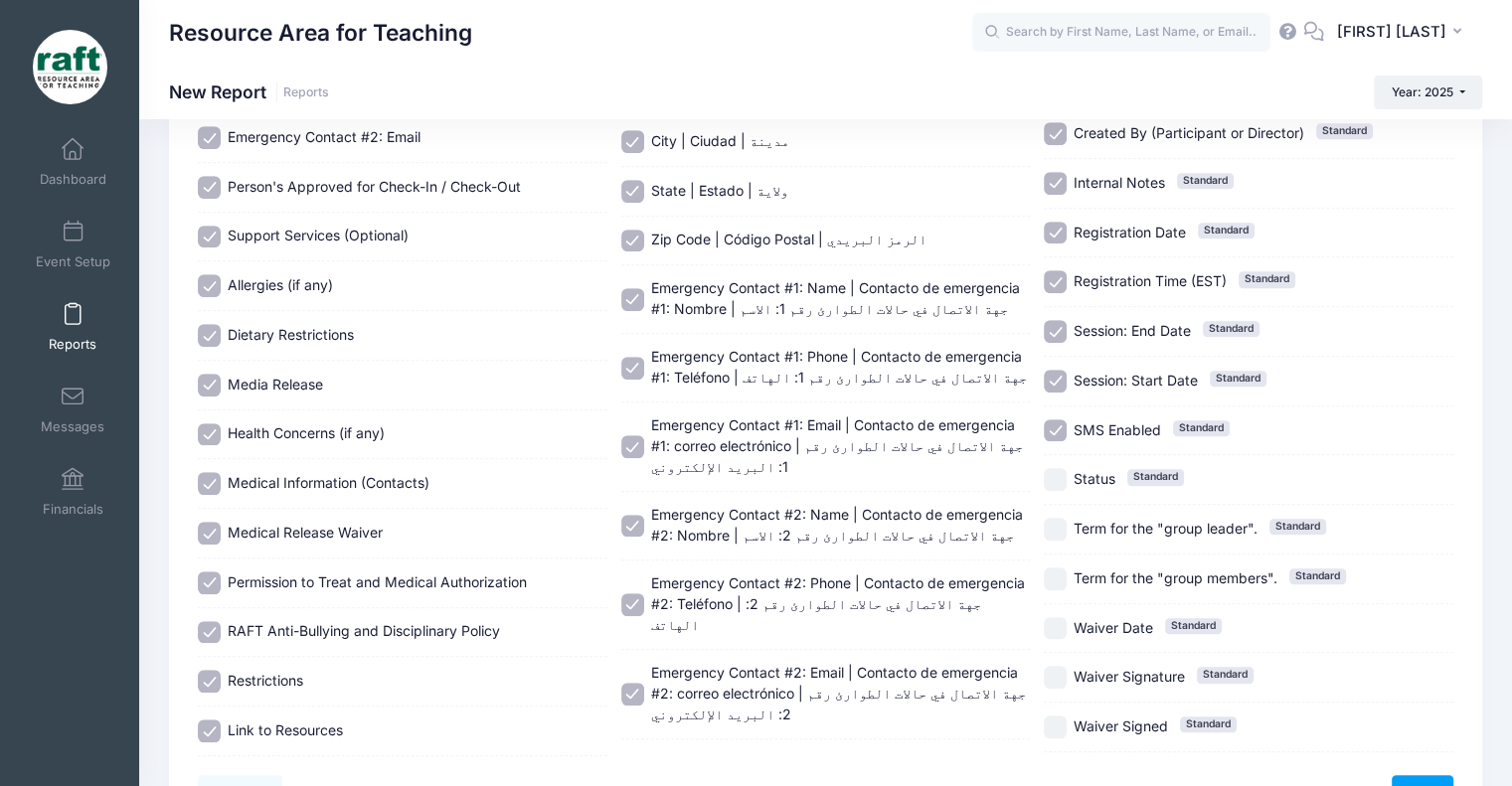 click on "Status Standard" at bounding box center (1249, 480) 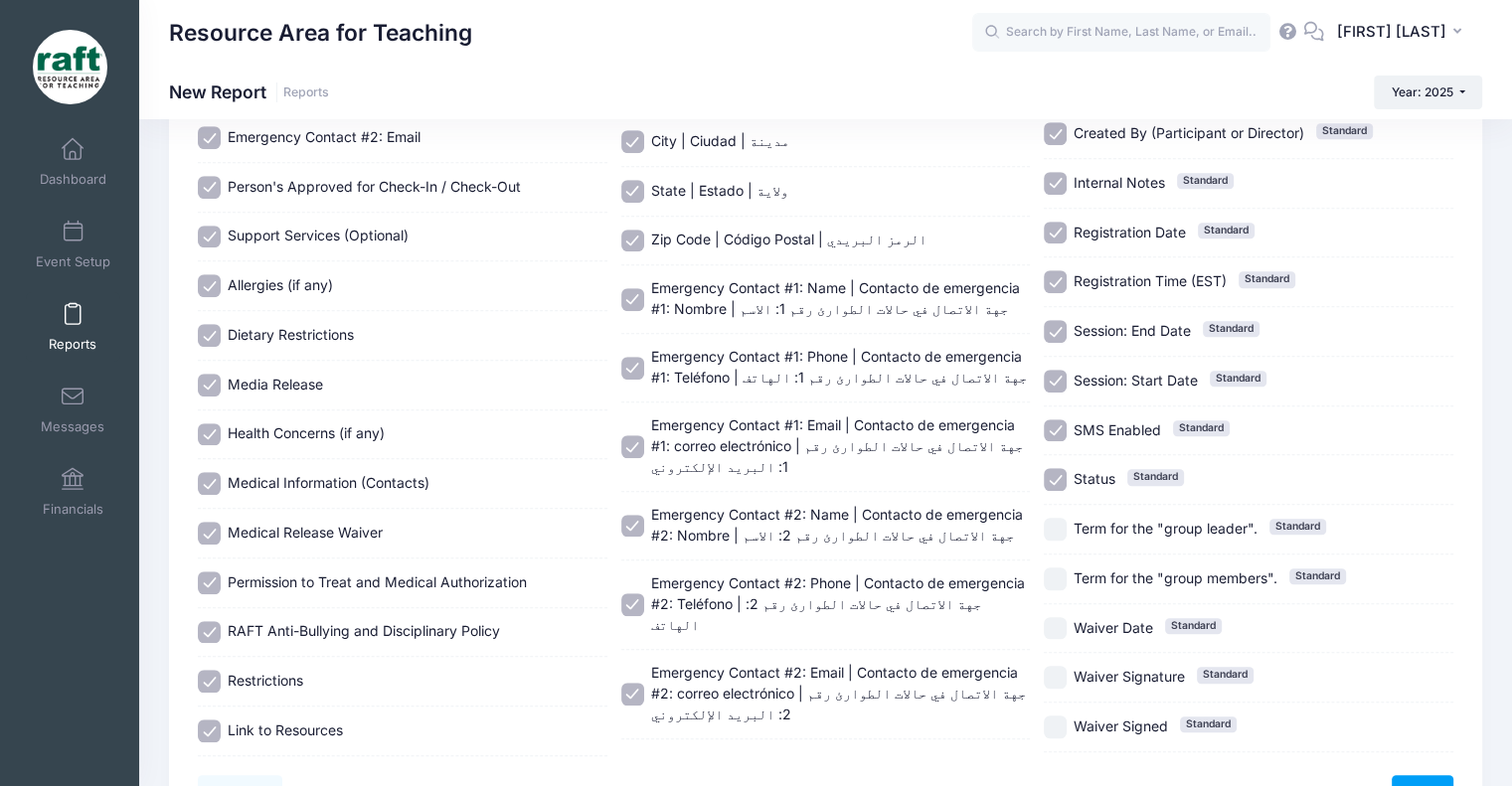 click on "Term for the "group leader". Standard" at bounding box center [1249, 529] 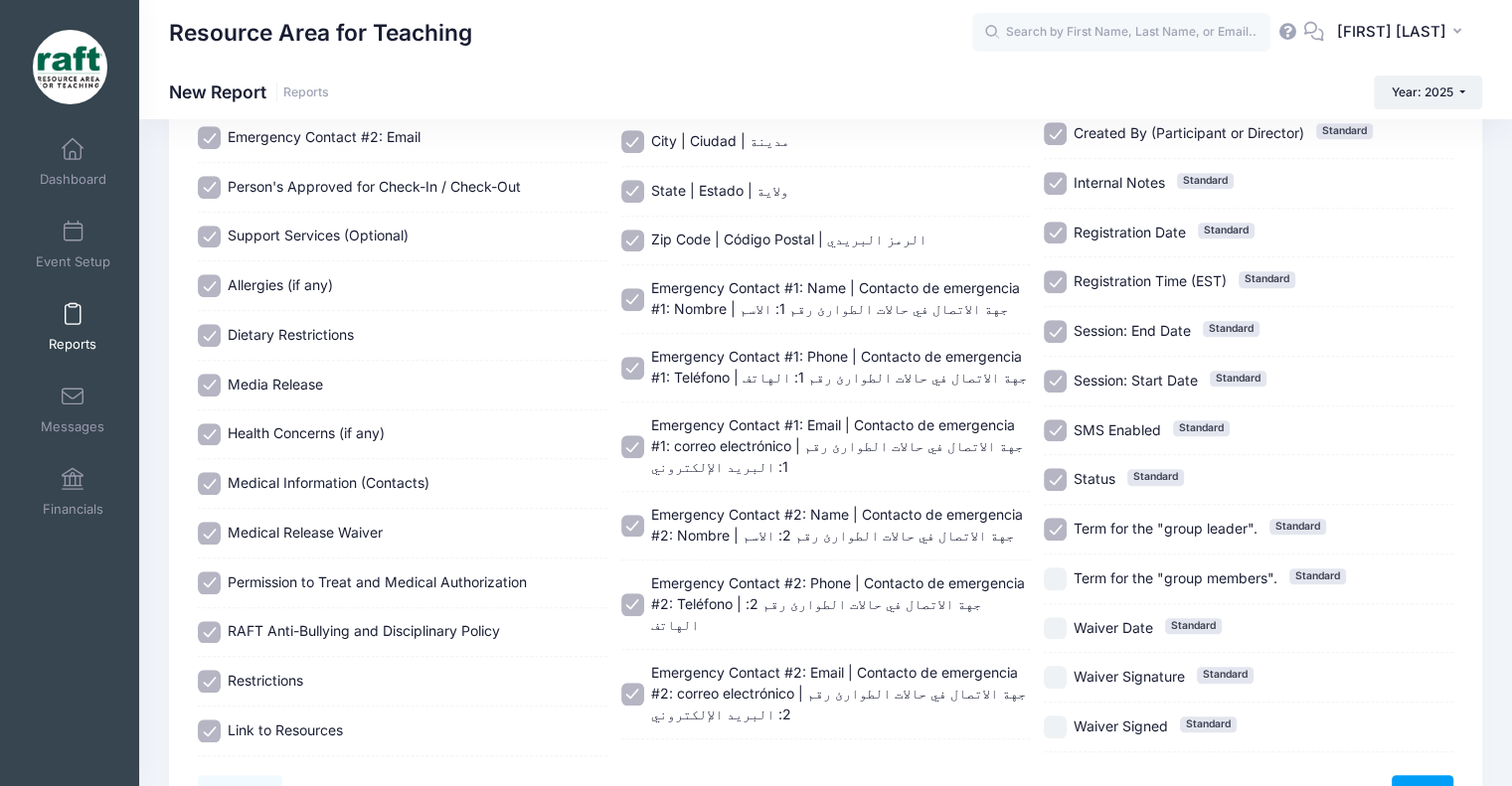 click on "Term for the "group members". Standard" at bounding box center (1249, 578) 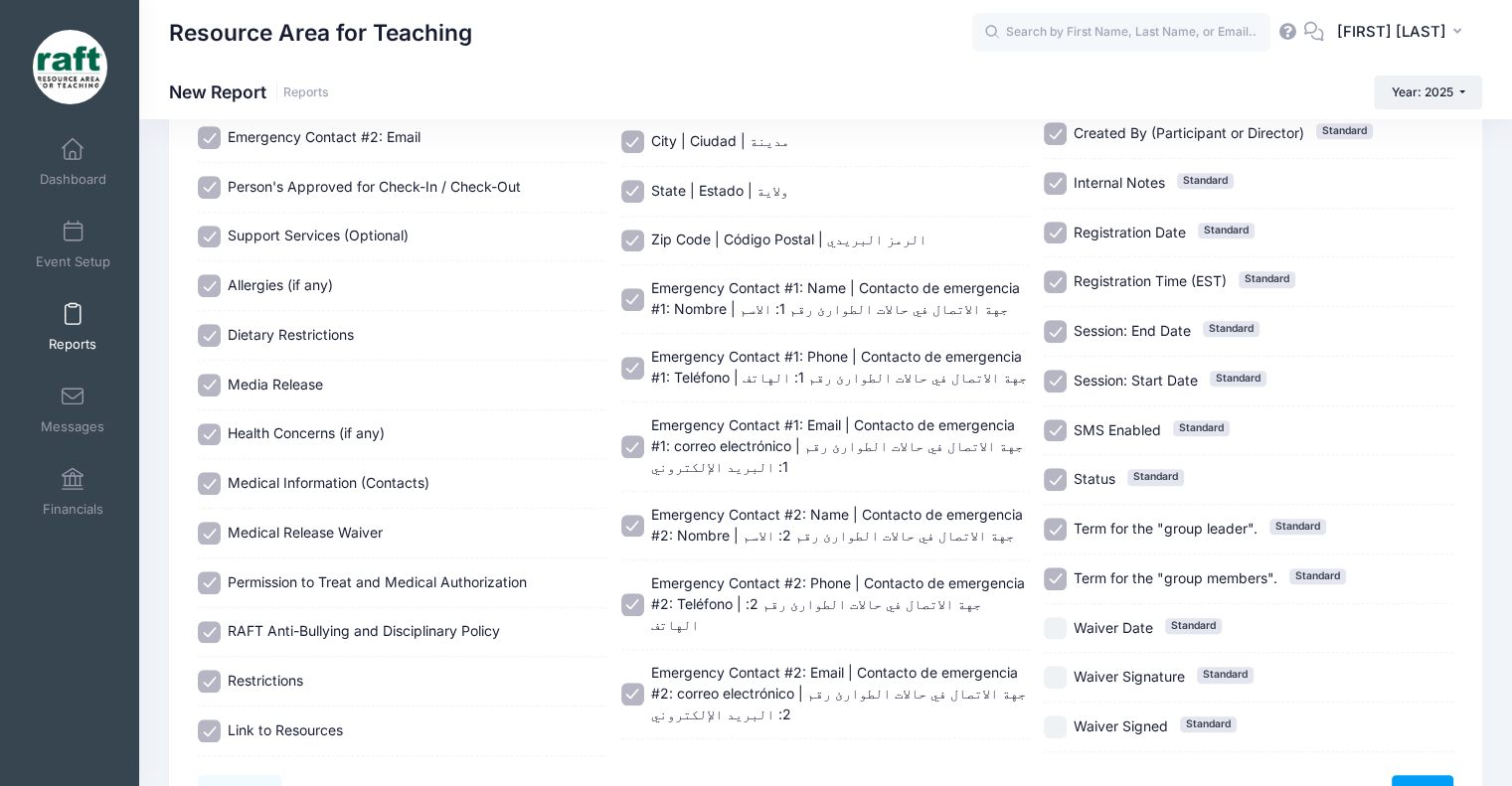 click on "Waiver Date Standard" at bounding box center [1249, 629] 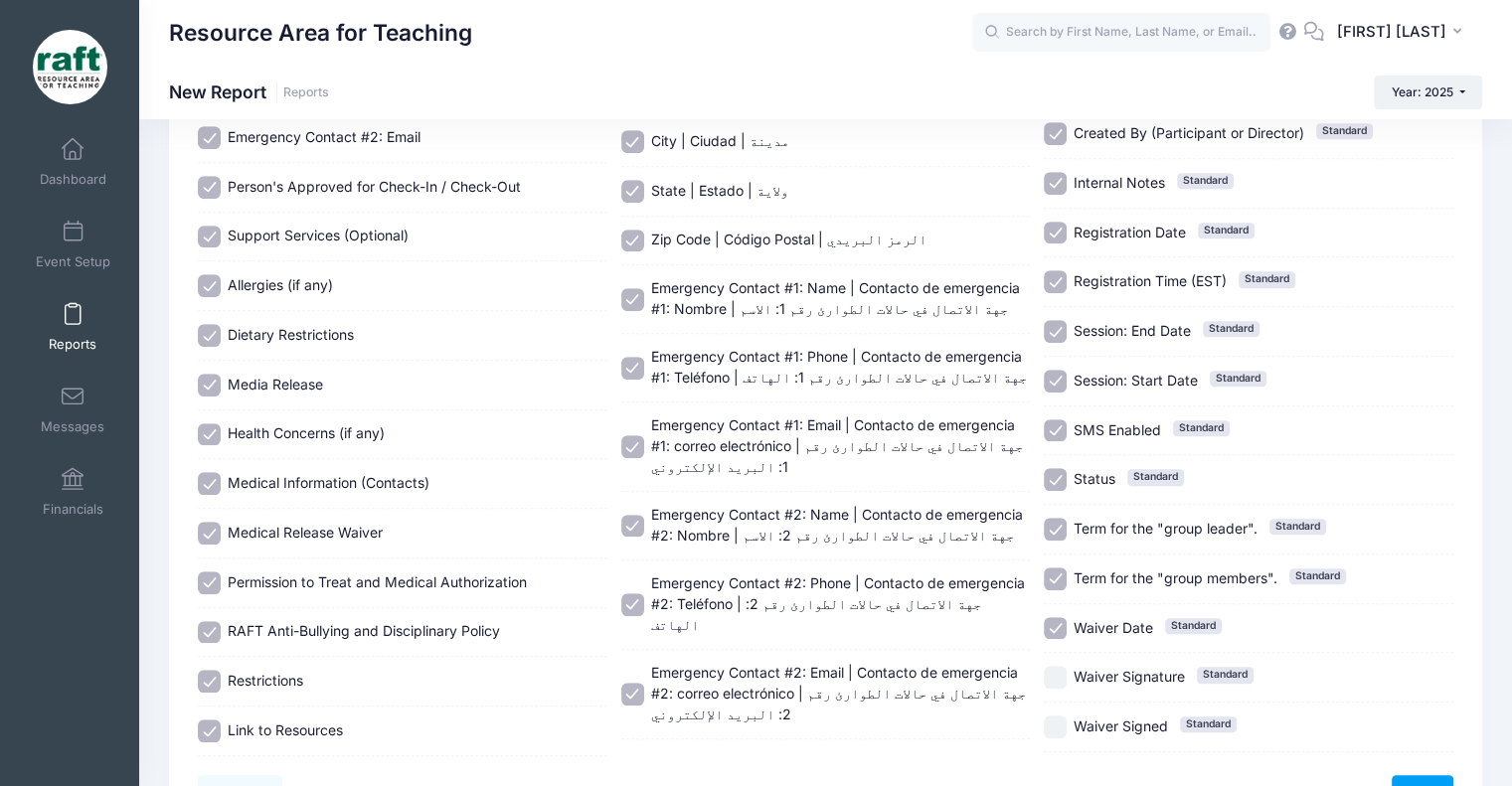 click on "Waiver Signed Standard" at bounding box center (1249, 727) 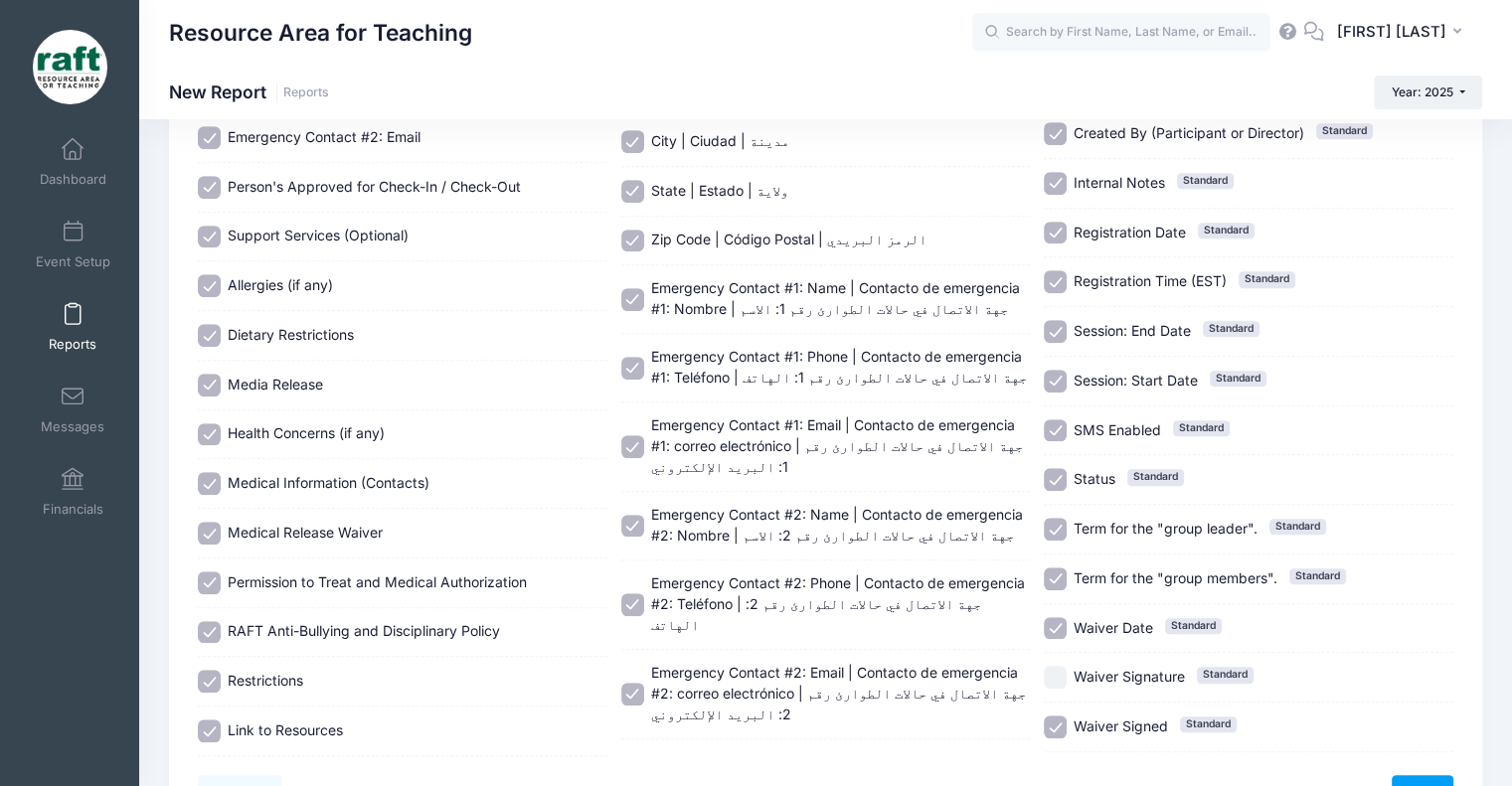 click on "Waiver Signature Standard" at bounding box center (1249, 677) 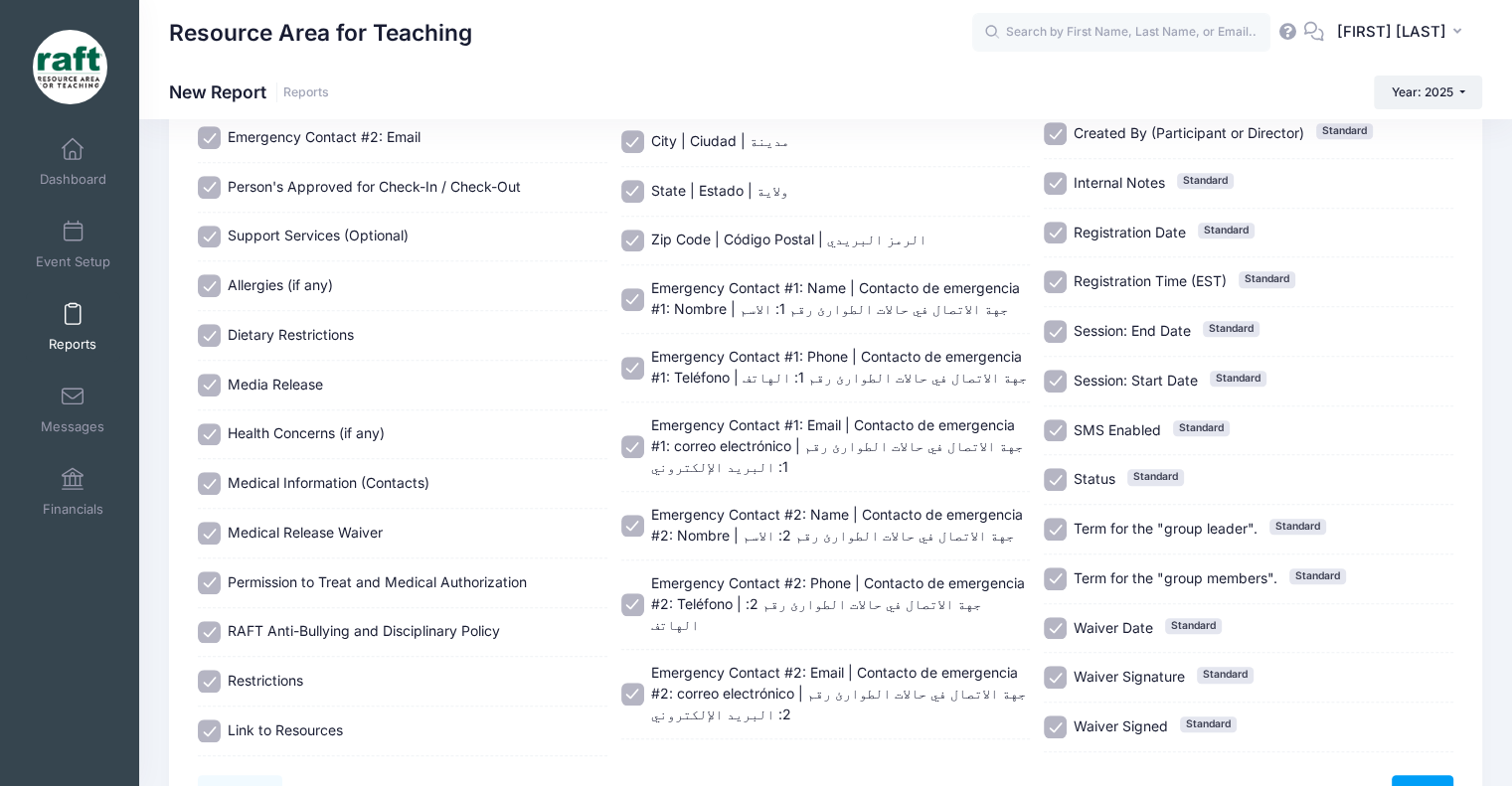 click on "Previous
Next
Step  2  of 4:  Select Information
1  Select Sessions
2 Select Information
3  Select Filters
4 Create Report
Created By Participant
Added by Director
Step 1 of 4: Select Sessions
Sessions" at bounding box center [825, -110] 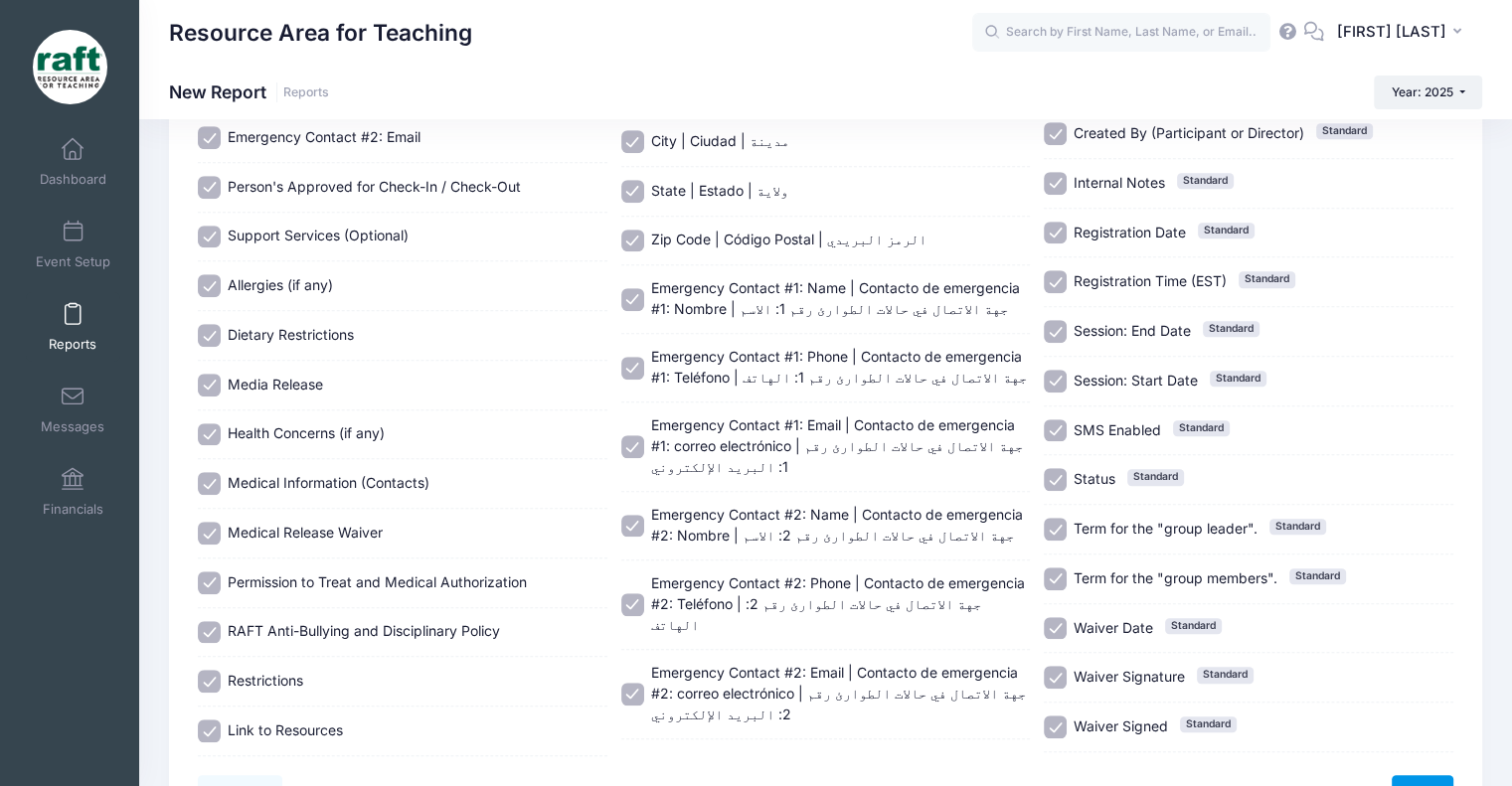 click on "Next" at bounding box center (1423, 792) 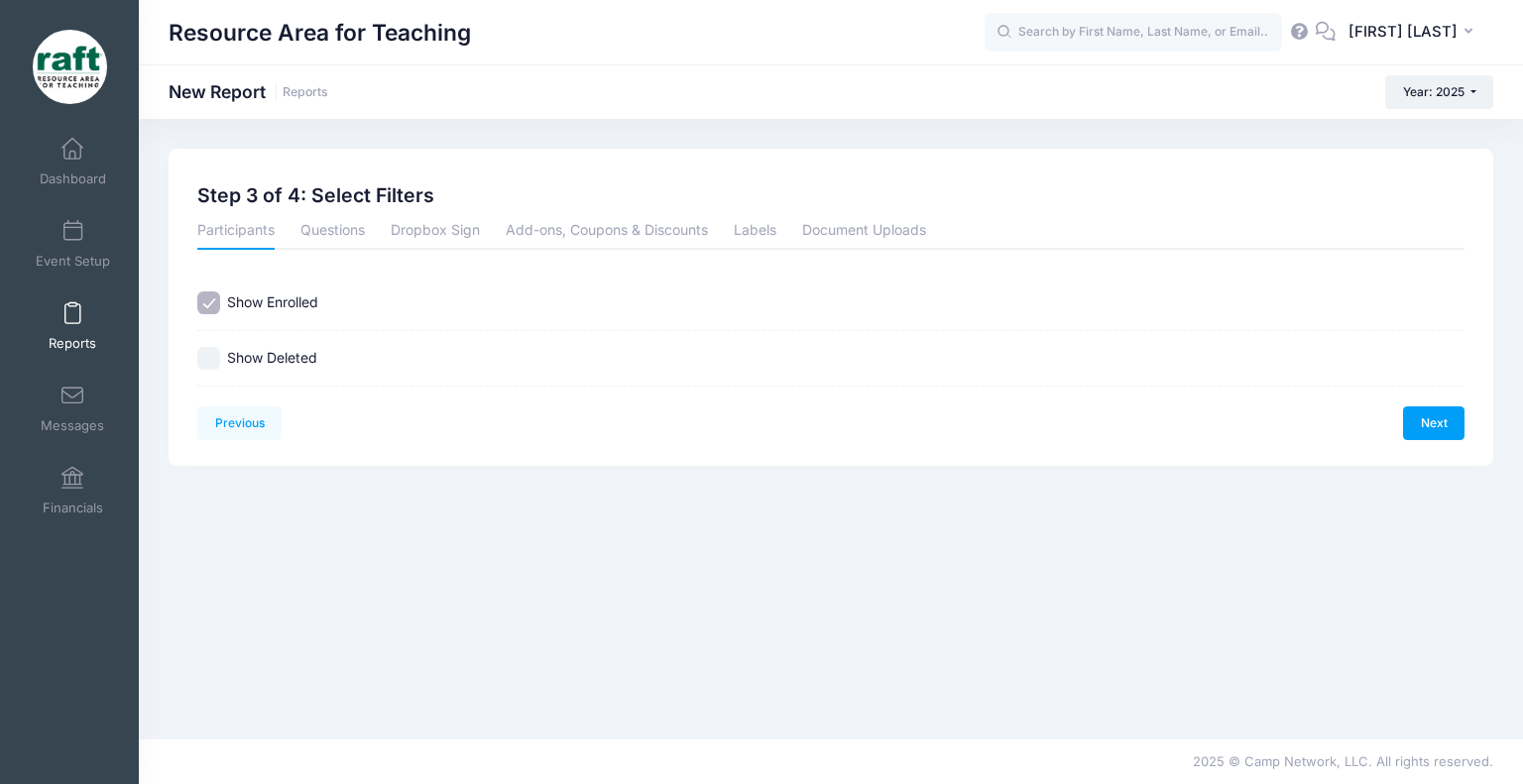 click on "Show Deleted" at bounding box center [831, 358] 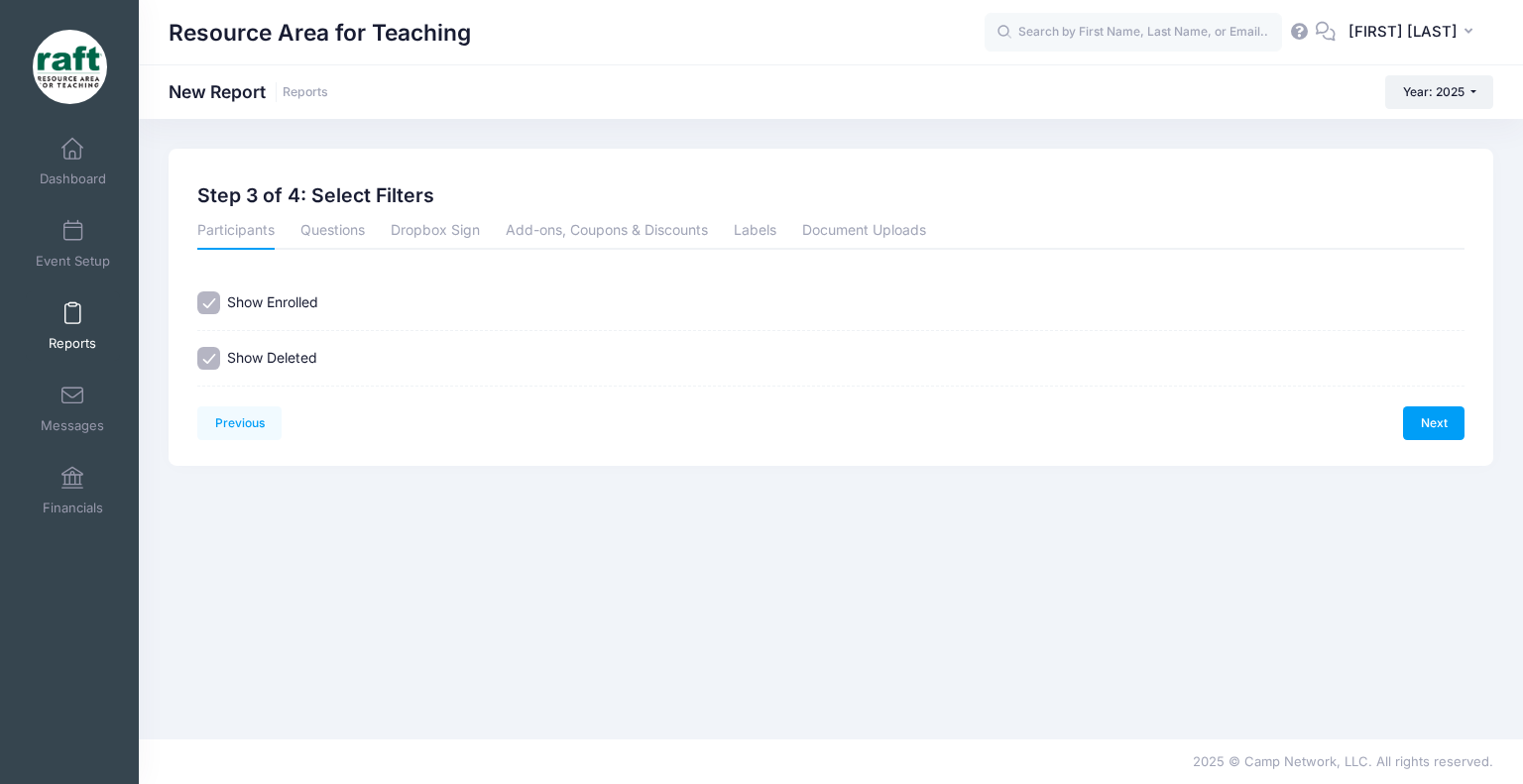 click on "Next" at bounding box center [1147, 423] 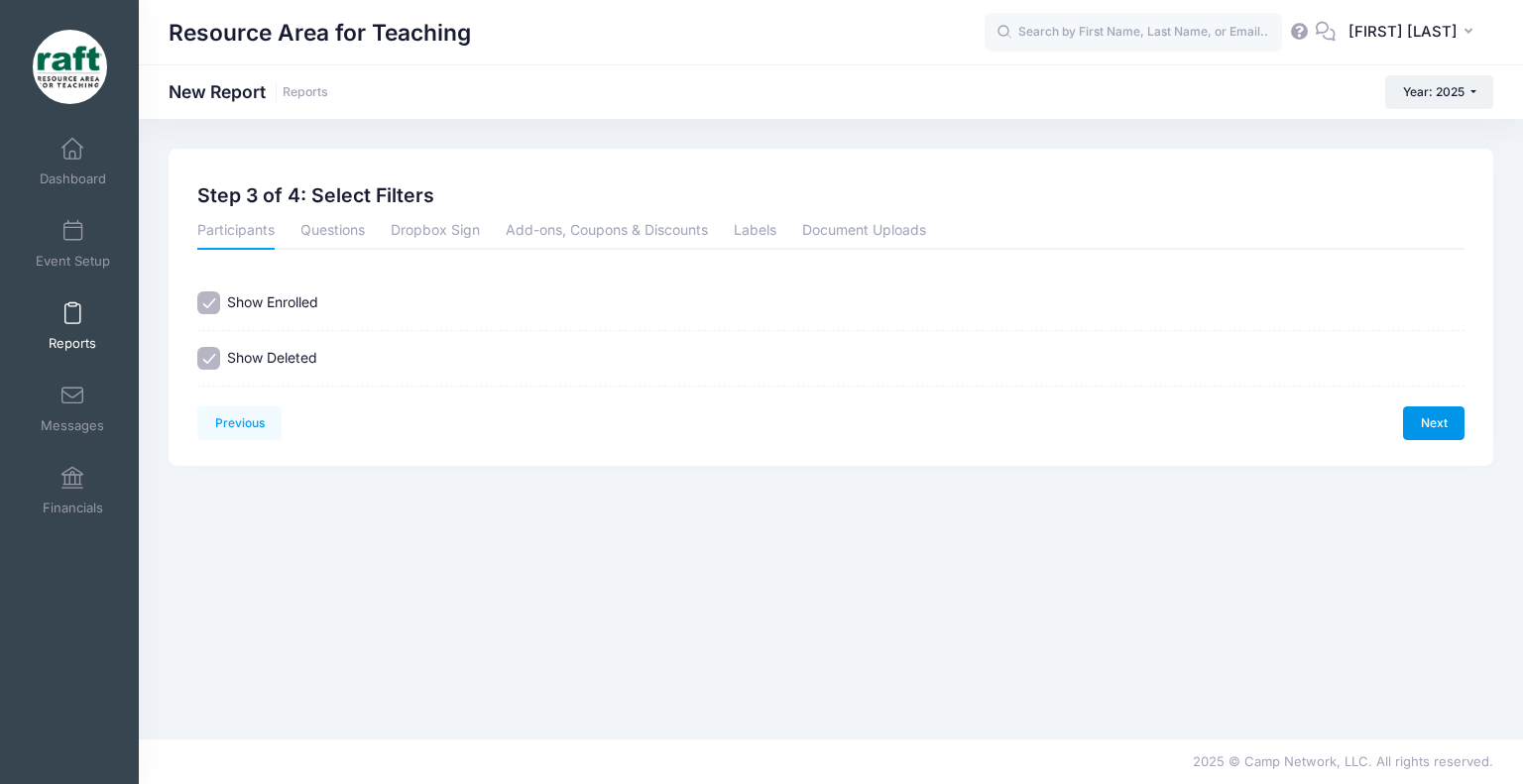 click on "Next" at bounding box center [1434, 423] 